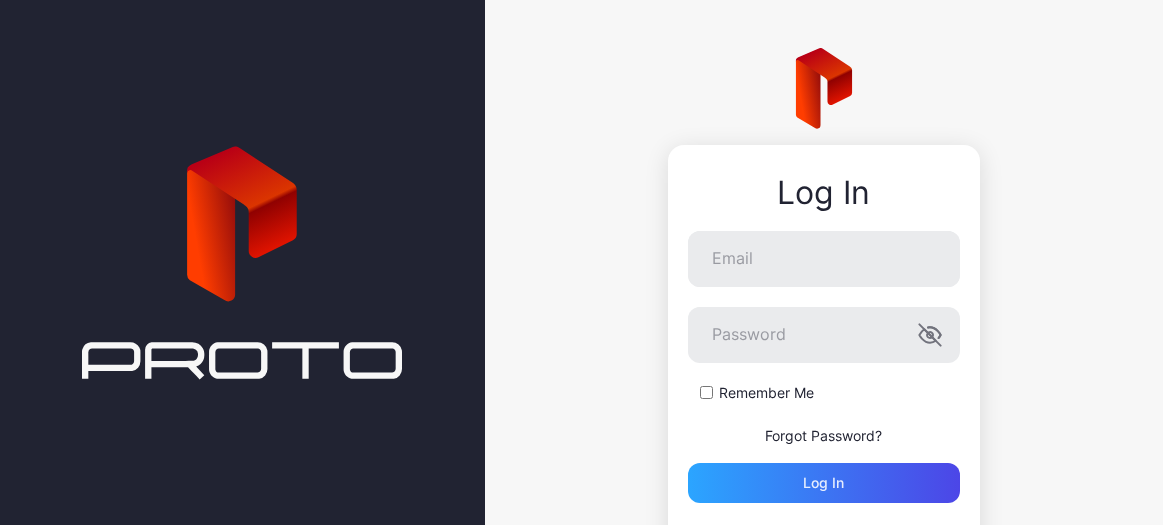 scroll, scrollTop: 0, scrollLeft: 0, axis: both 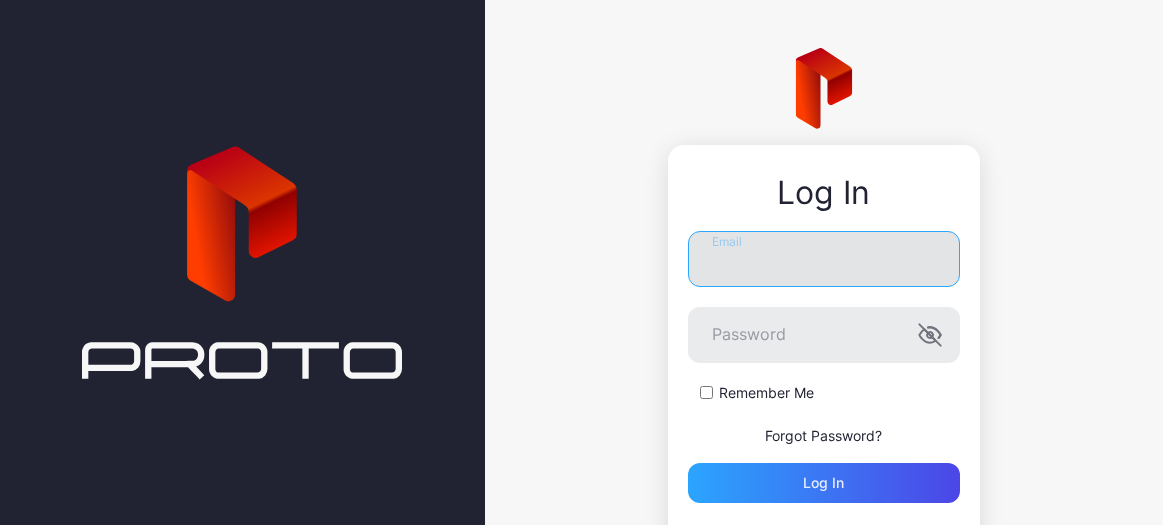 click on "Email" at bounding box center (824, 259) 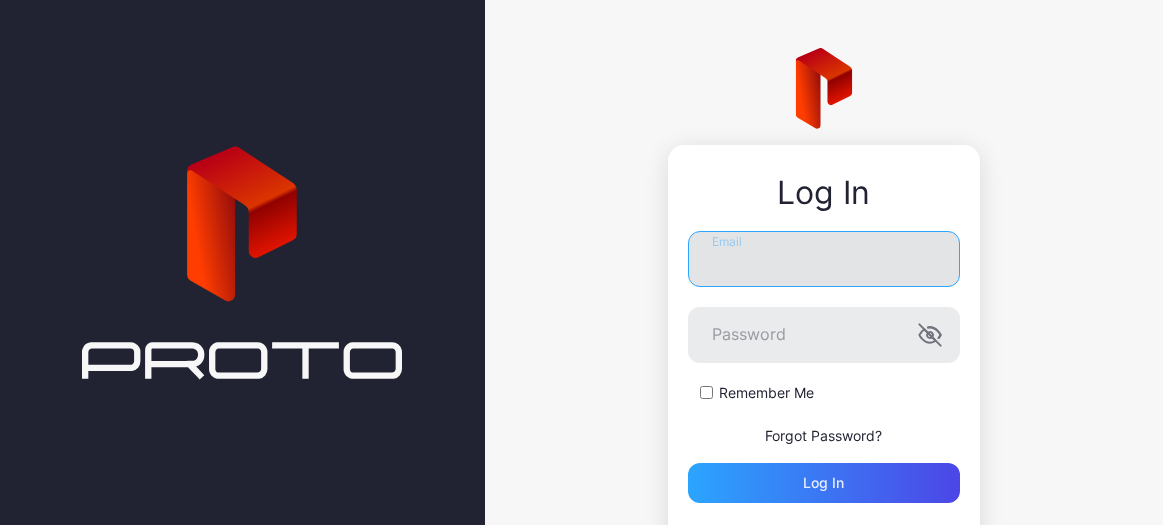 type on "**********" 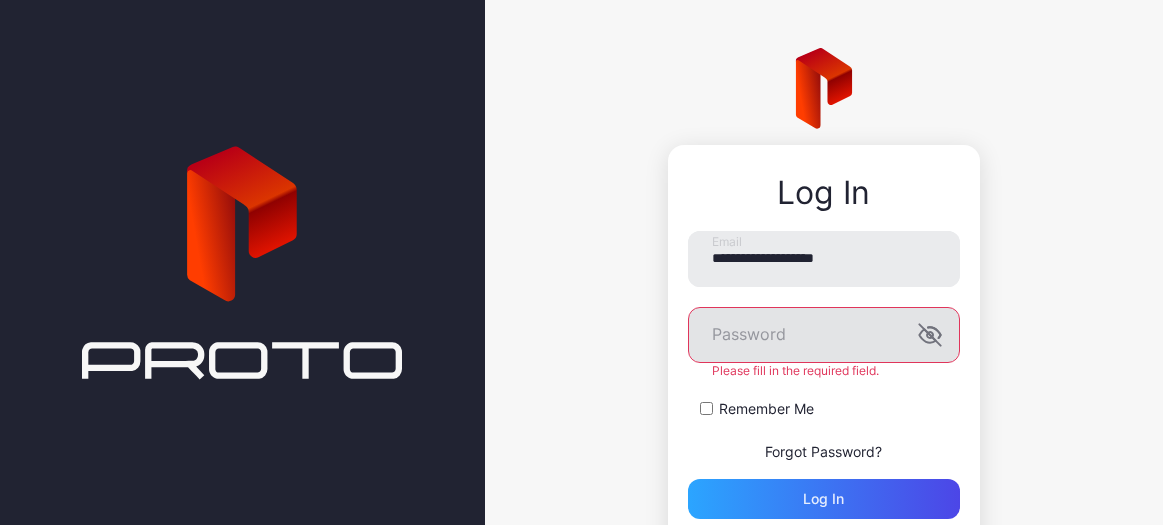 click 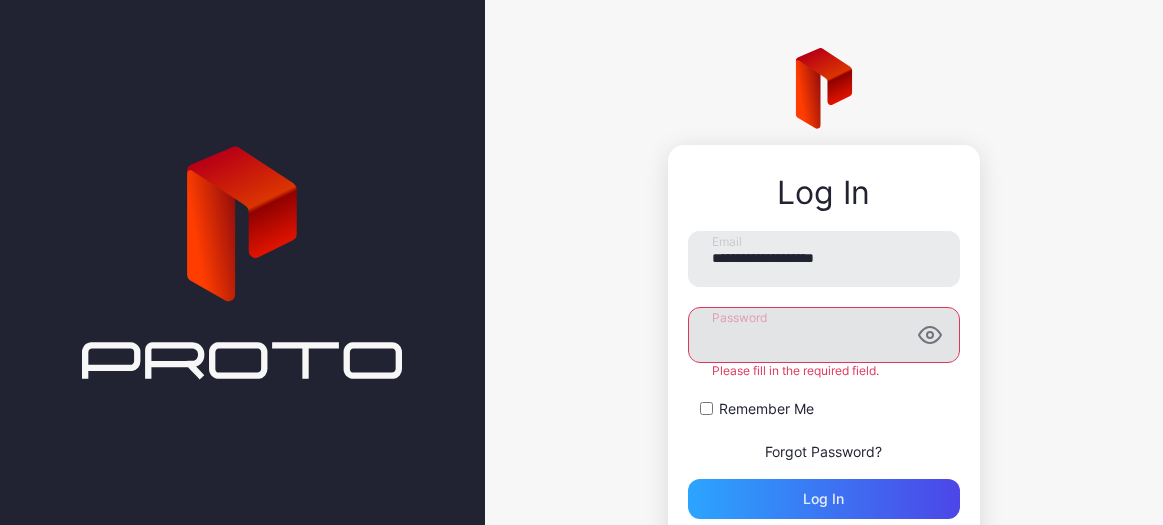 click 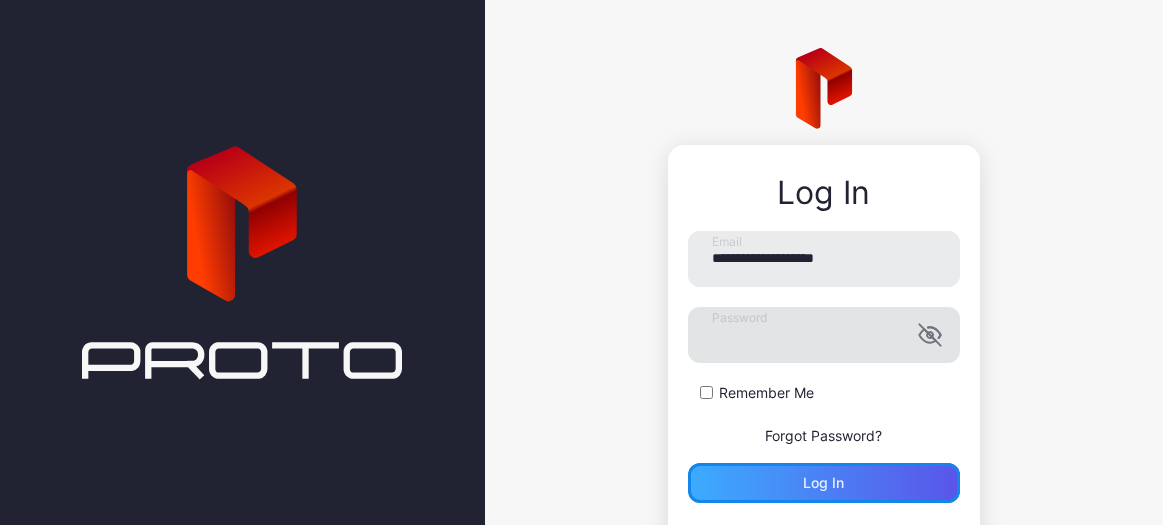 click on "Log in" at bounding box center (824, 483) 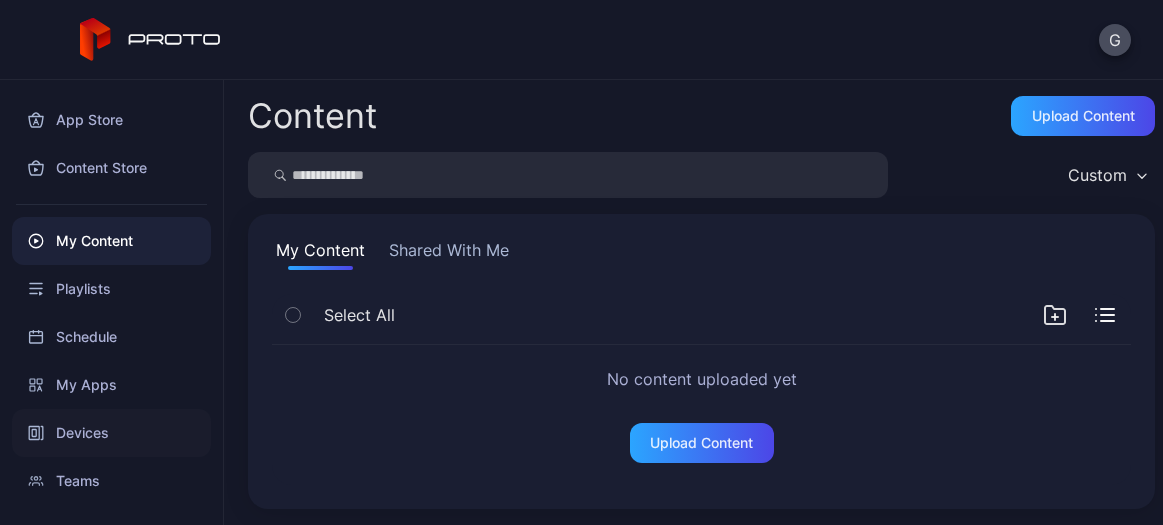 click on "Devices" at bounding box center (111, 433) 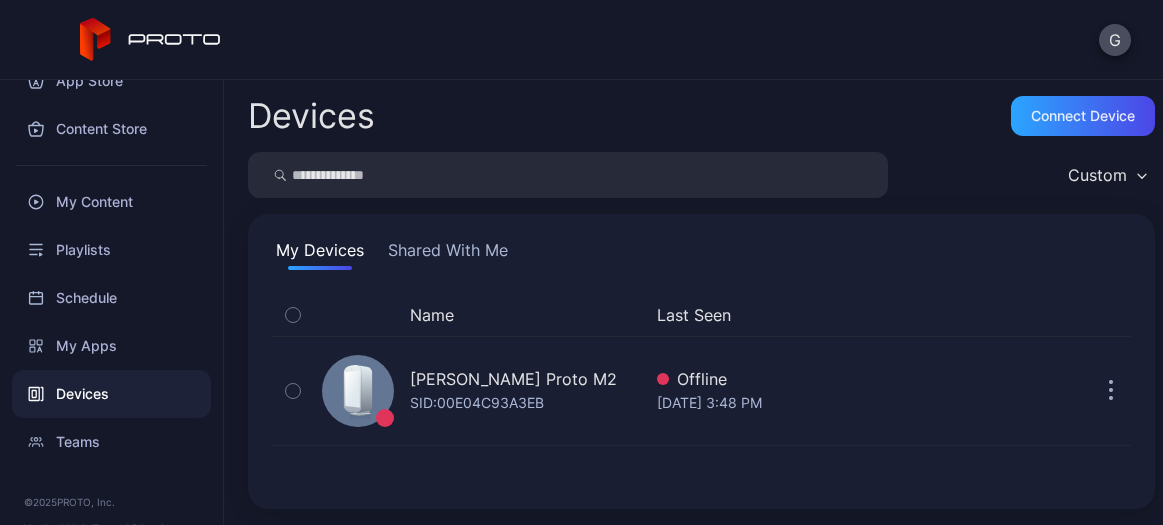 scroll, scrollTop: 72, scrollLeft: 0, axis: vertical 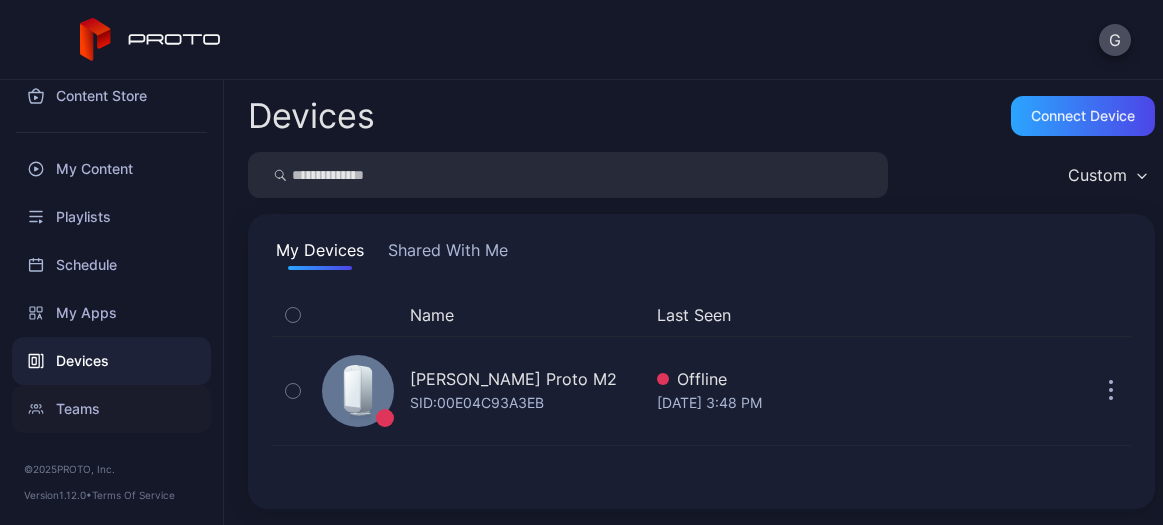 click on "Teams" at bounding box center (111, 409) 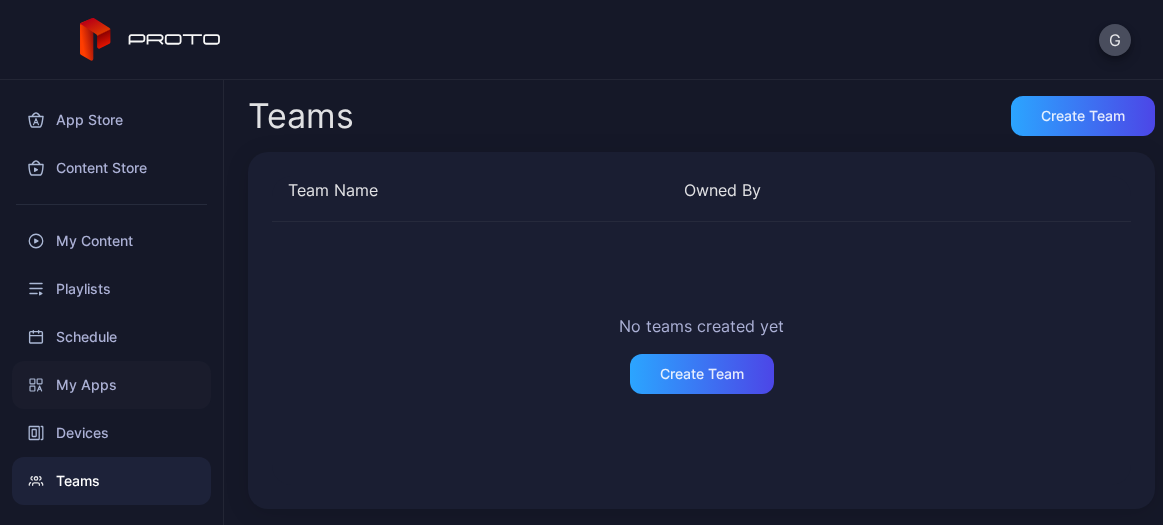 click on "My Apps" at bounding box center [111, 385] 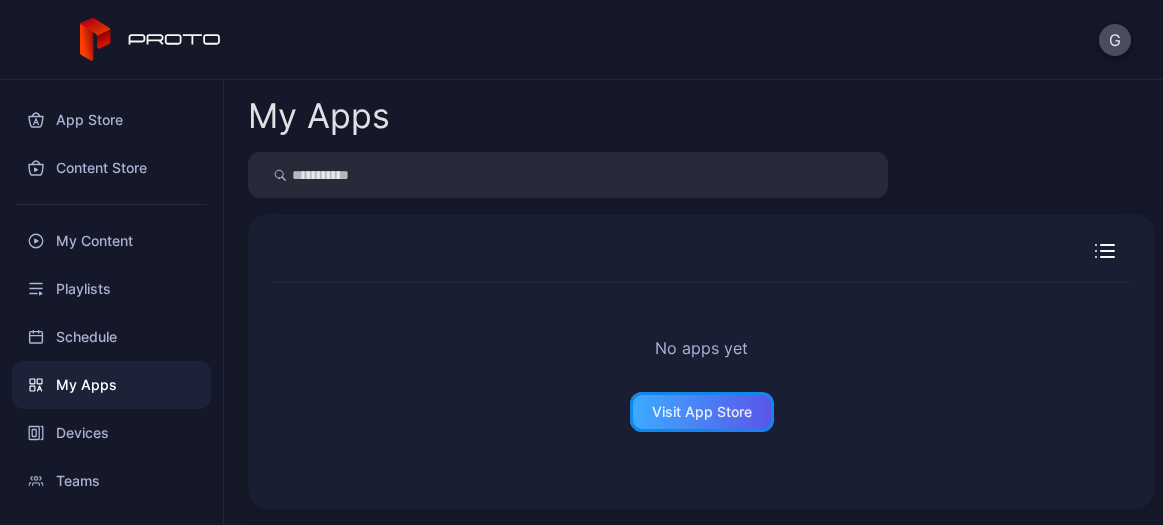 click on "Visit App Store" at bounding box center (702, 412) 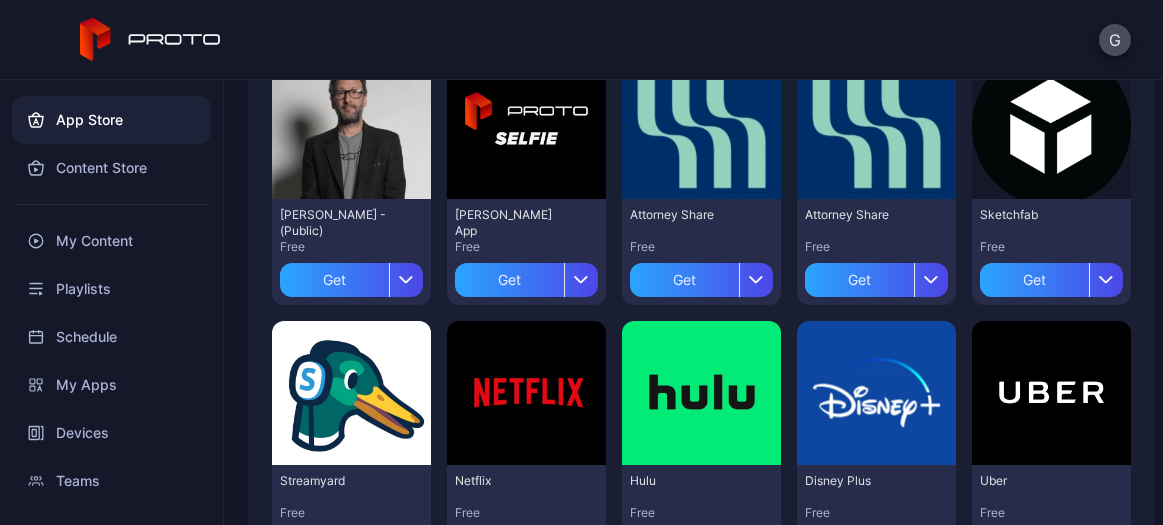 scroll, scrollTop: 339, scrollLeft: 0, axis: vertical 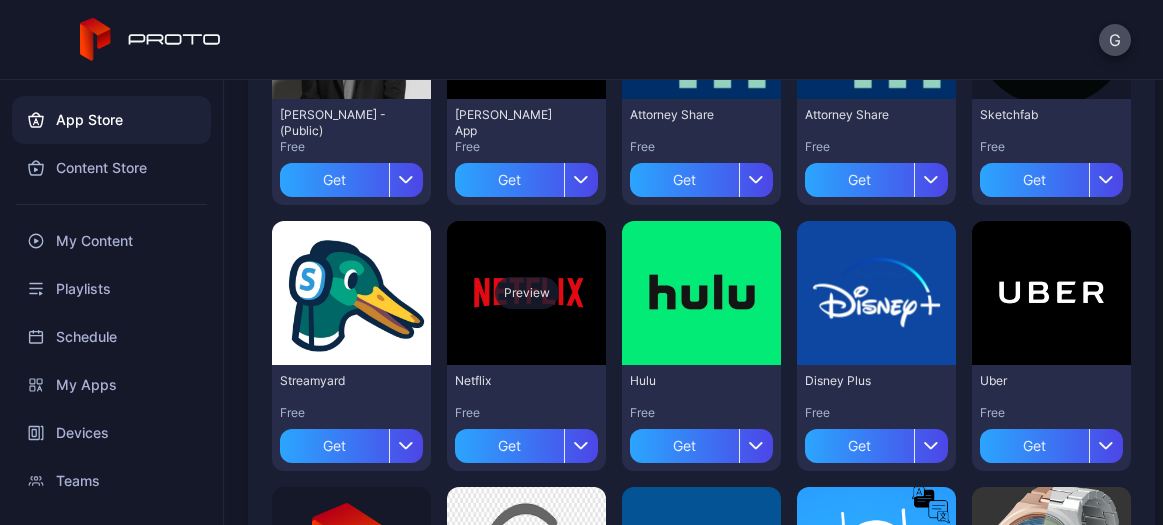 click on "Preview" at bounding box center [526, 293] 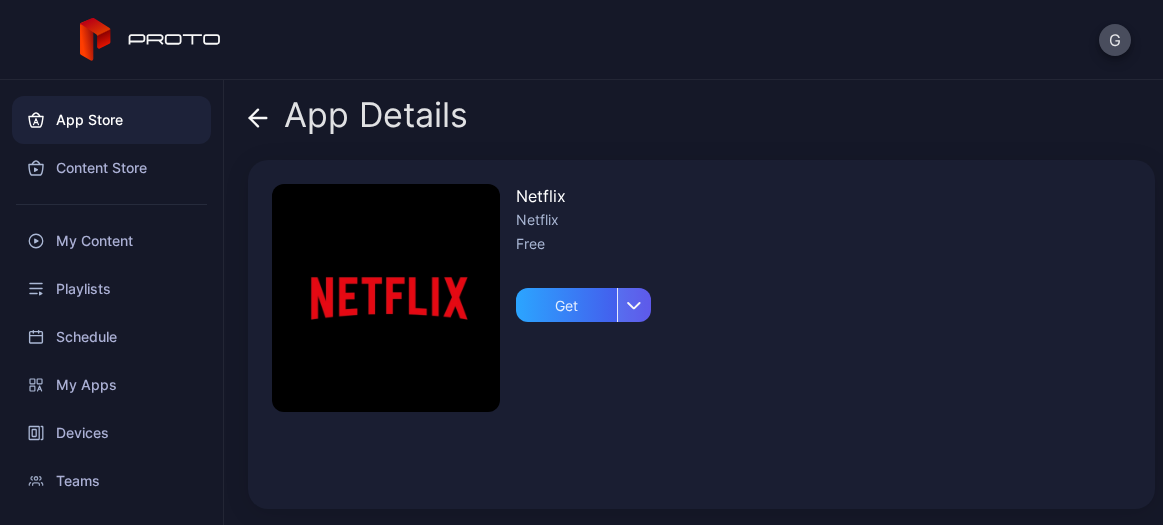 click at bounding box center [634, 305] 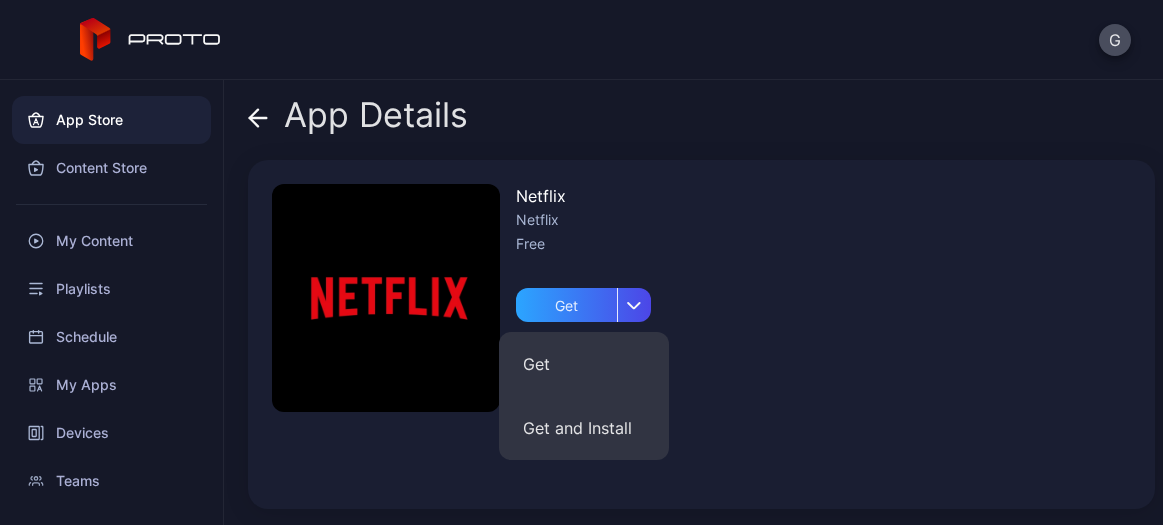click on "Netflix Netflix Free Get" at bounding box center [701, 334] 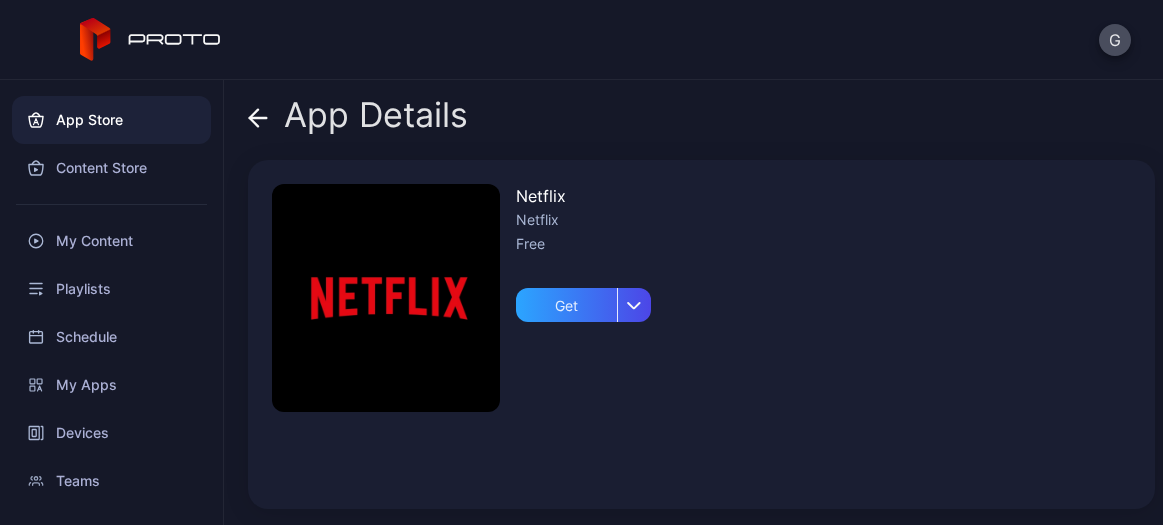 click 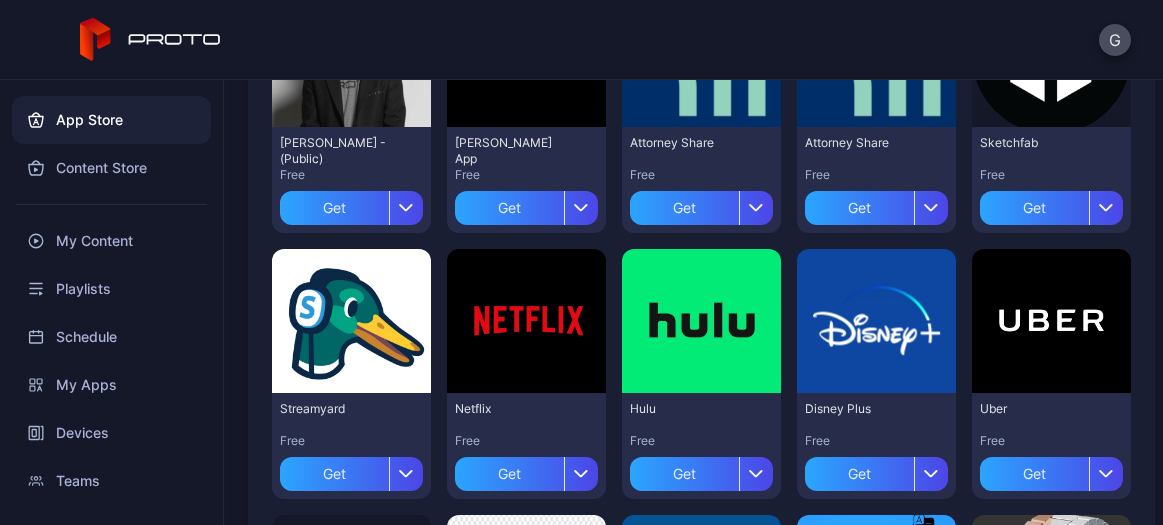 scroll, scrollTop: 139, scrollLeft: 0, axis: vertical 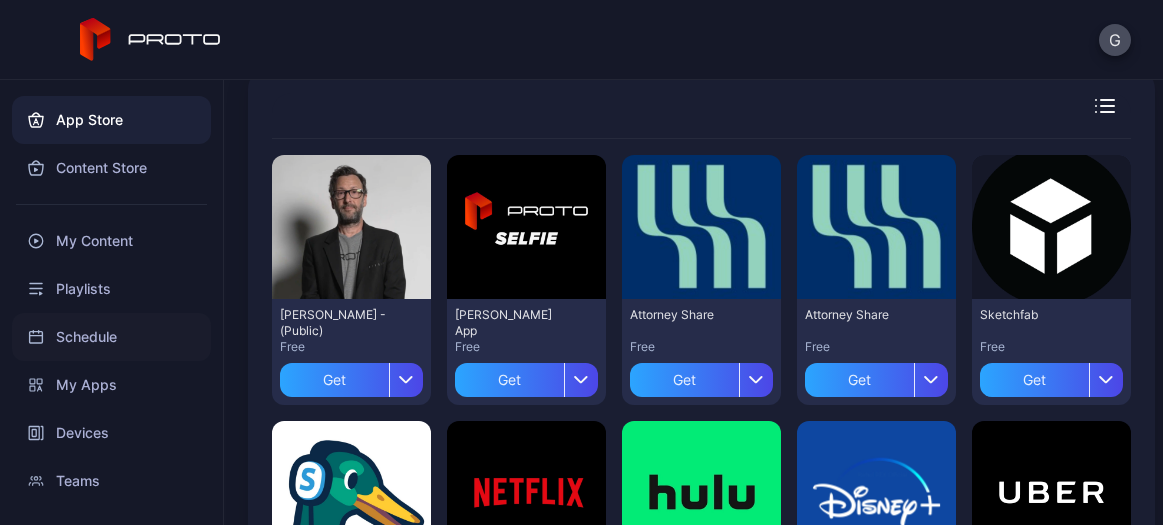 click on "Schedule" at bounding box center (111, 337) 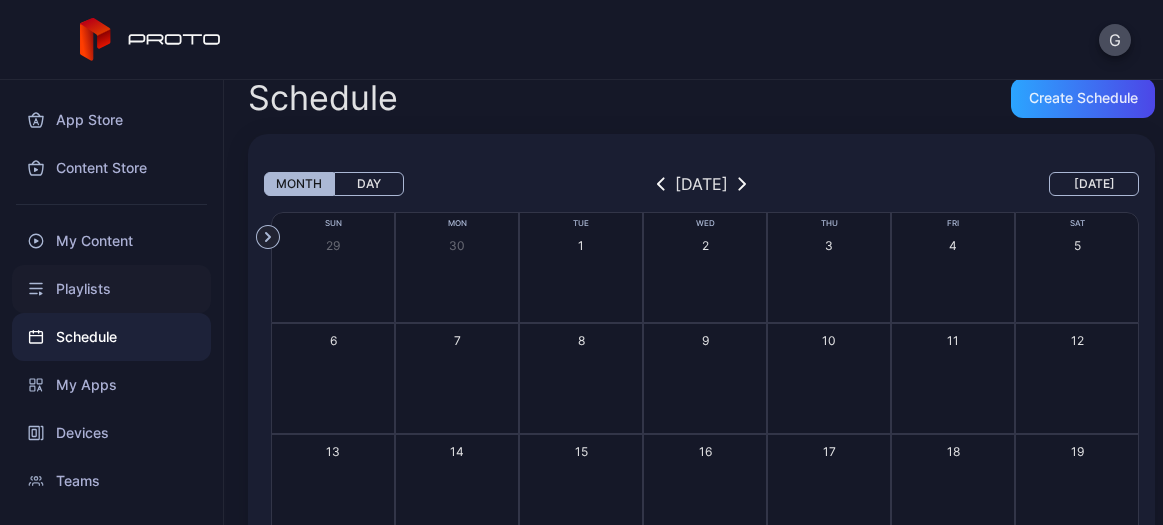 scroll, scrollTop: 0, scrollLeft: 0, axis: both 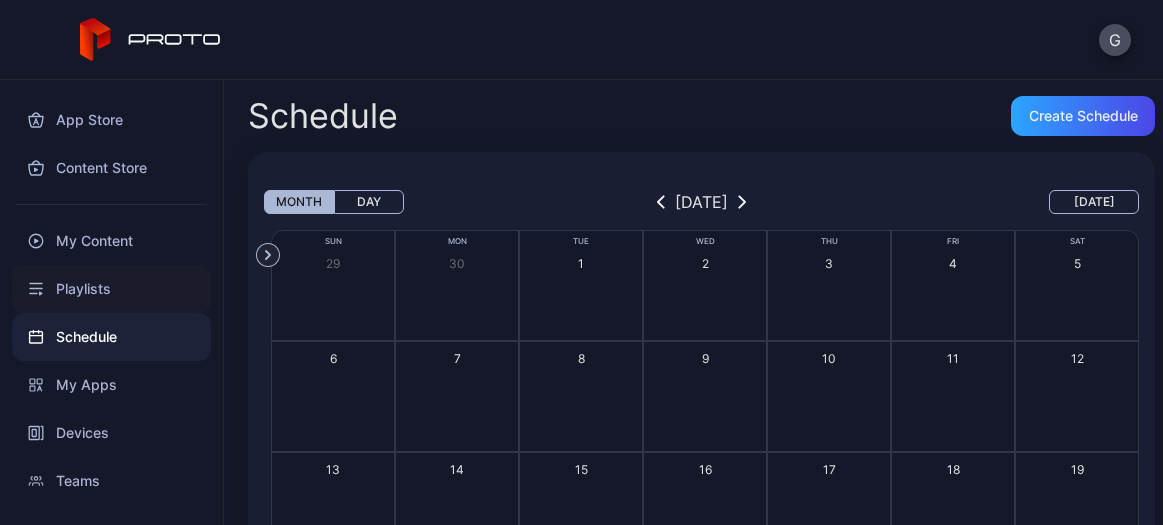 click on "Playlists" at bounding box center (111, 289) 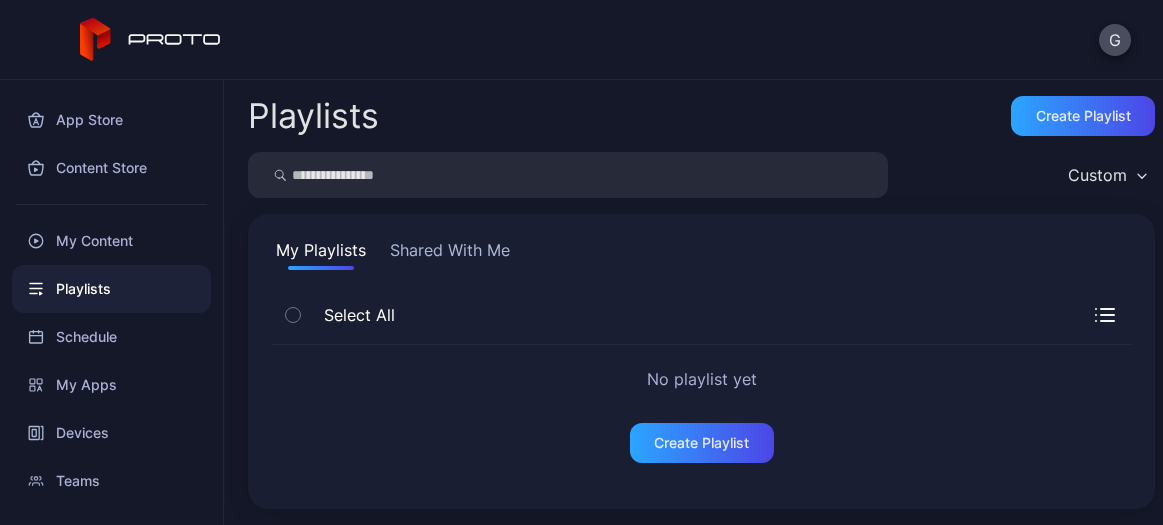 click 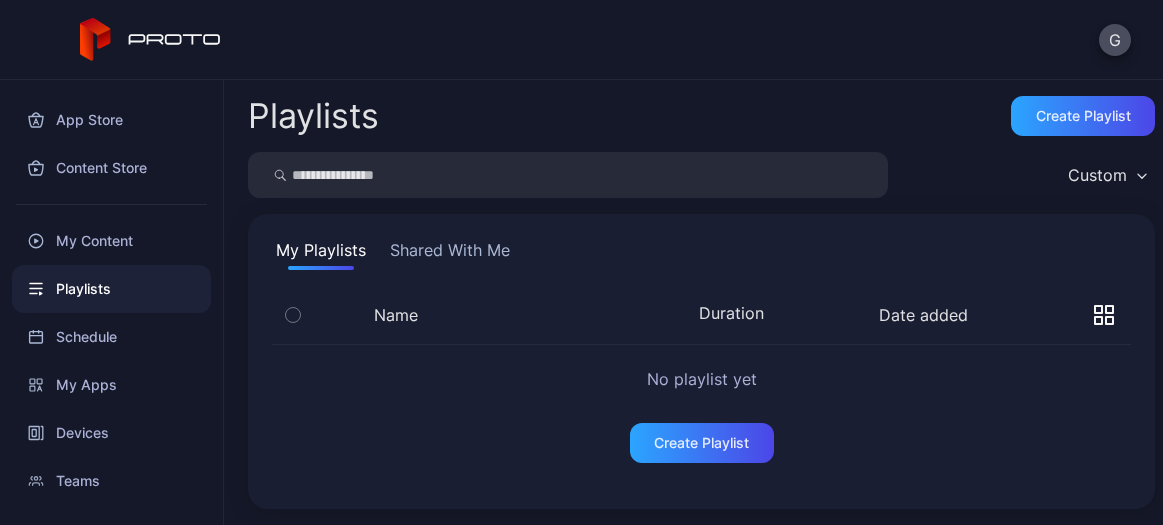 click 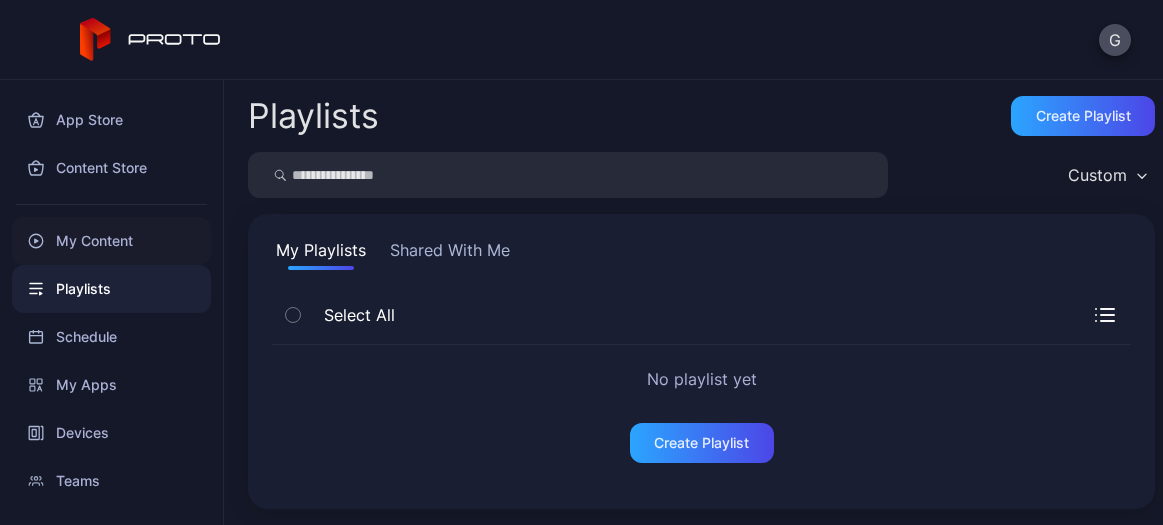 click on "My Content" at bounding box center [111, 241] 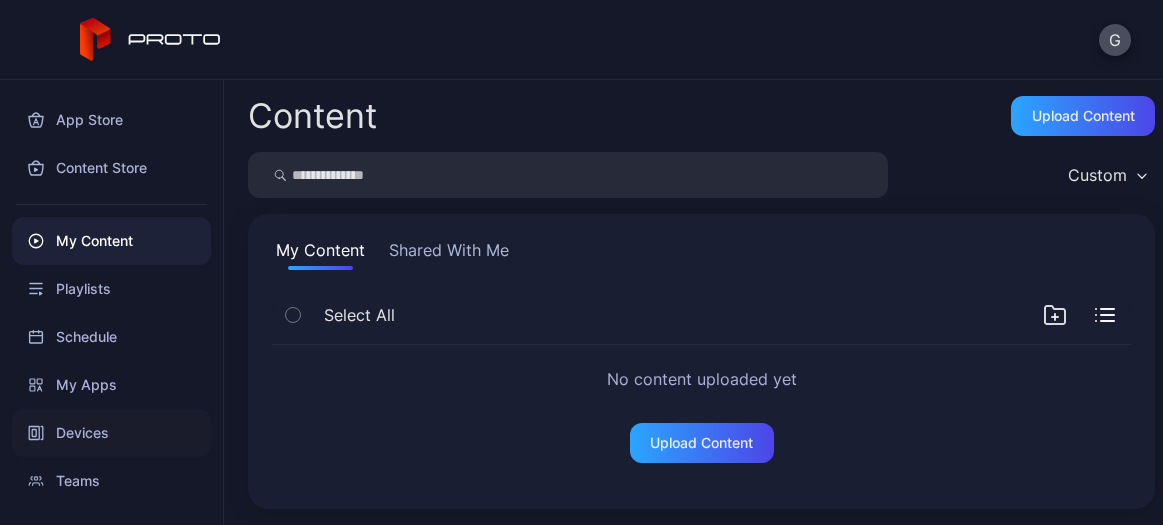 click on "Devices" at bounding box center (111, 433) 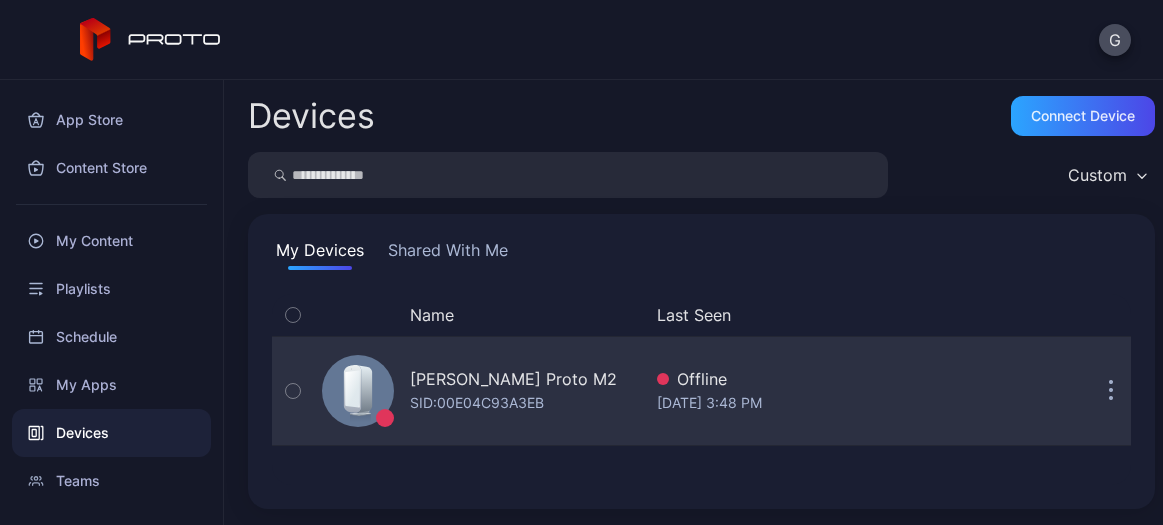 click on "SID:  00E04C93A3EB" at bounding box center (477, 403) 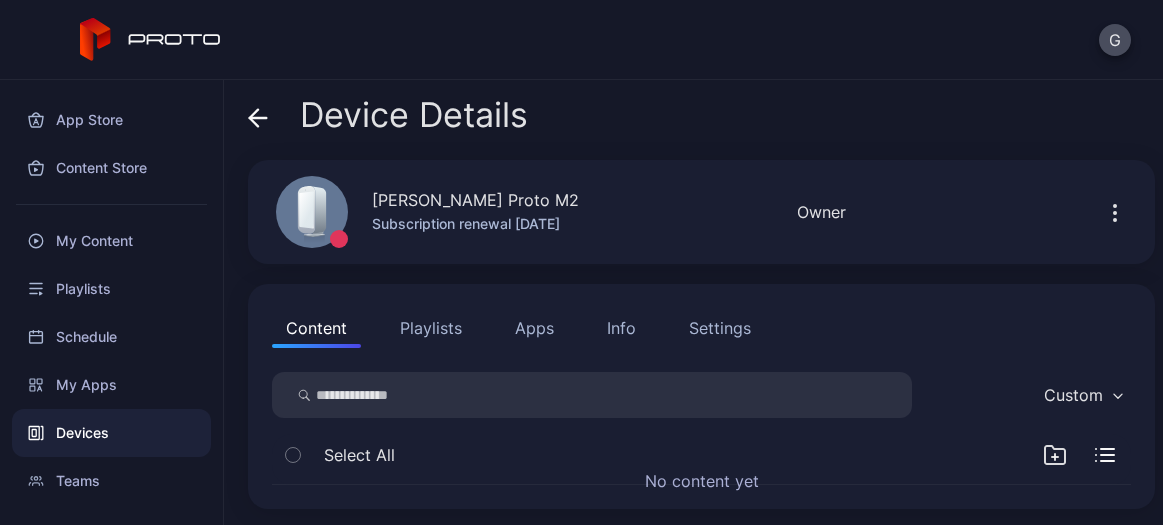 click on "Playlists" at bounding box center (431, 328) 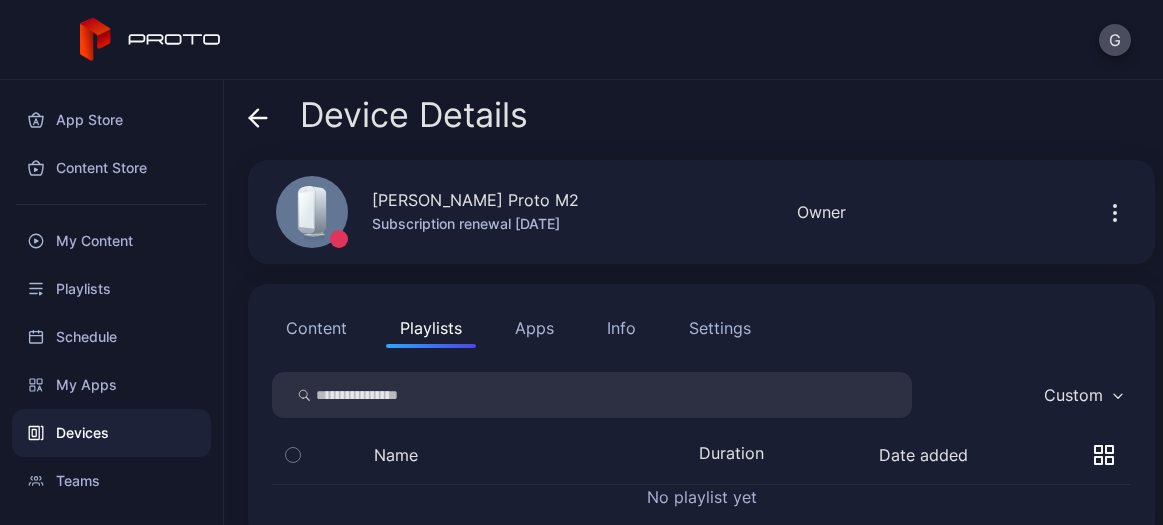 click on "Apps" at bounding box center (534, 328) 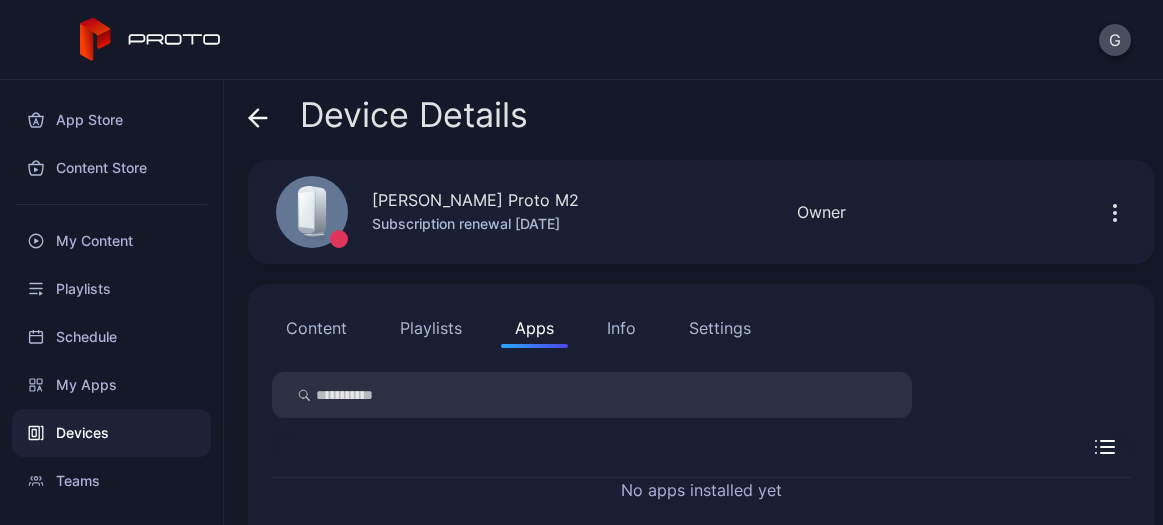 click on "Info" at bounding box center [621, 328] 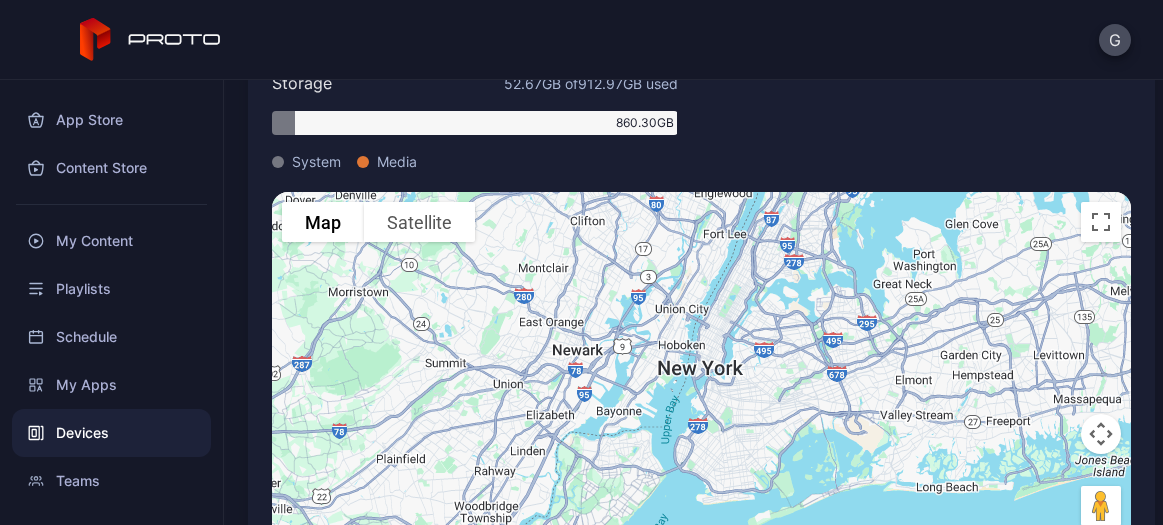 scroll, scrollTop: 600, scrollLeft: 0, axis: vertical 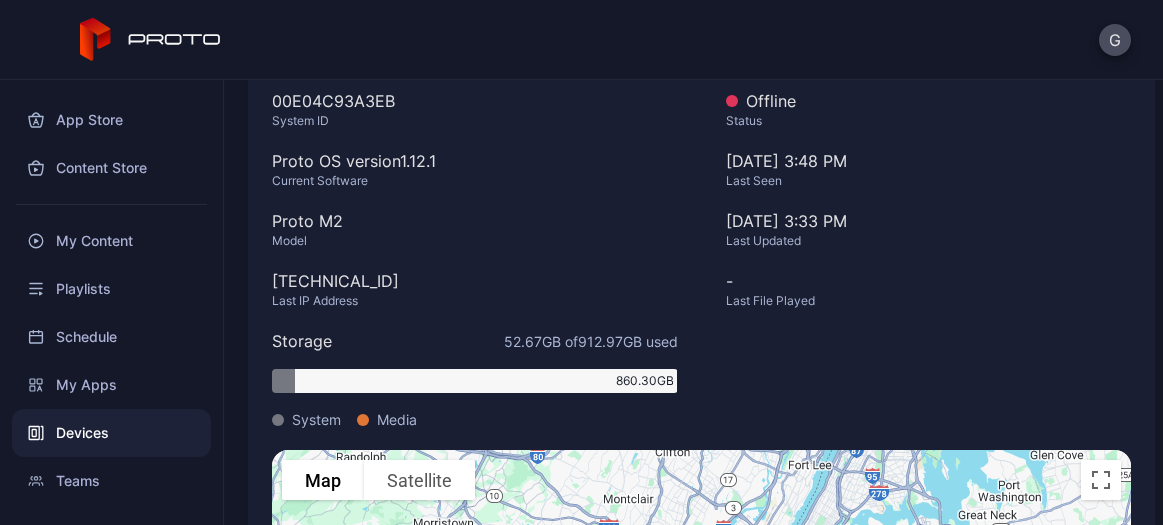 click on "Last Seen" at bounding box center (929, 181) 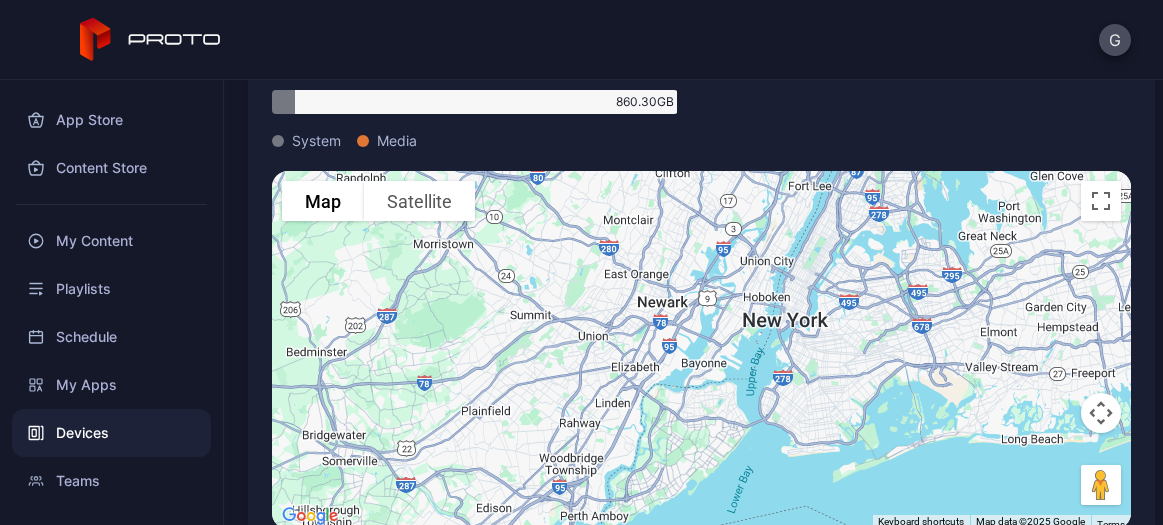 scroll, scrollTop: 583, scrollLeft: 0, axis: vertical 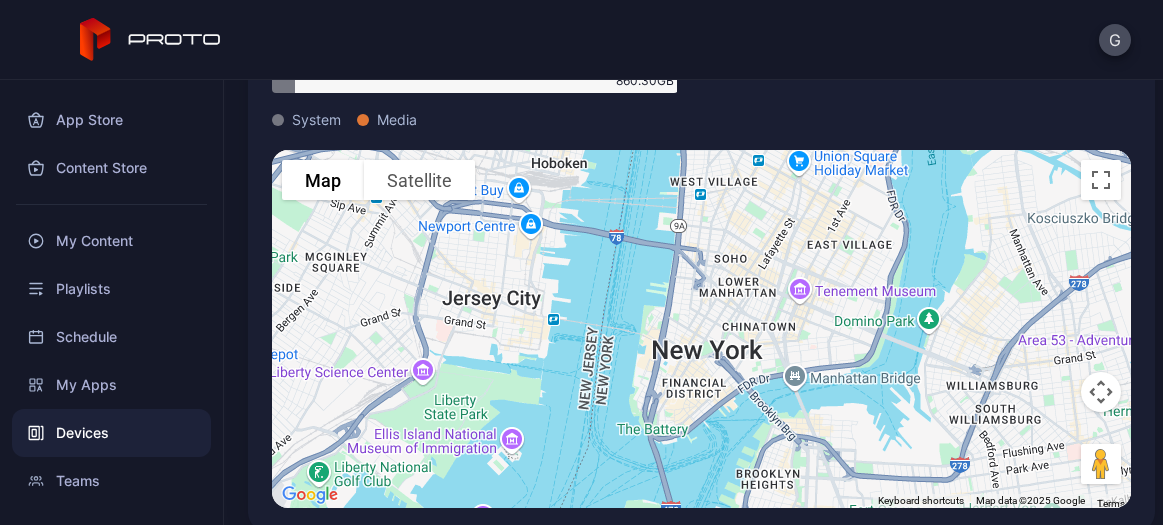 drag, startPoint x: 645, startPoint y: 273, endPoint x: 713, endPoint y: 448, distance: 187.74718 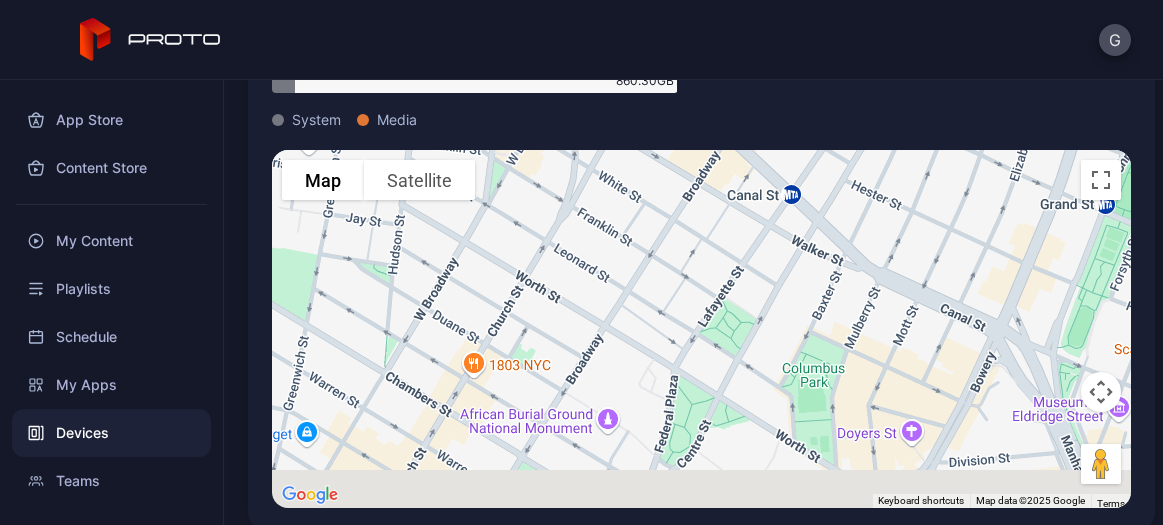 drag, startPoint x: 664, startPoint y: 335, endPoint x: 704, endPoint y: 306, distance: 49.40648 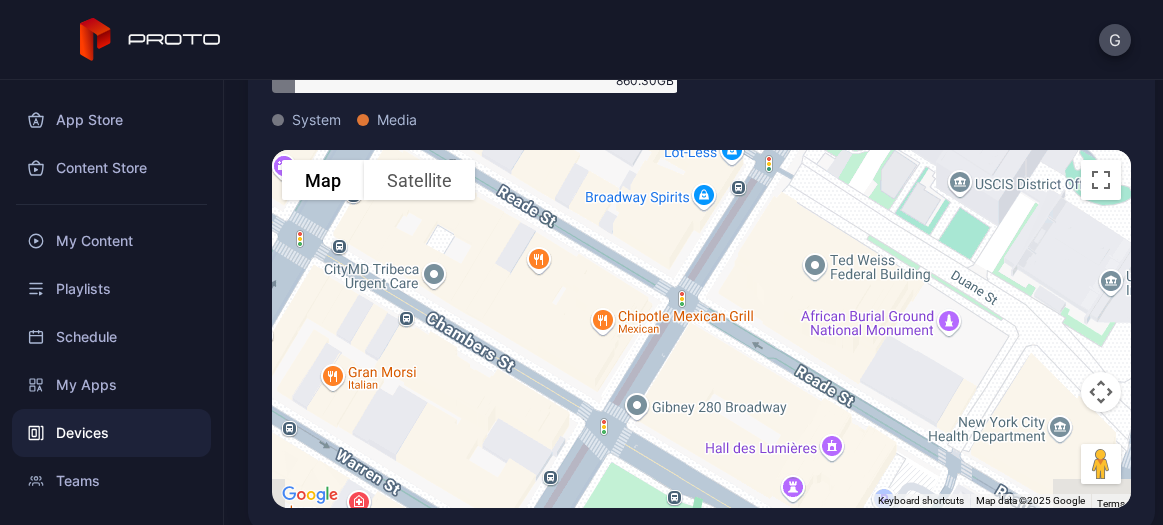 drag, startPoint x: 598, startPoint y: 424, endPoint x: 556, endPoint y: 210, distance: 218.08255 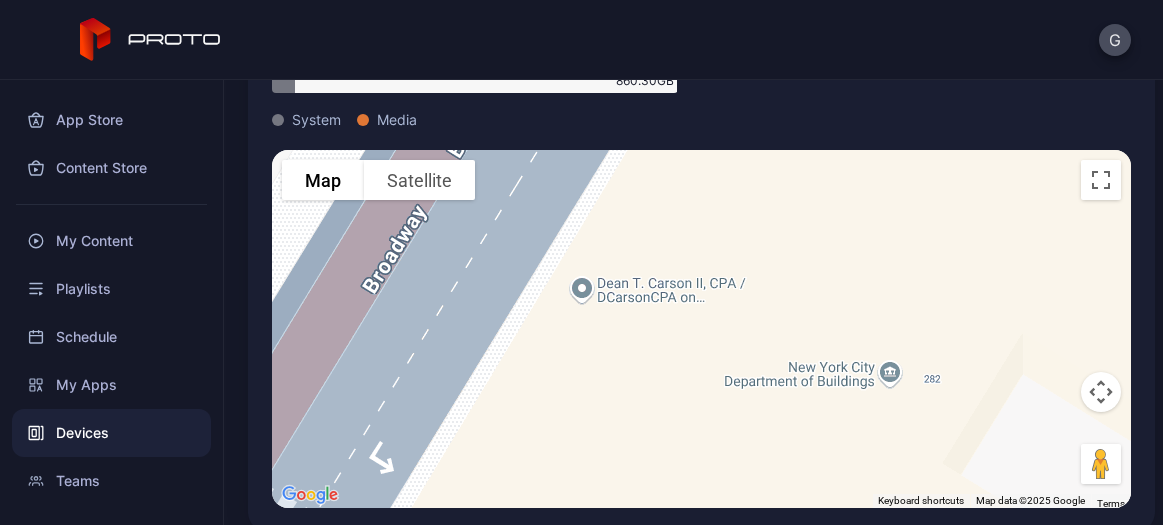 drag, startPoint x: 536, startPoint y: 324, endPoint x: 890, endPoint y: 616, distance: 458.88995 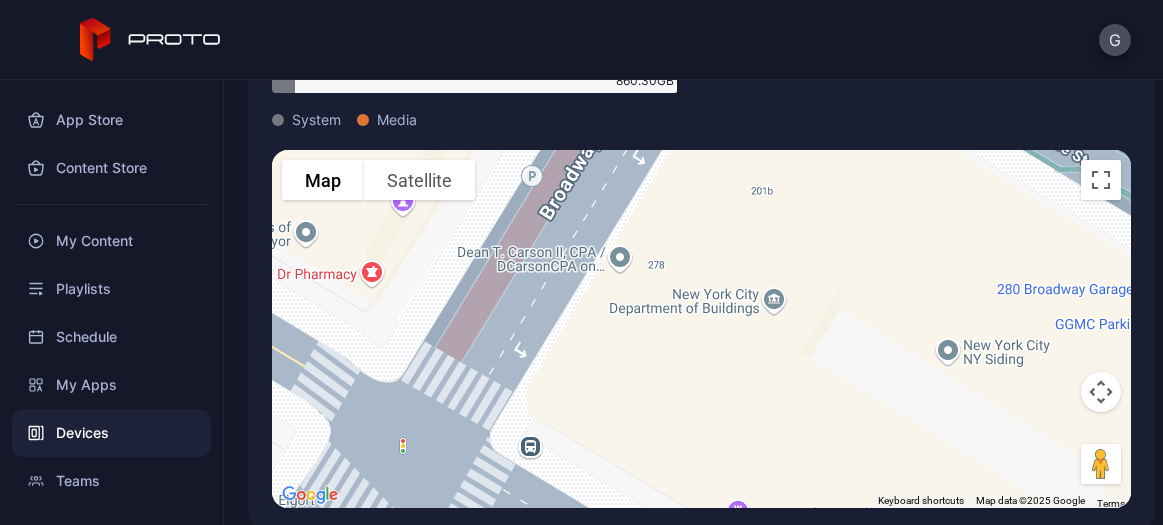 drag, startPoint x: 669, startPoint y: 443, endPoint x: 651, endPoint y: 330, distance: 114.424644 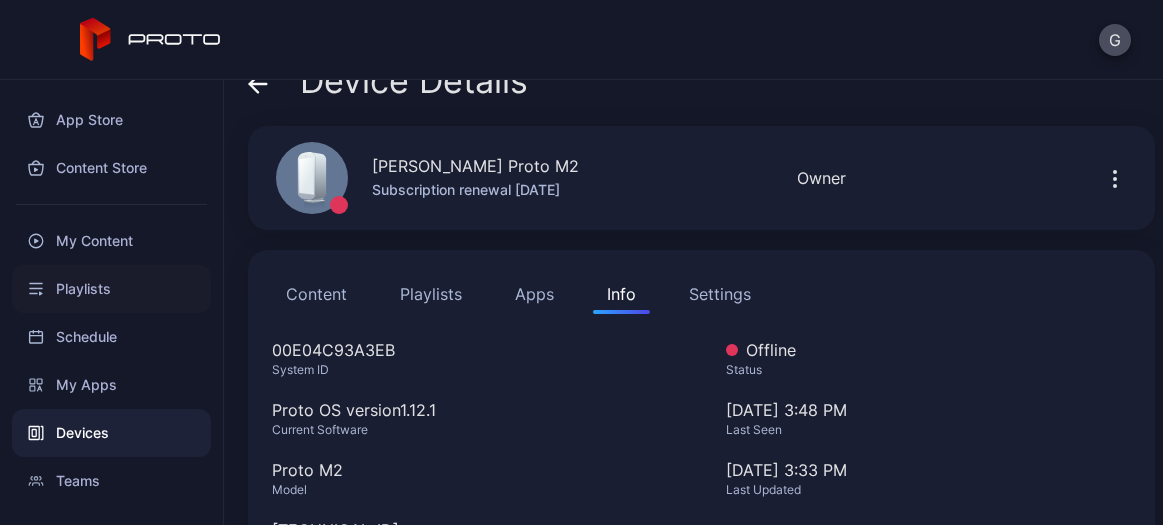 scroll, scrollTop: 0, scrollLeft: 0, axis: both 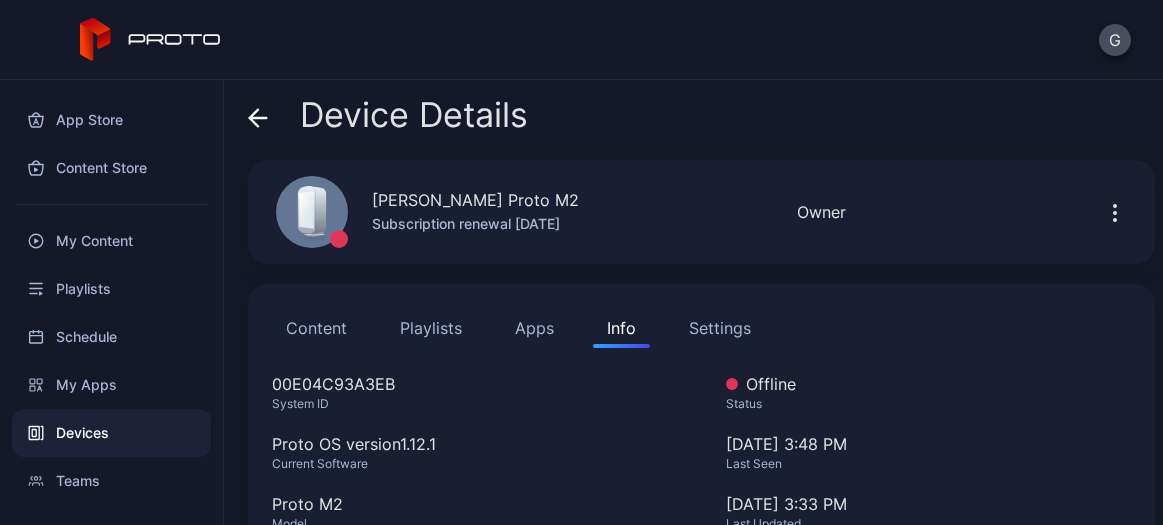 click 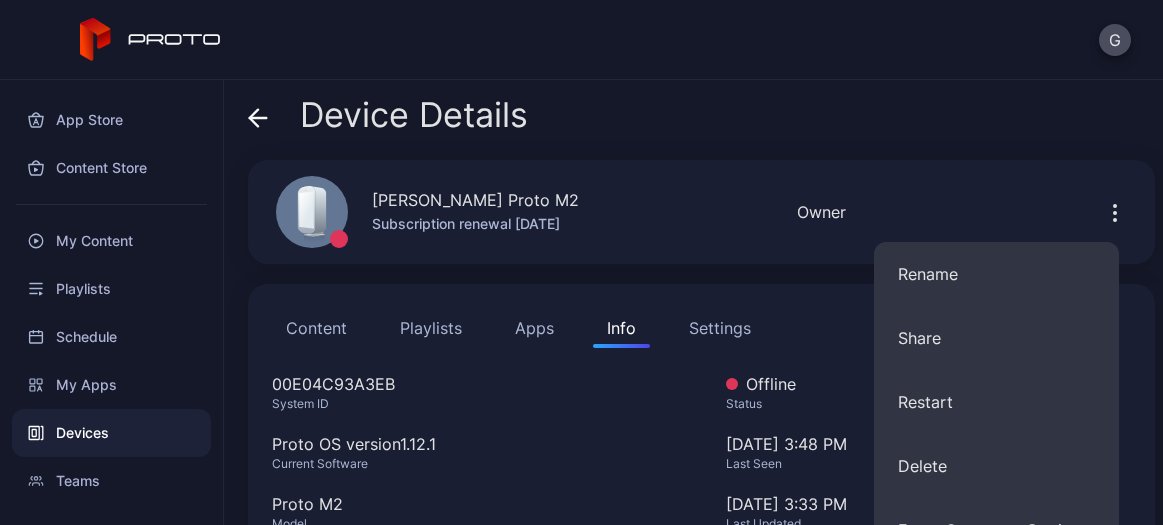 click on "Content" at bounding box center [316, 328] 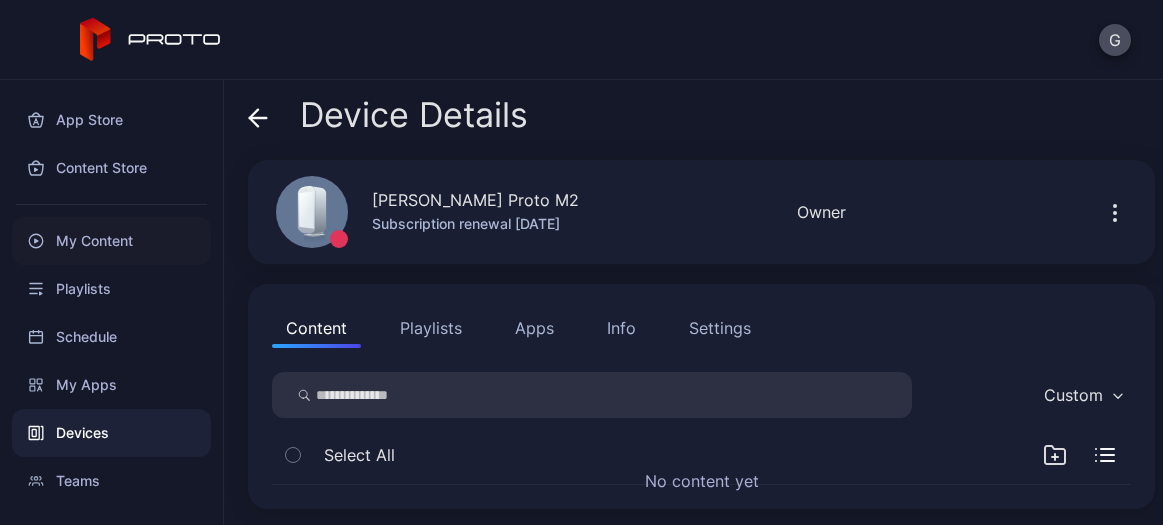 click on "My Content" at bounding box center [111, 241] 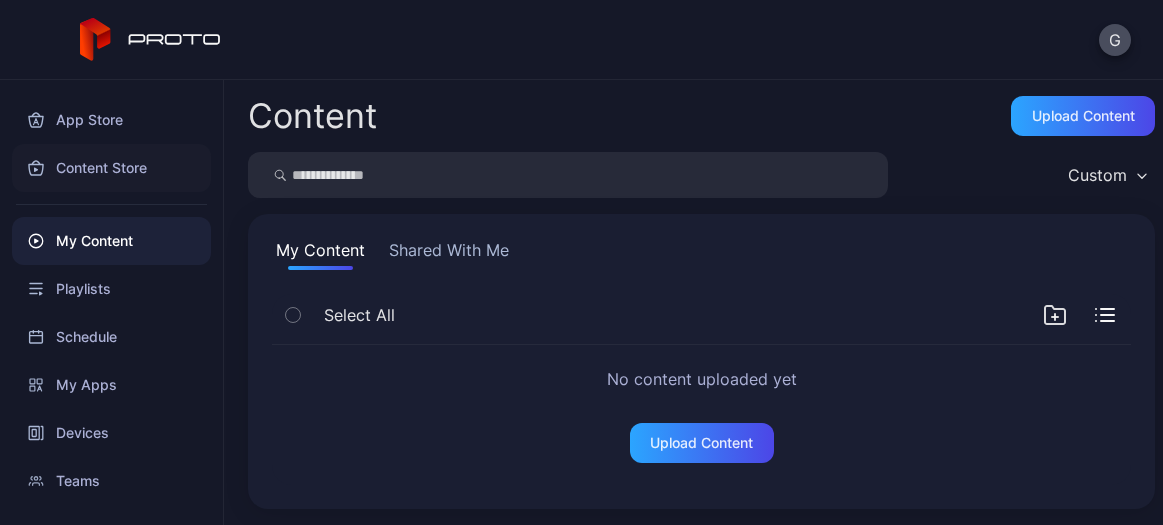 click on "Content Store" at bounding box center [111, 168] 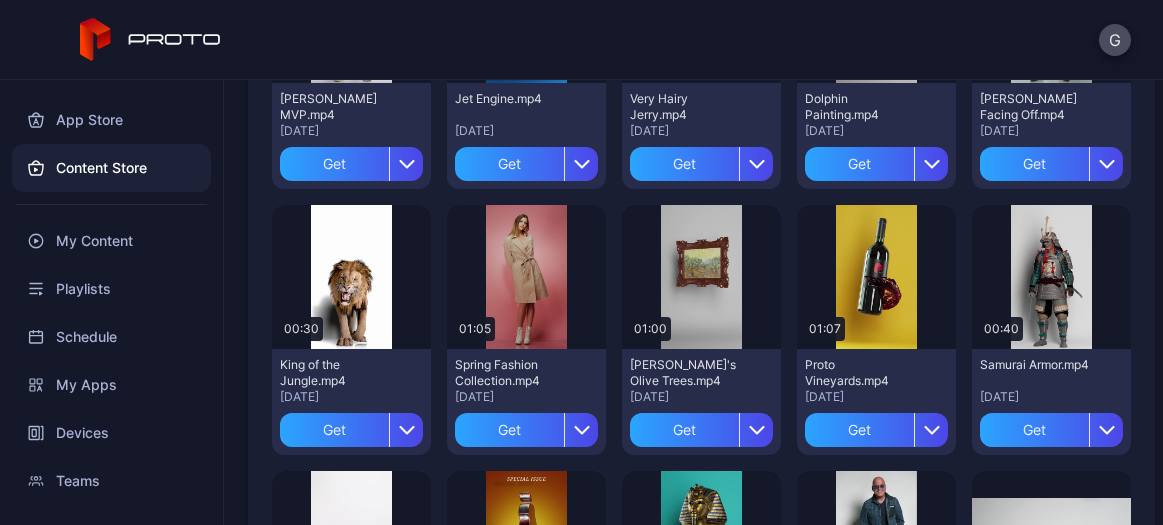 scroll, scrollTop: 1500, scrollLeft: 0, axis: vertical 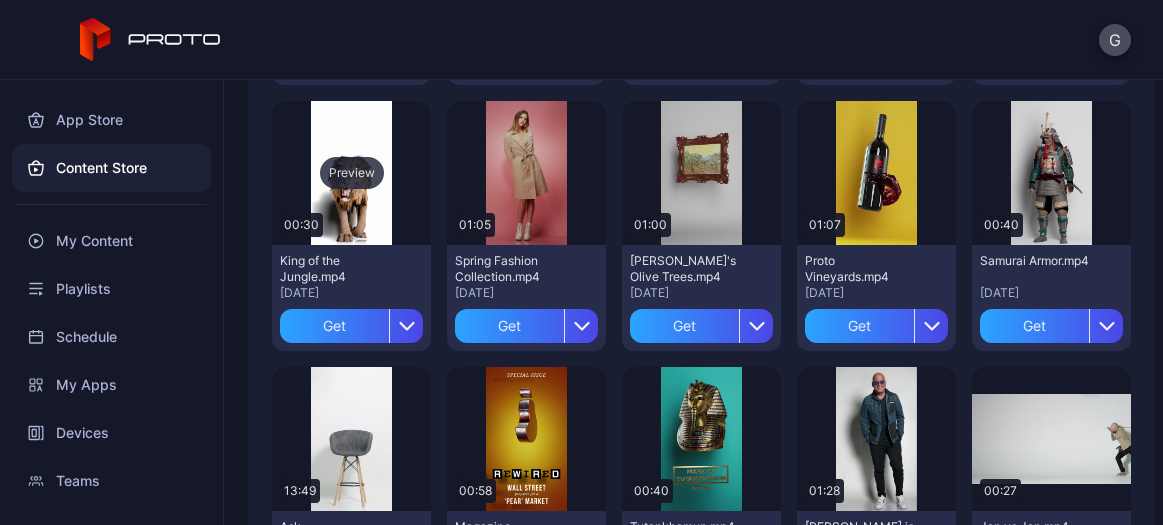 click on "Preview" at bounding box center (351, 173) 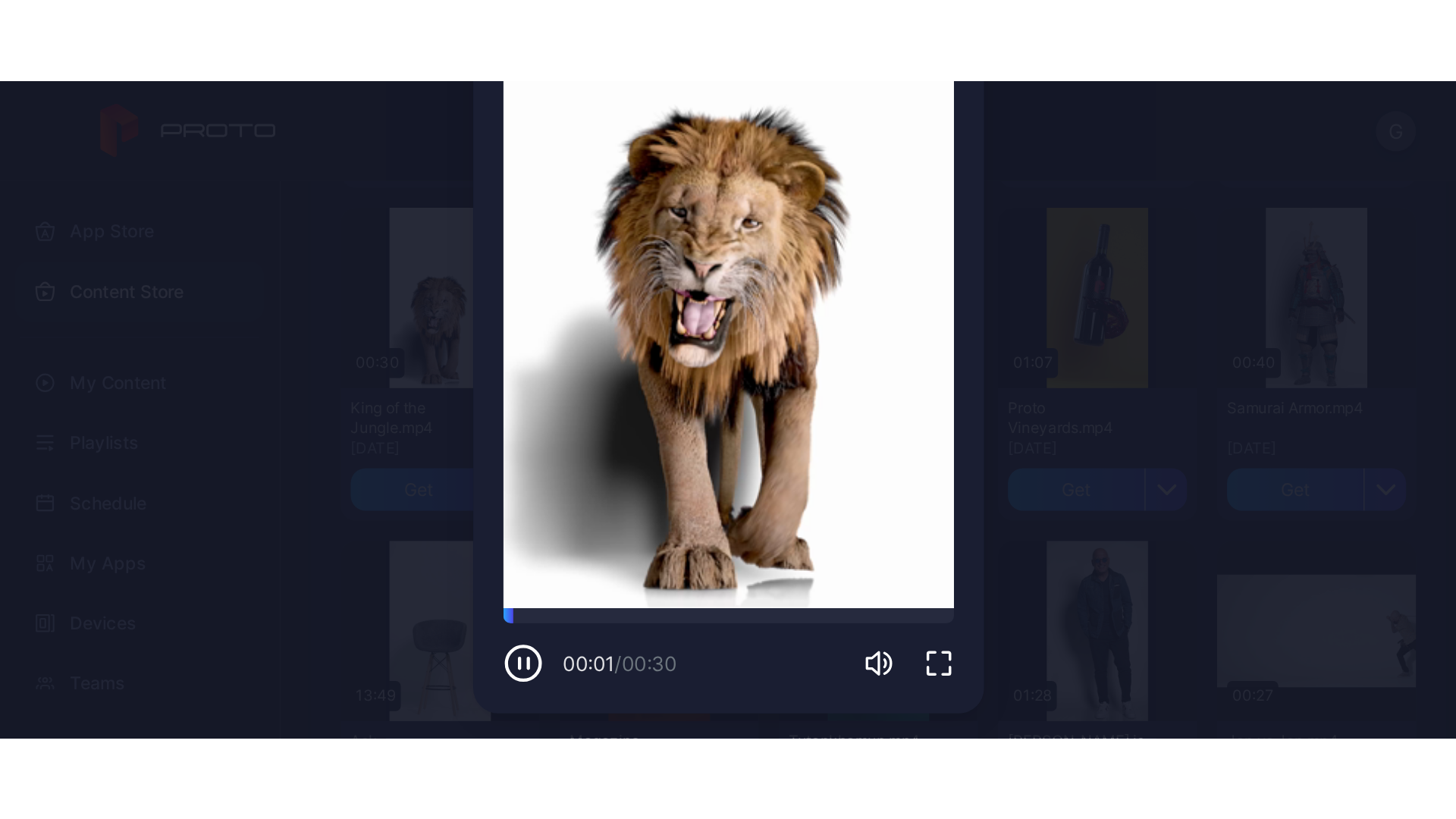 scroll, scrollTop: 242, scrollLeft: 0, axis: vertical 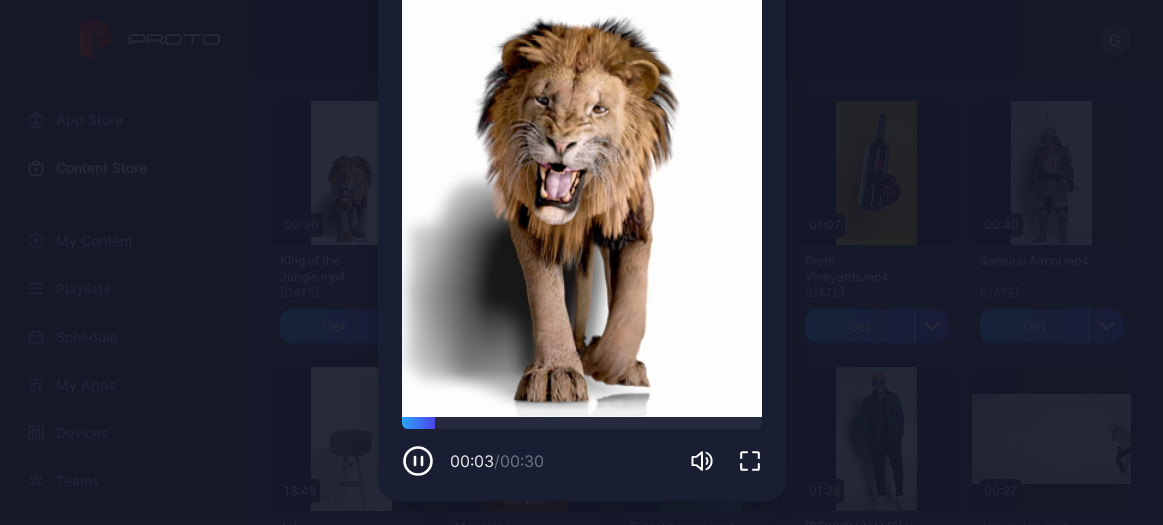 click 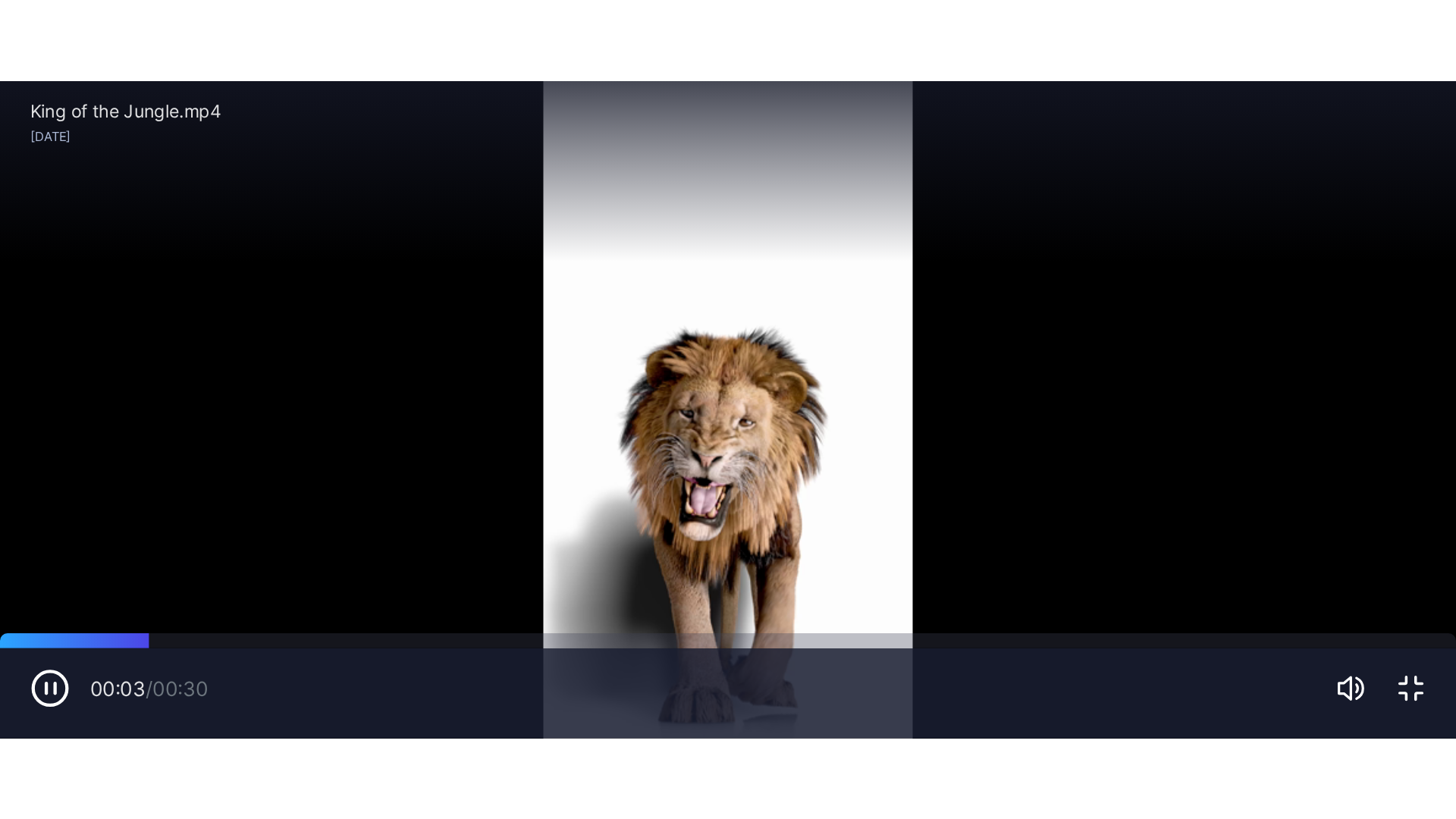 scroll, scrollTop: 0, scrollLeft: 0, axis: both 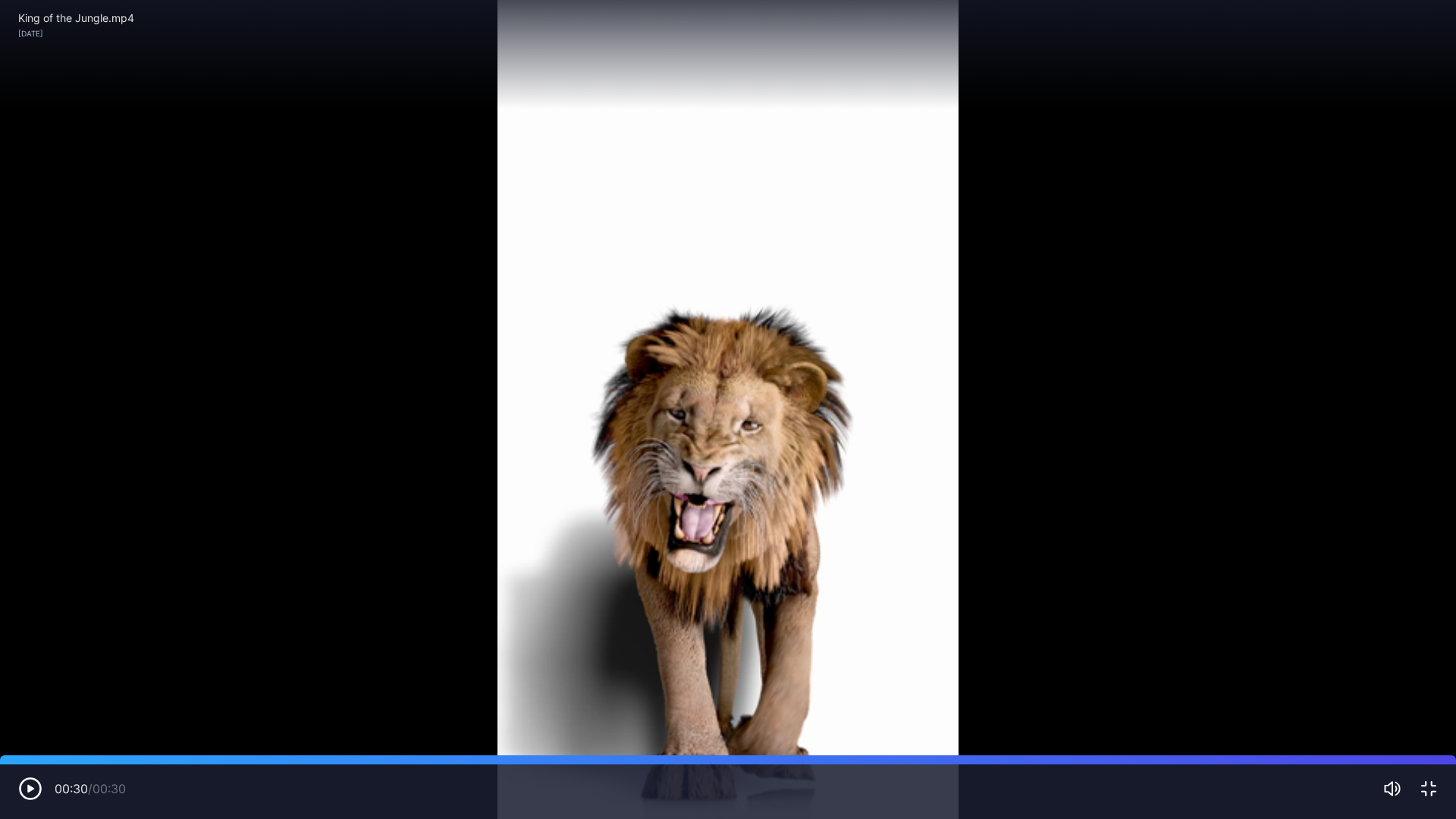 click 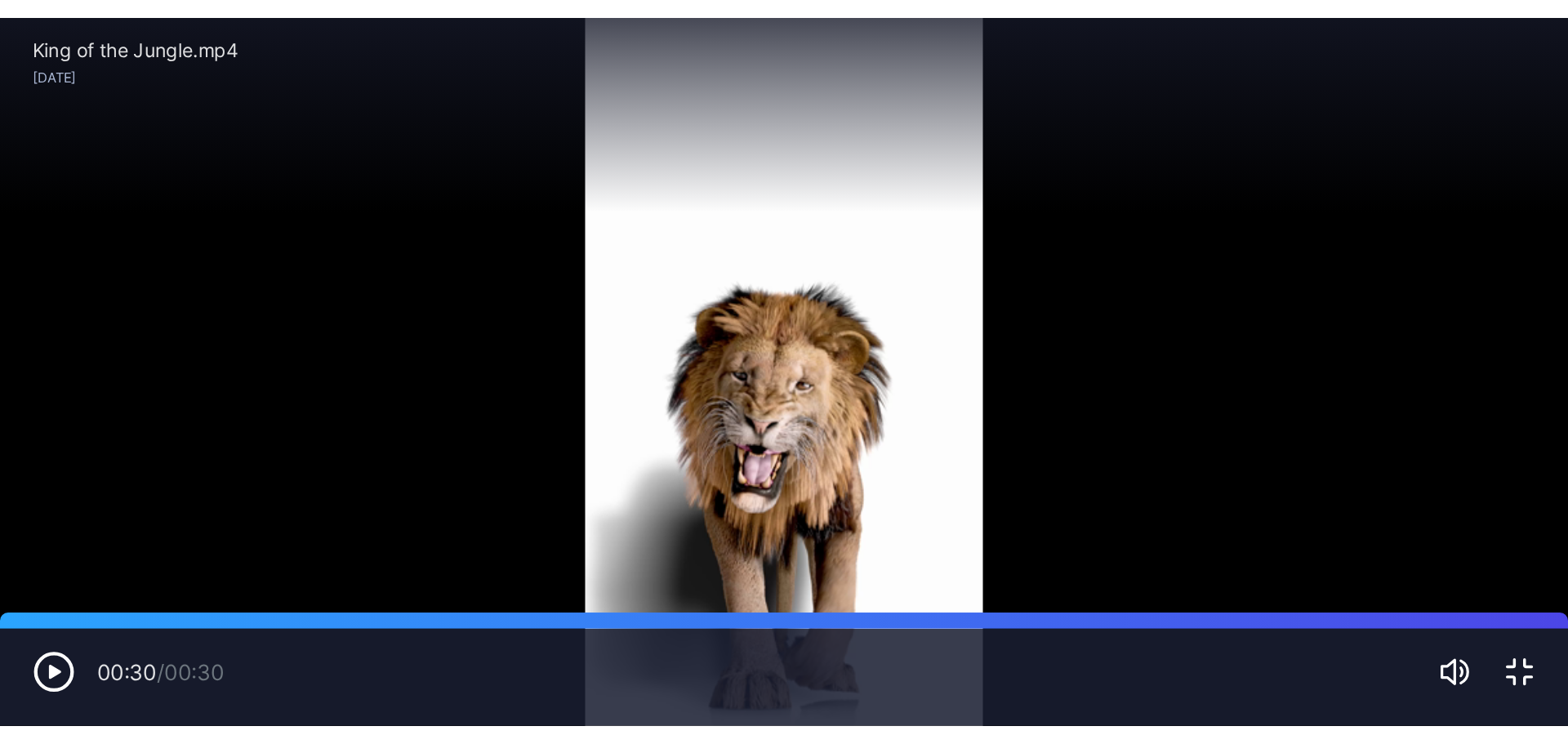 scroll, scrollTop: 1225, scrollLeft: 0, axis: vertical 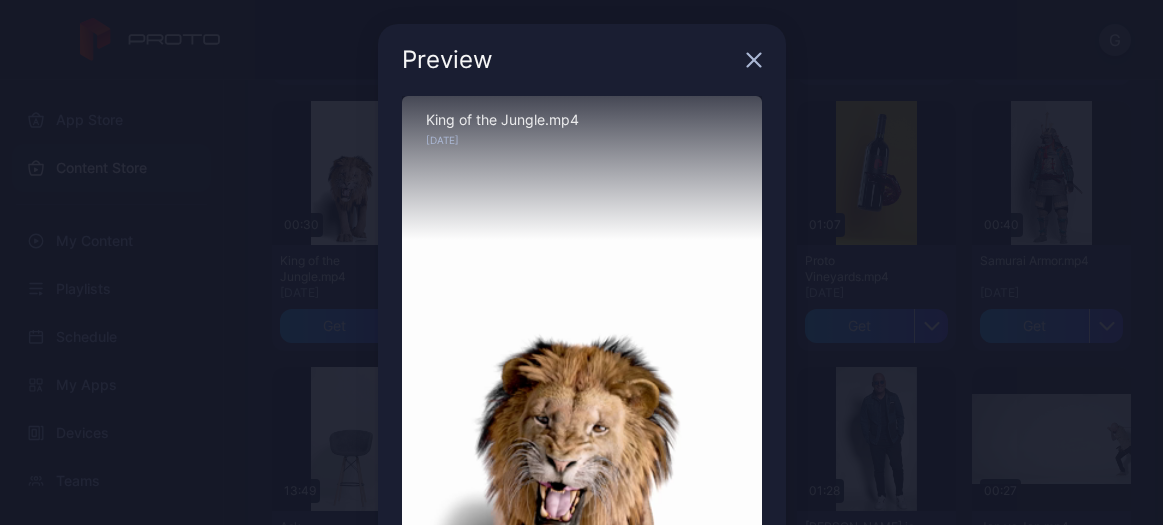 click 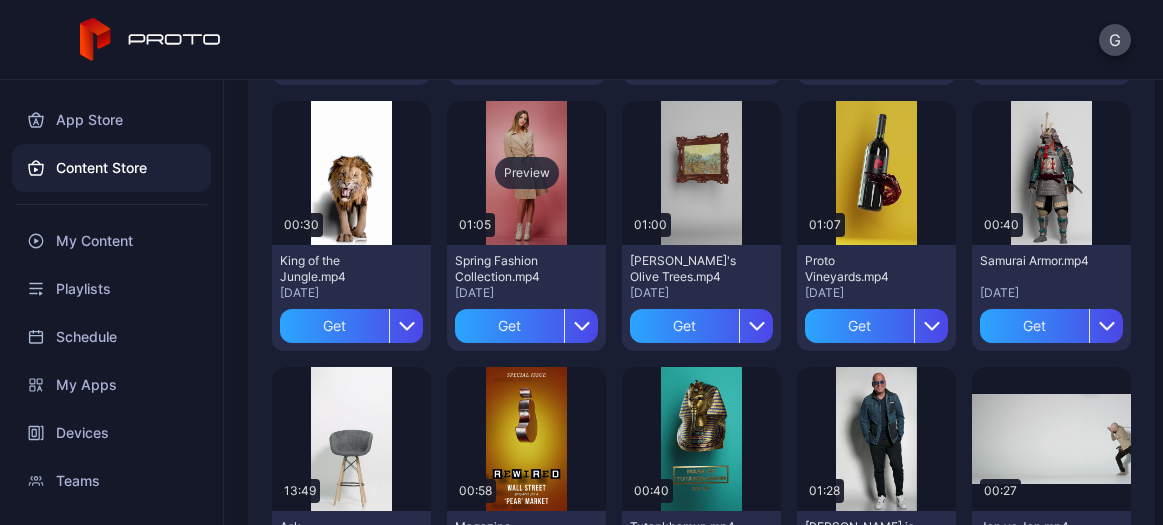 click on "Preview" at bounding box center (526, 173) 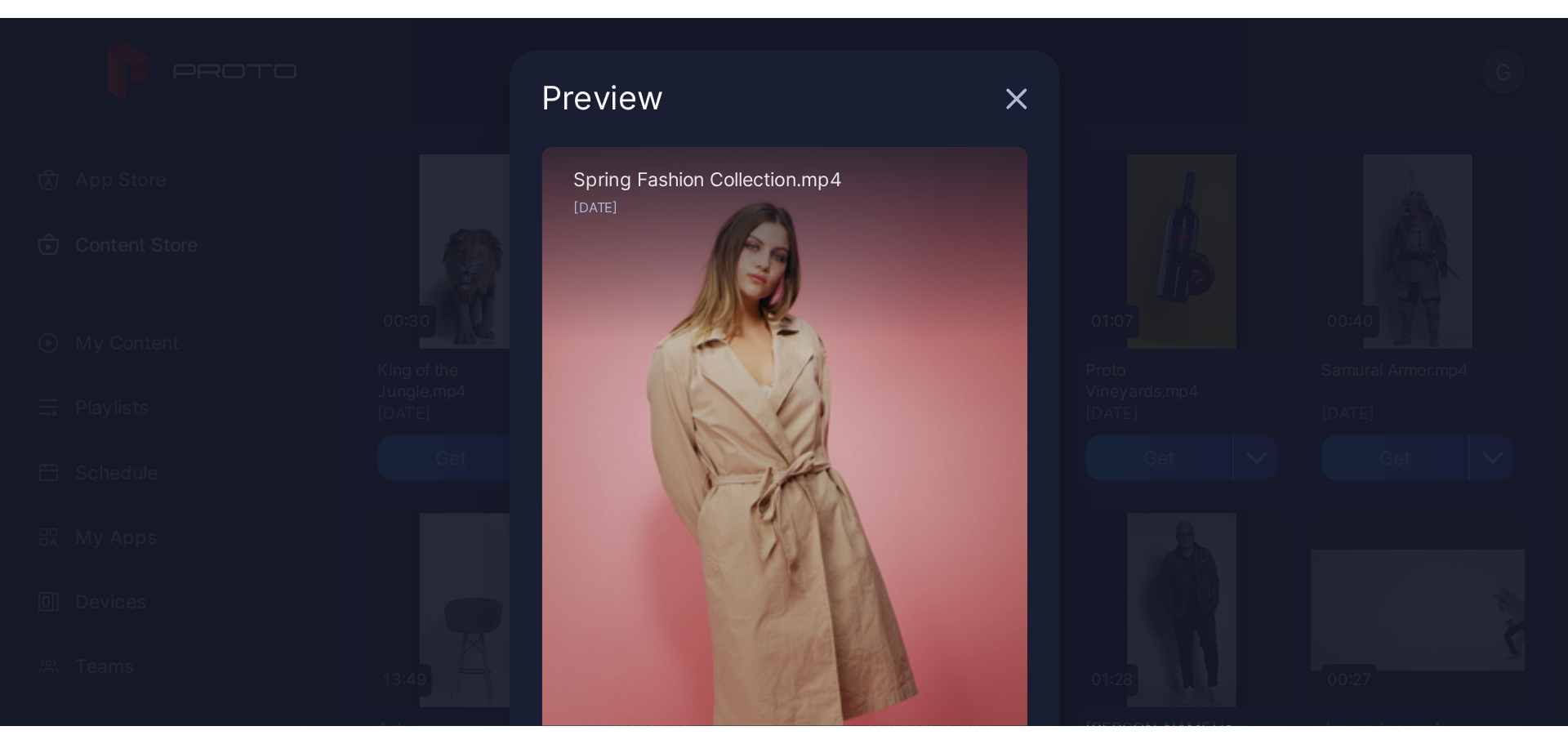 scroll, scrollTop: 791, scrollLeft: 0, axis: vertical 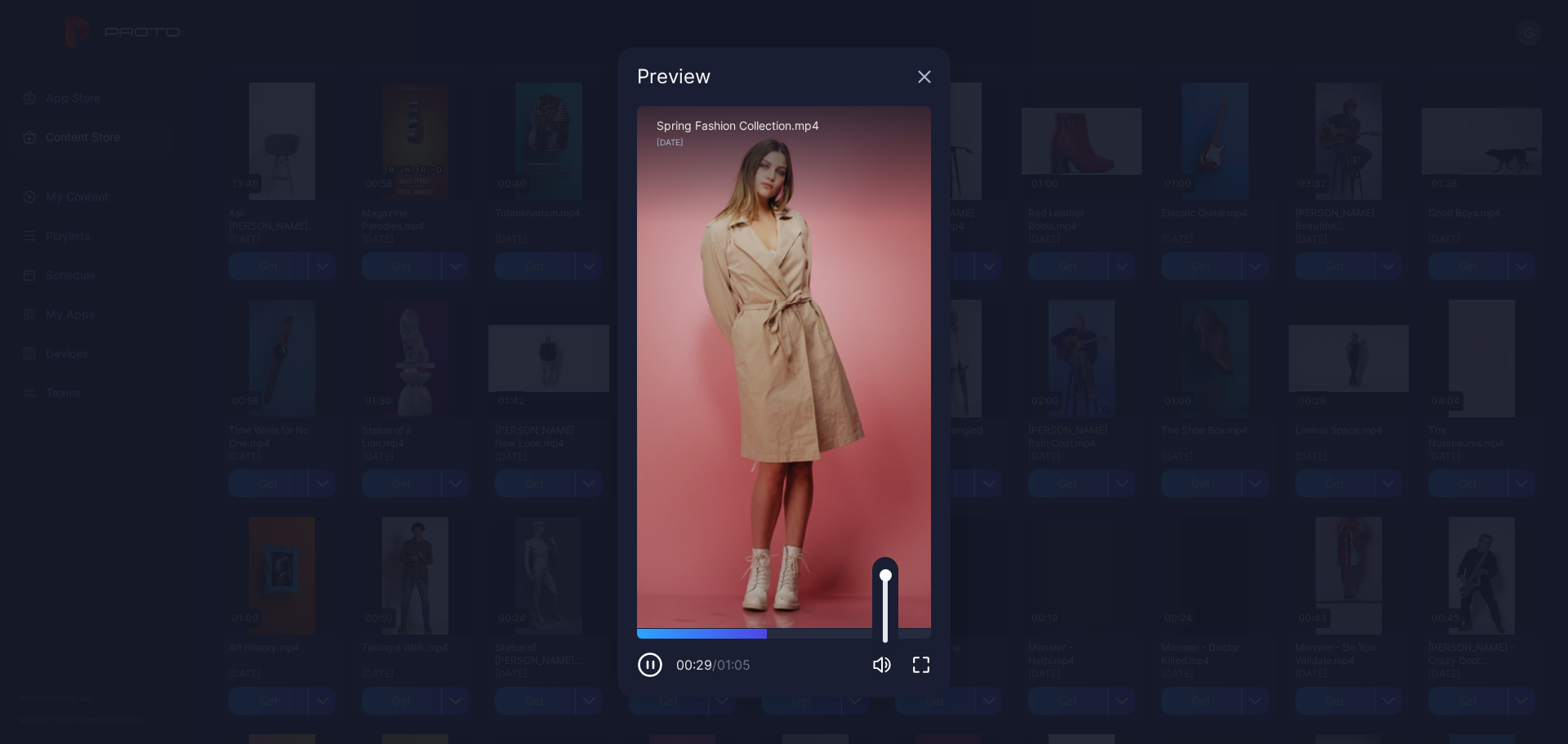 click 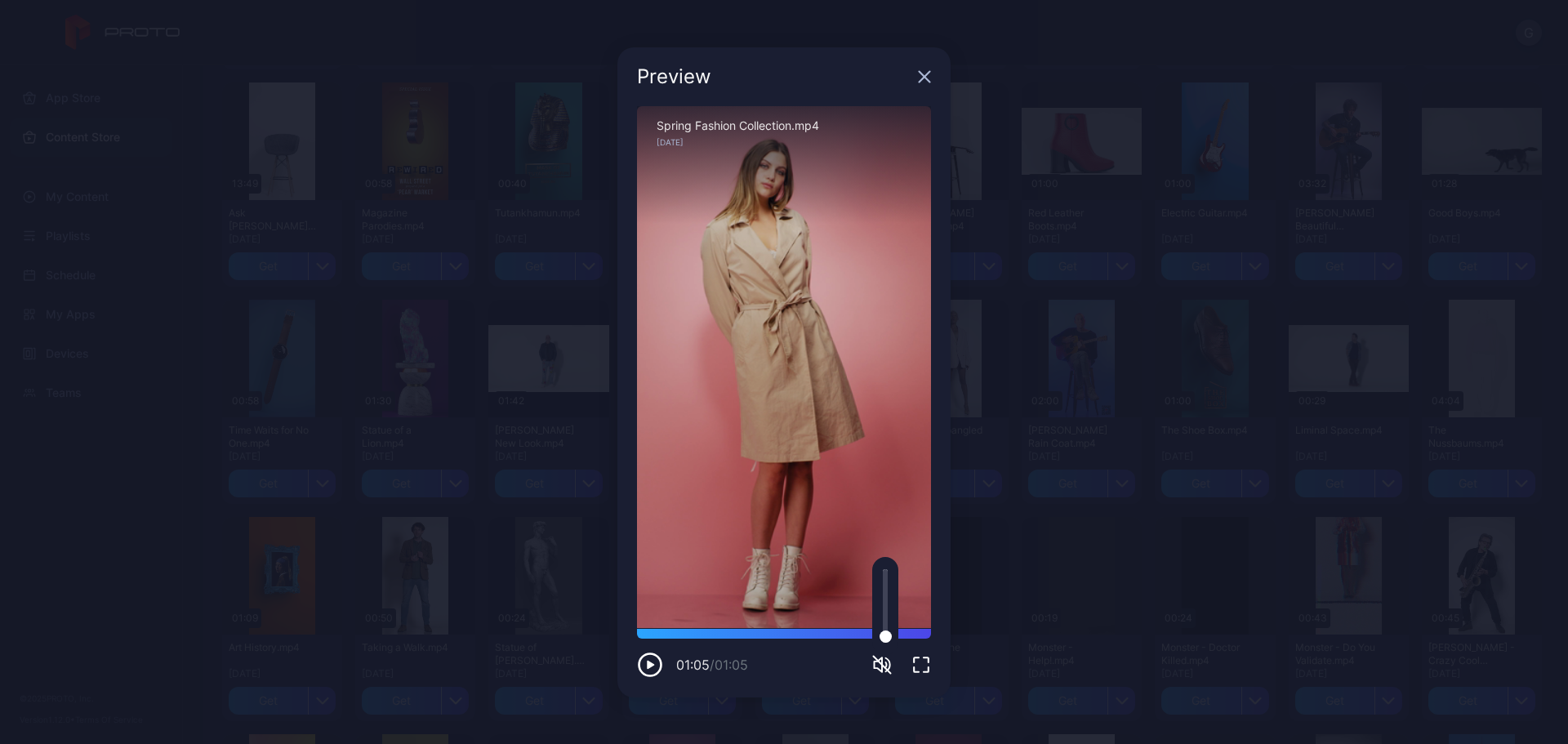 click 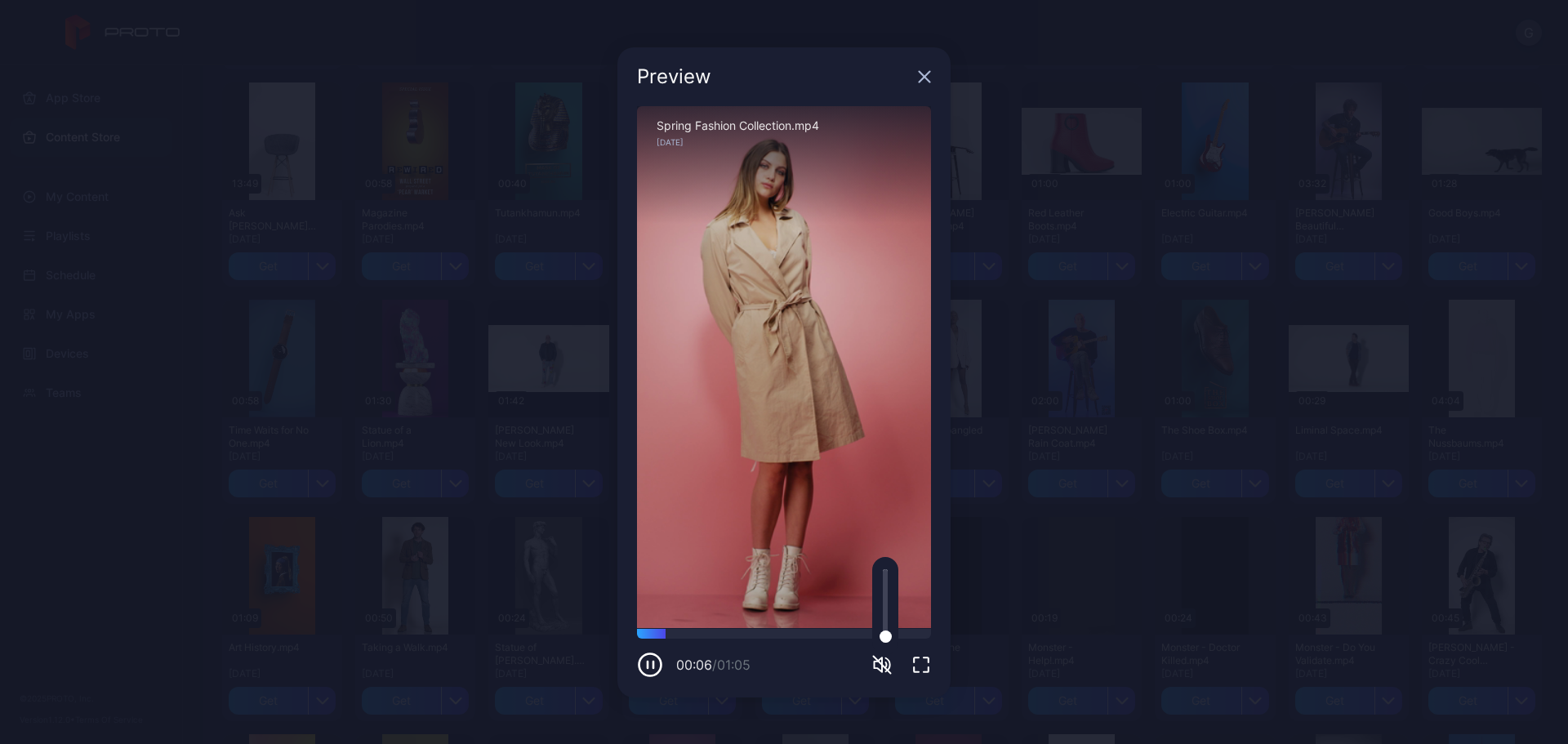 click 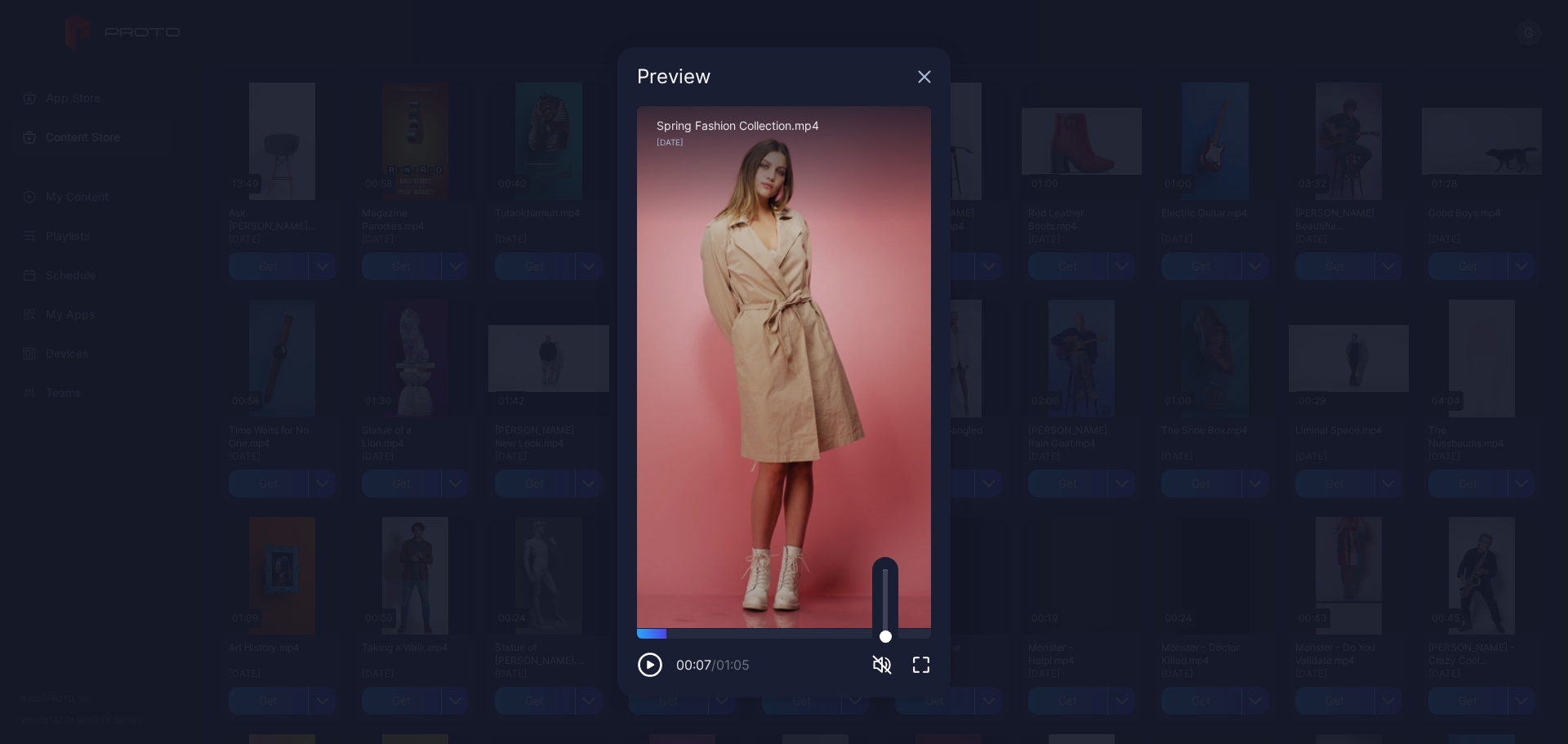 click 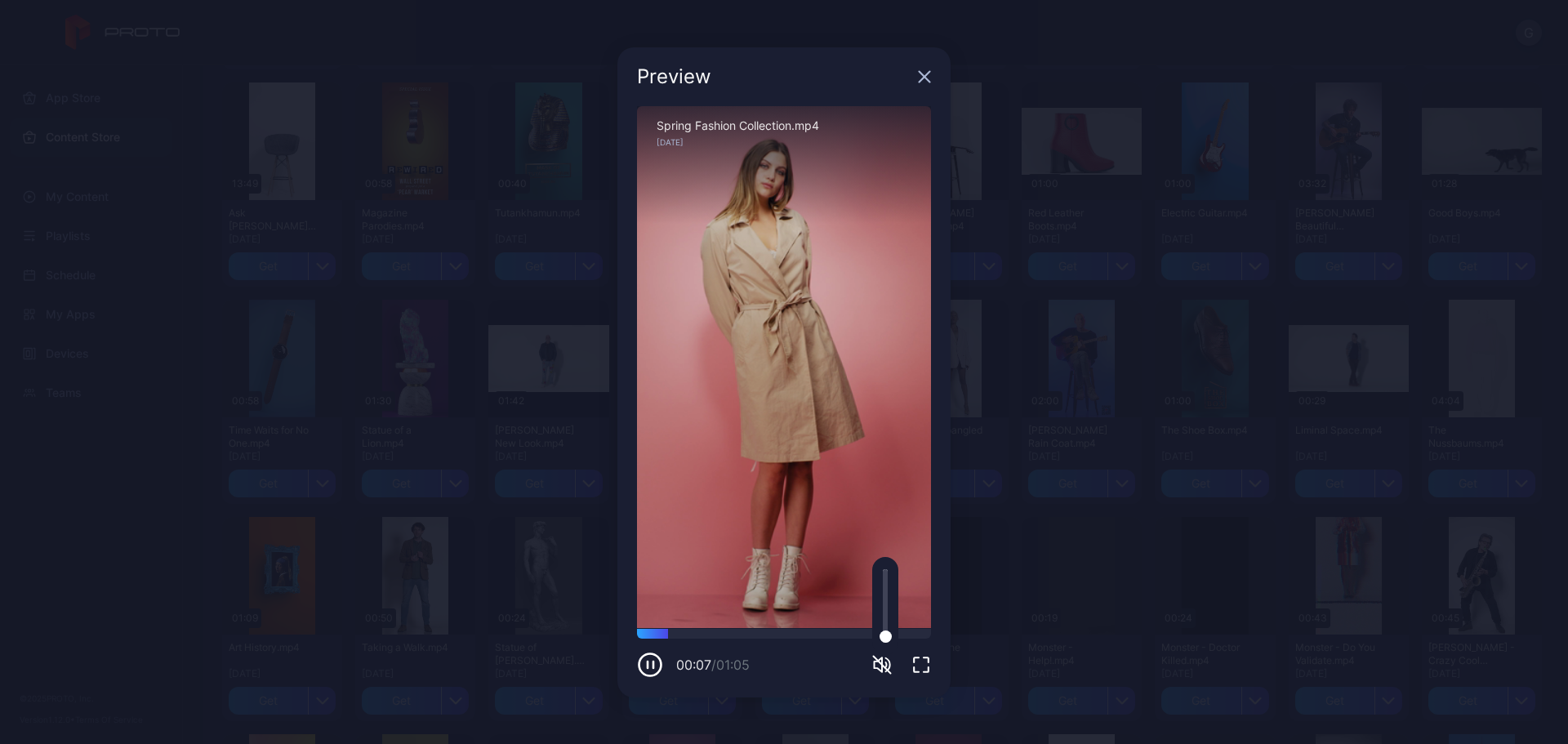 click 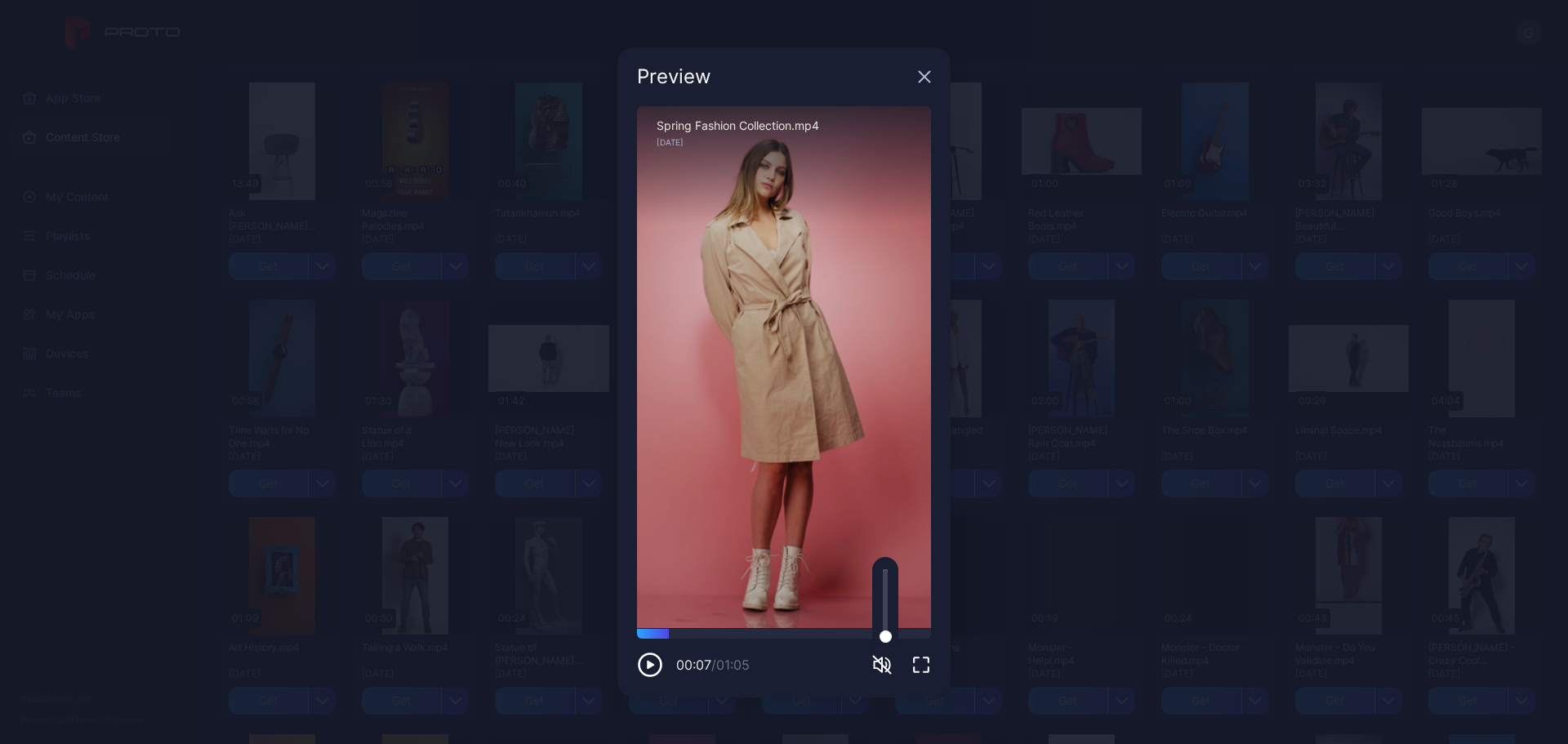 click 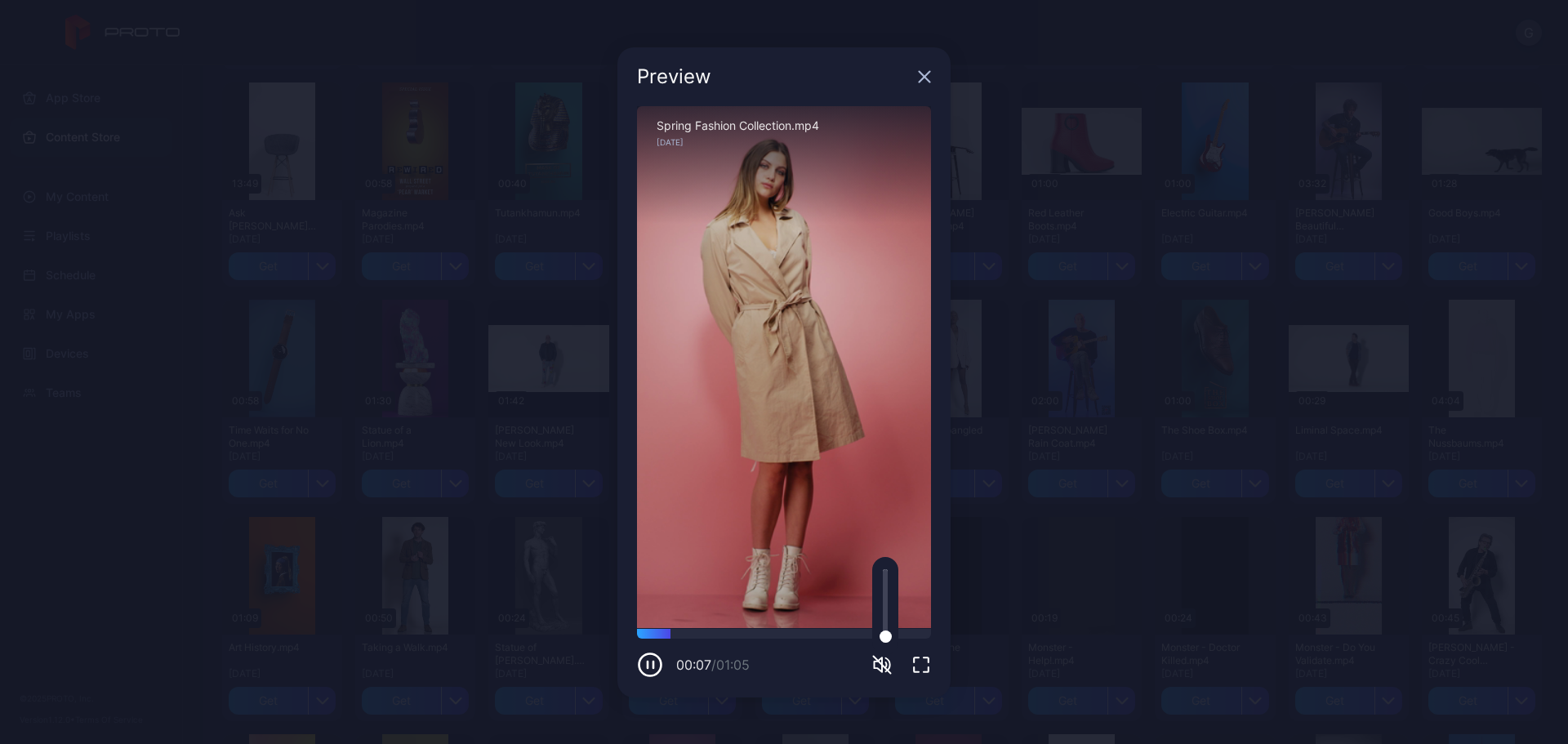 click 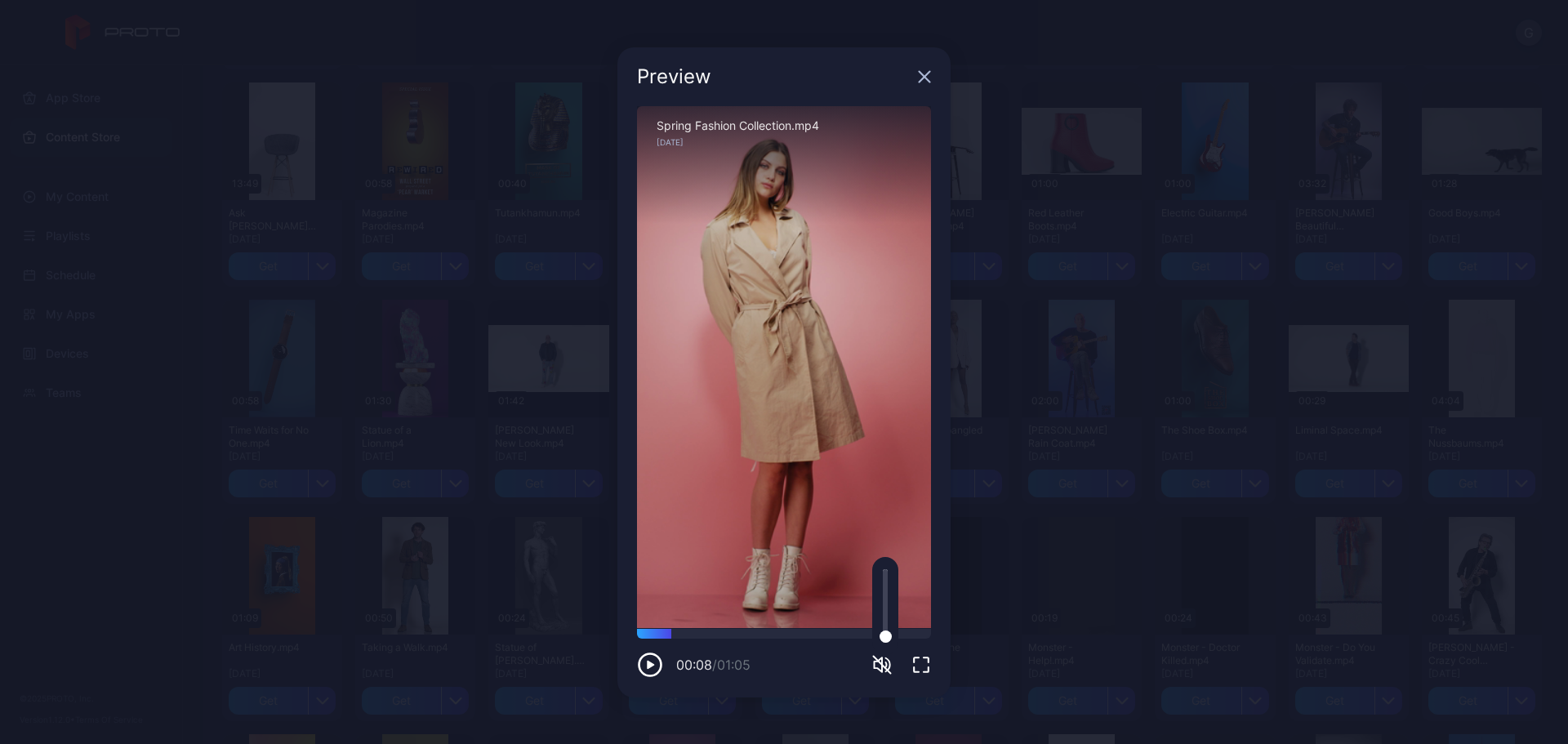 click 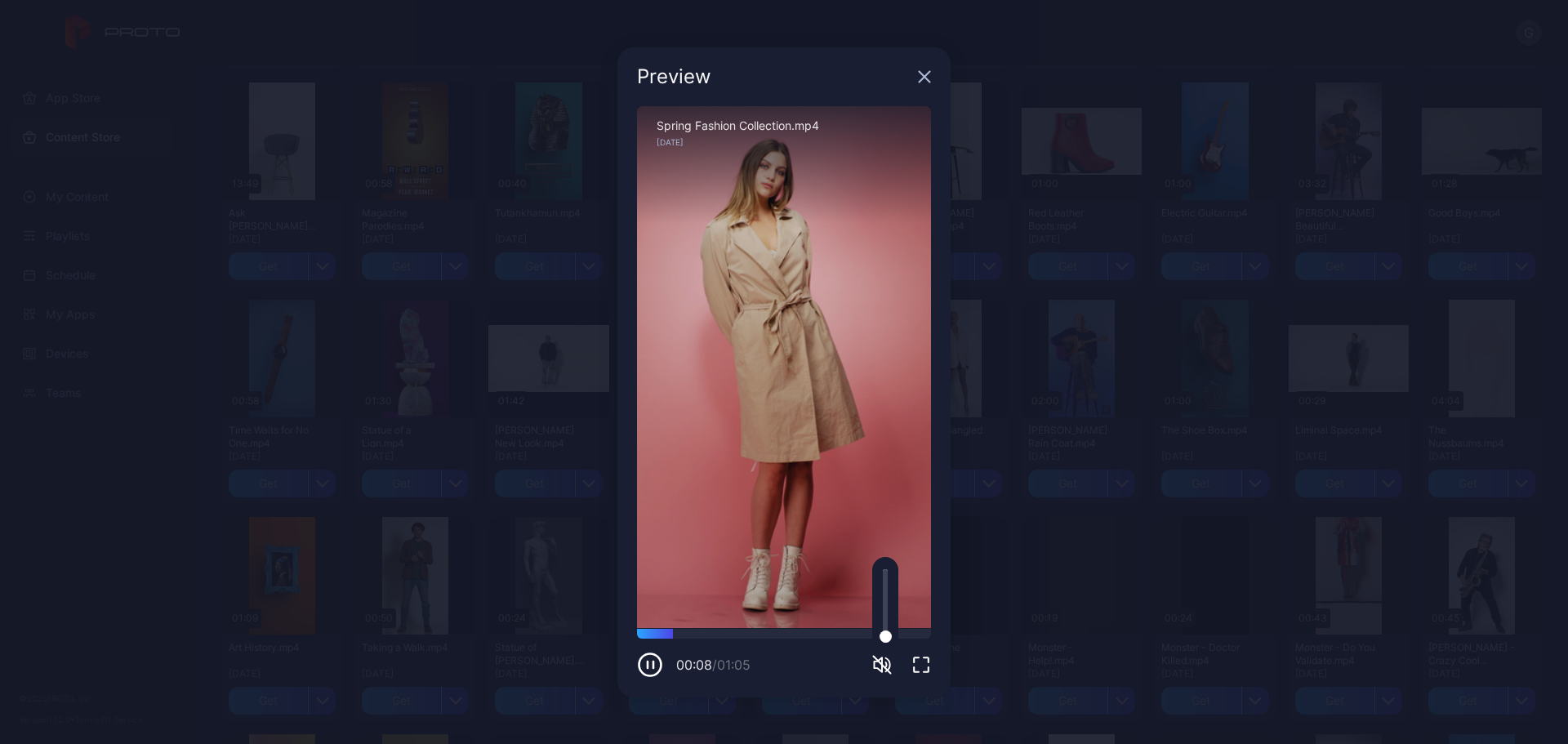 click 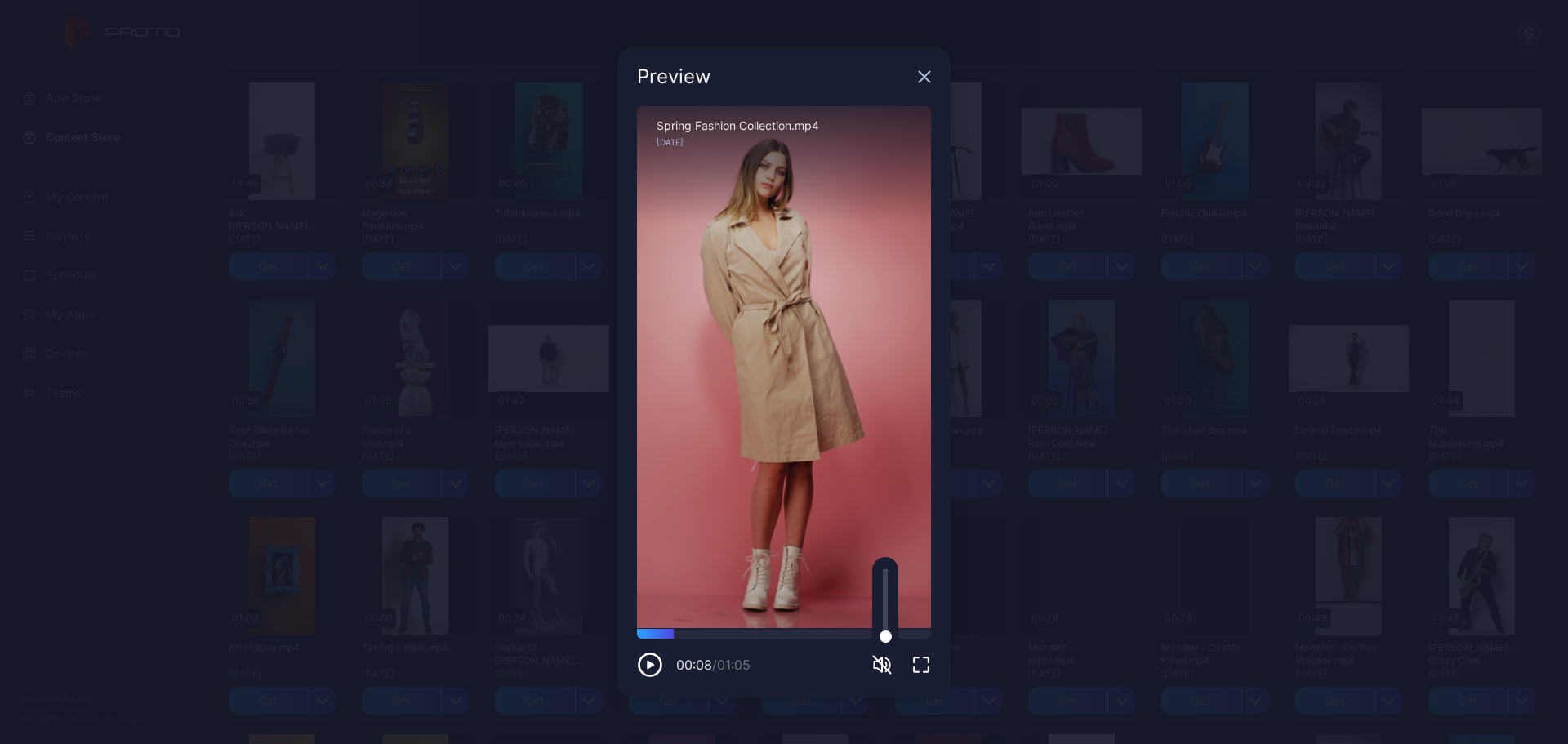click 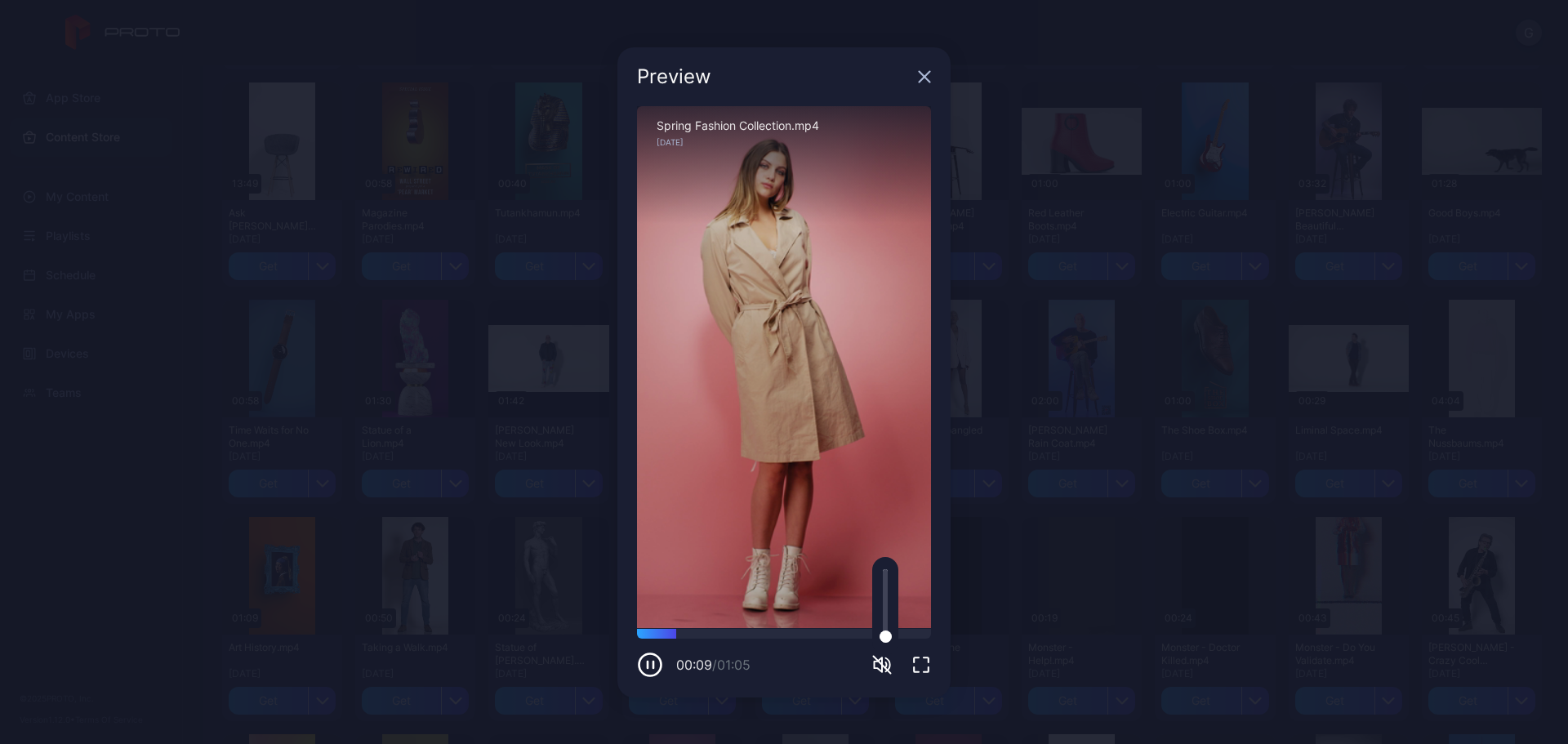 click 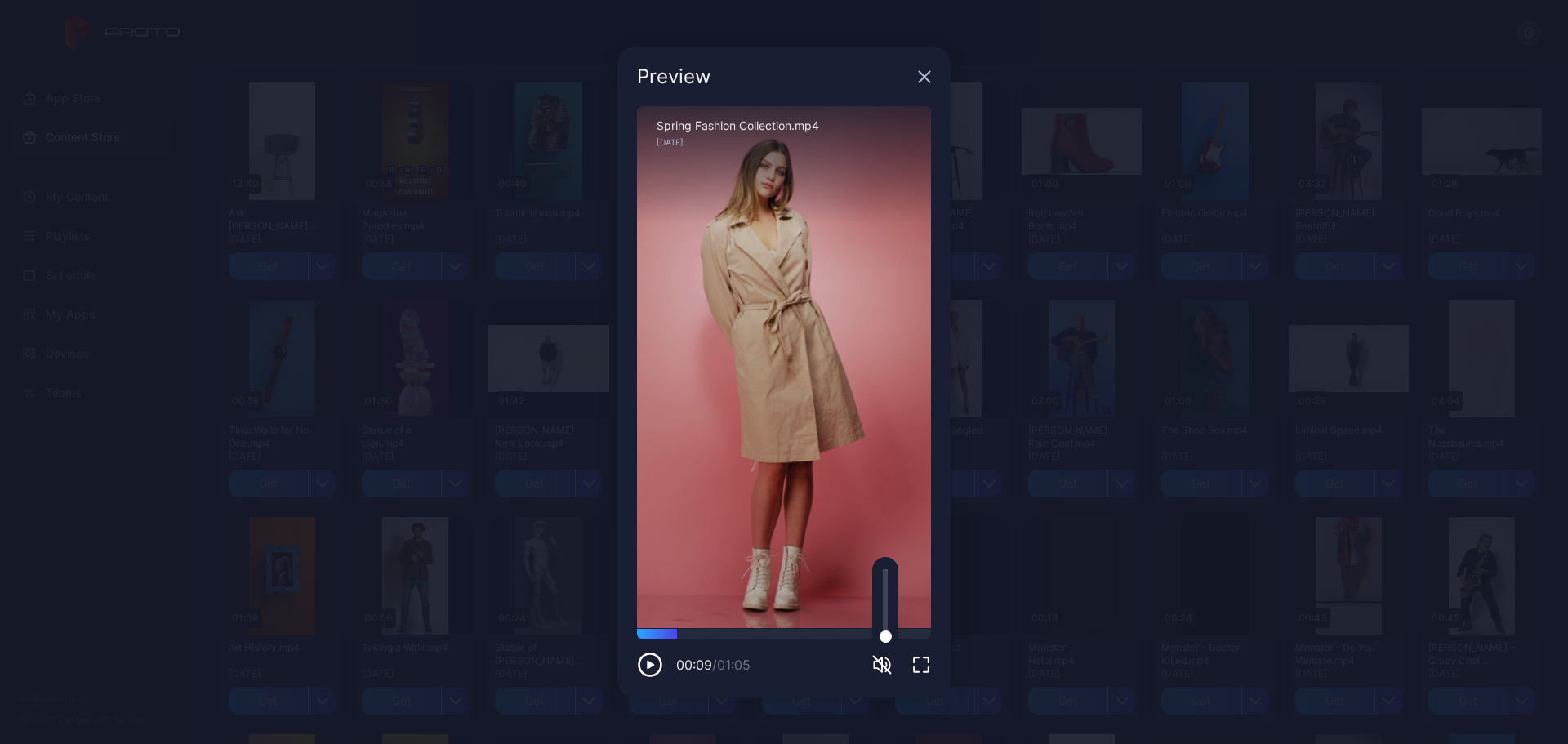 click 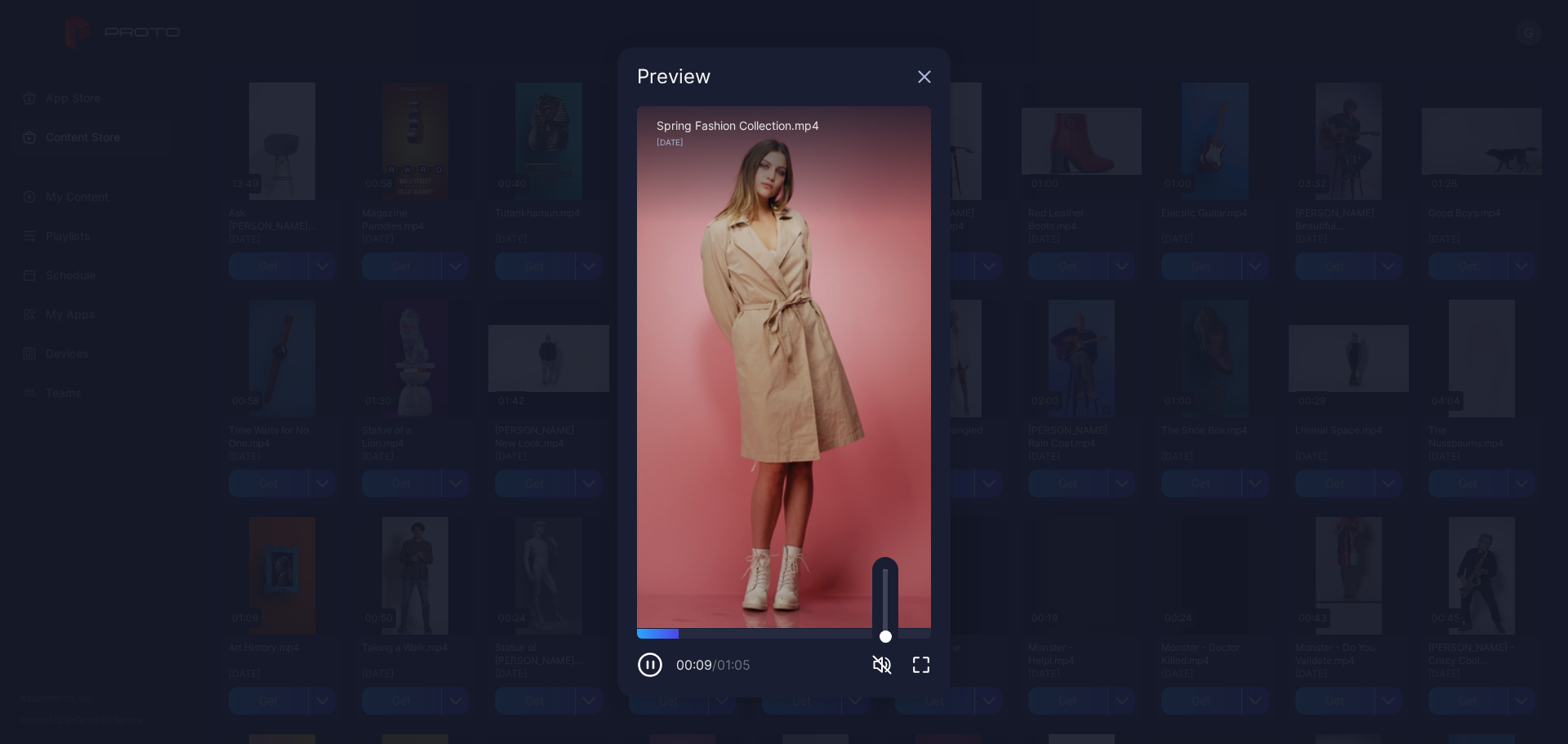 click 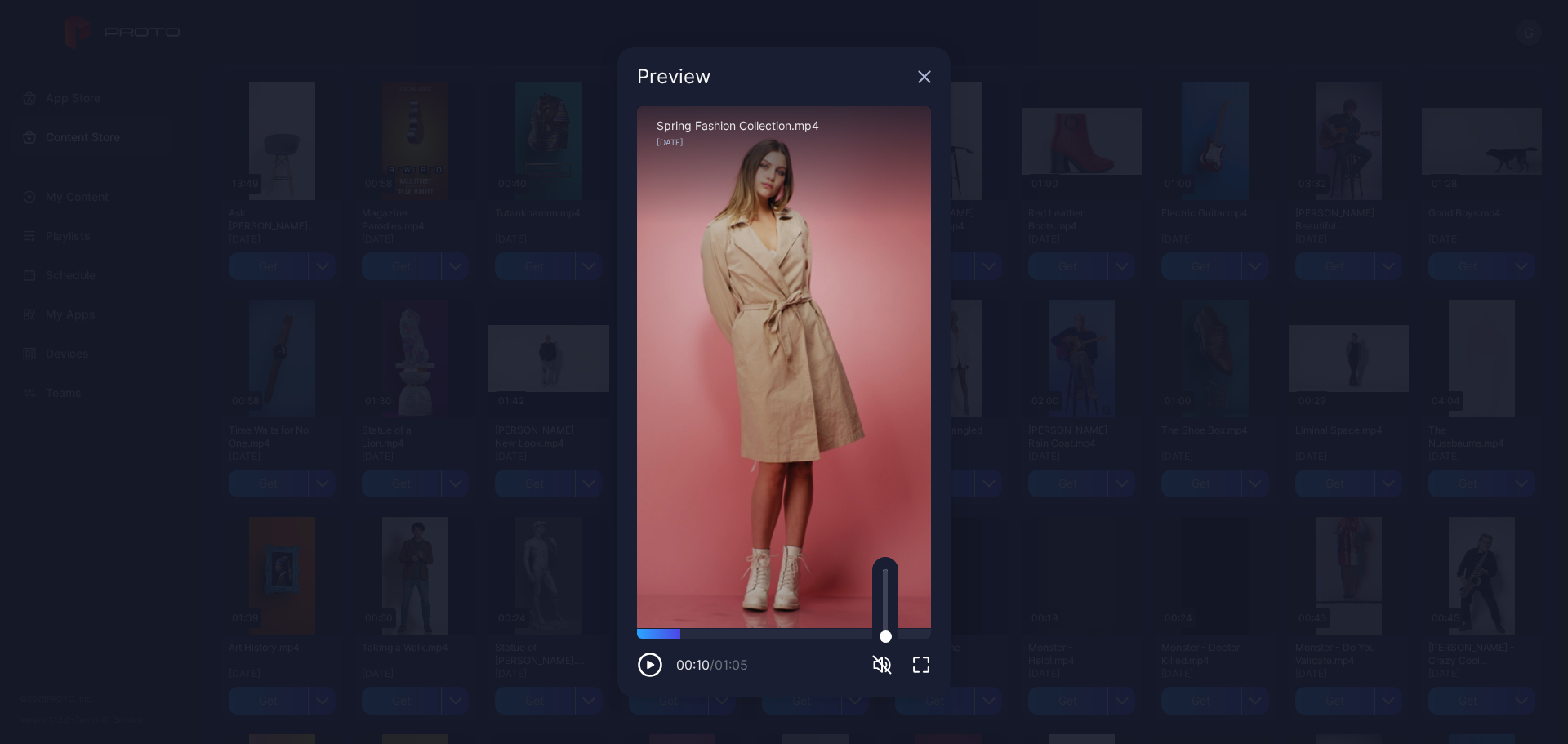 click 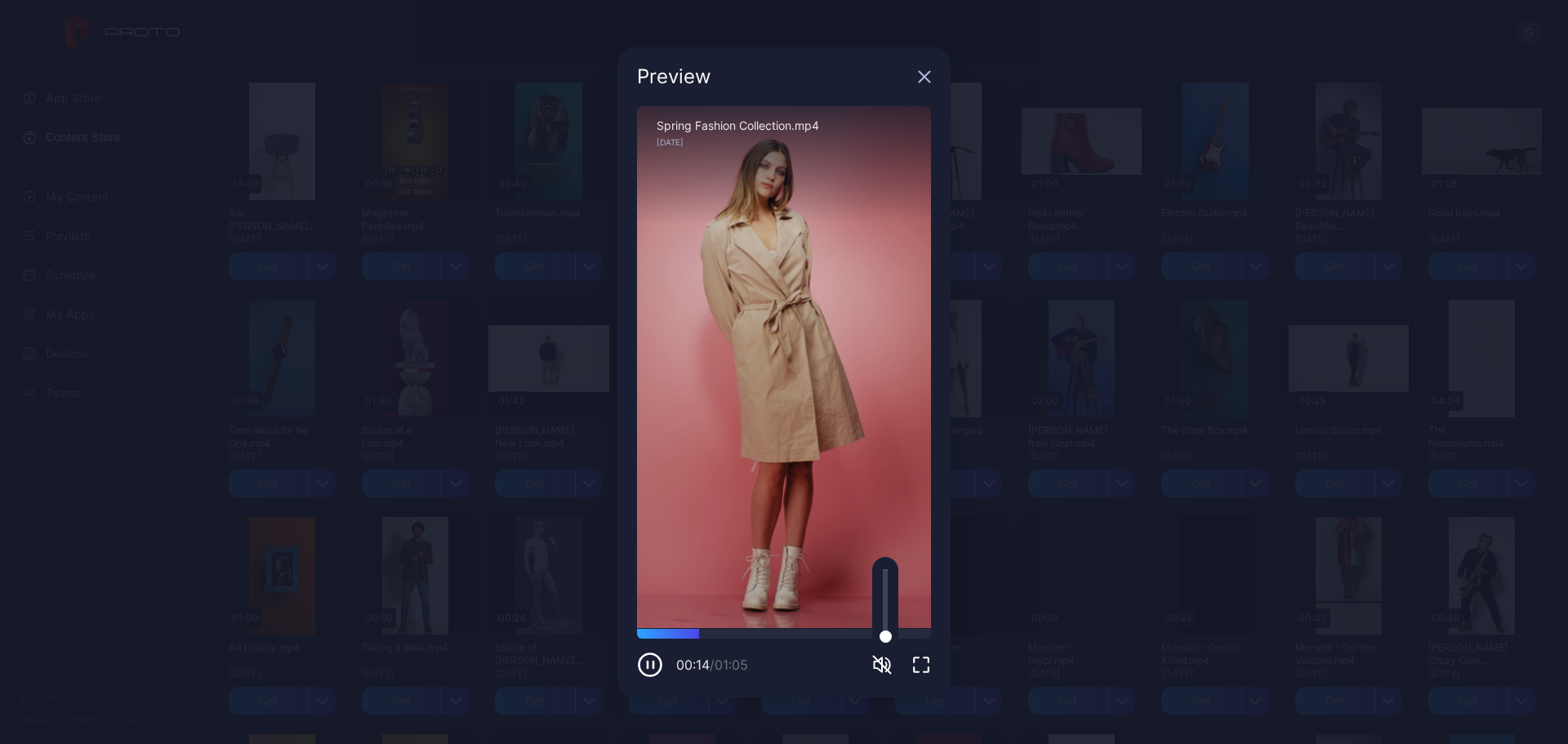 click 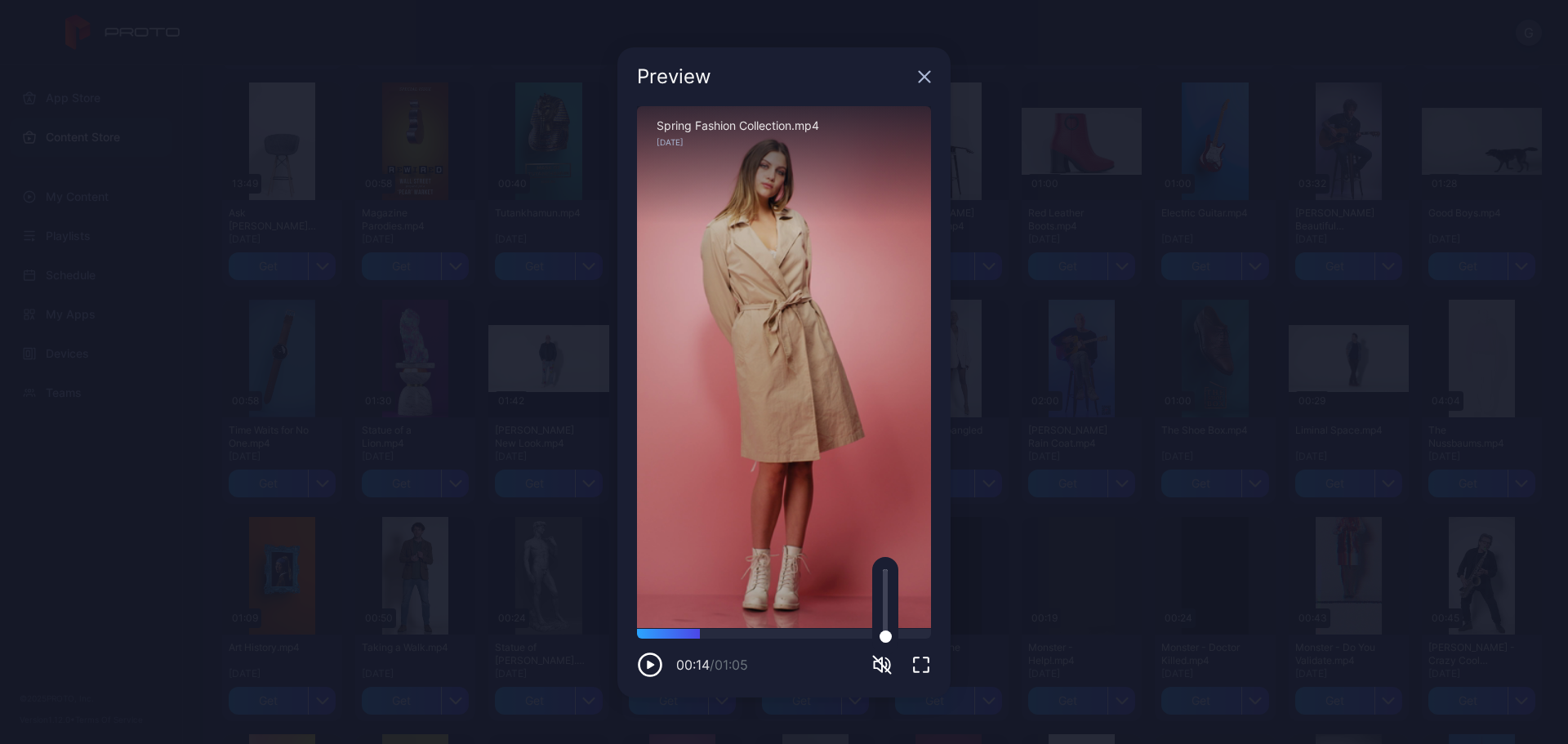 click 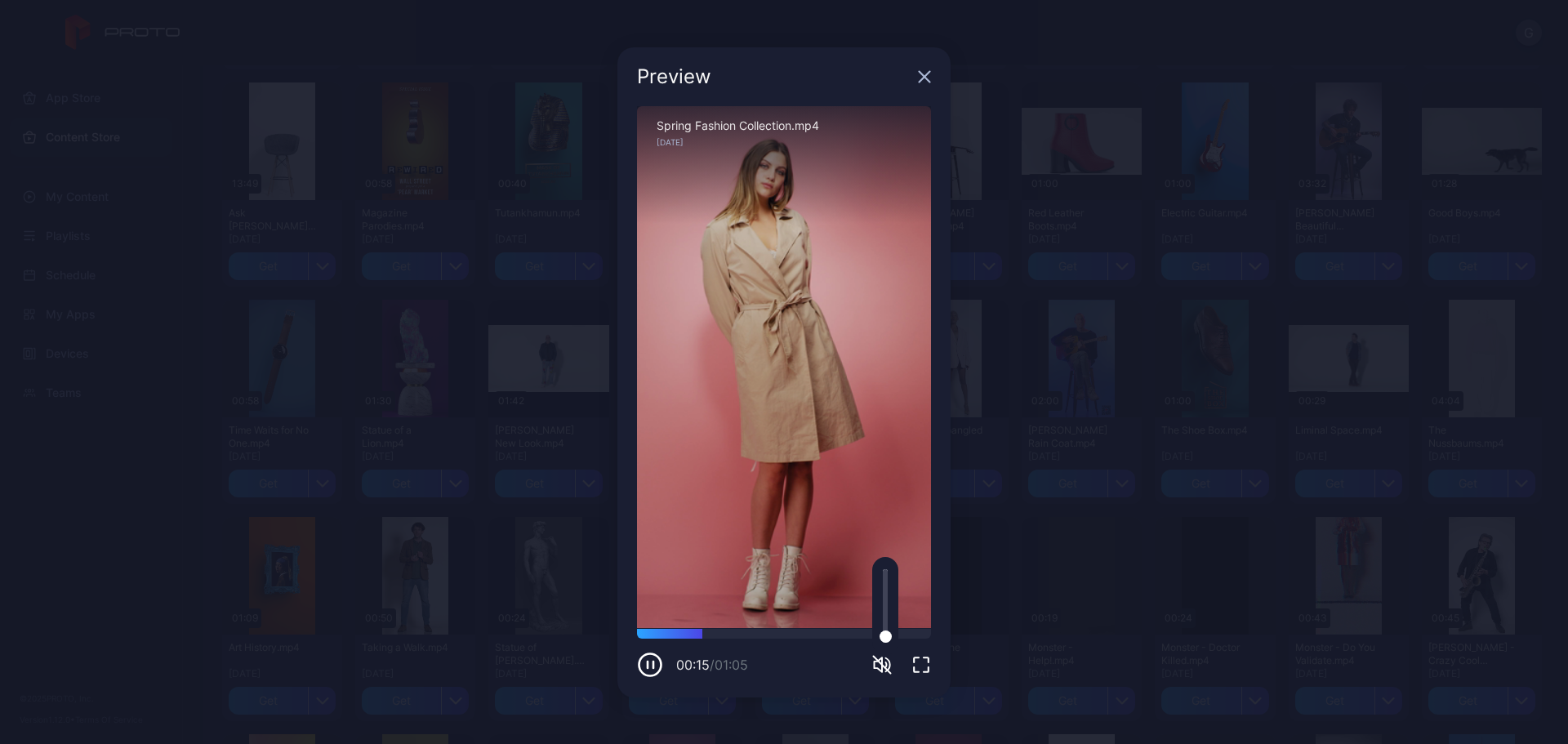 click 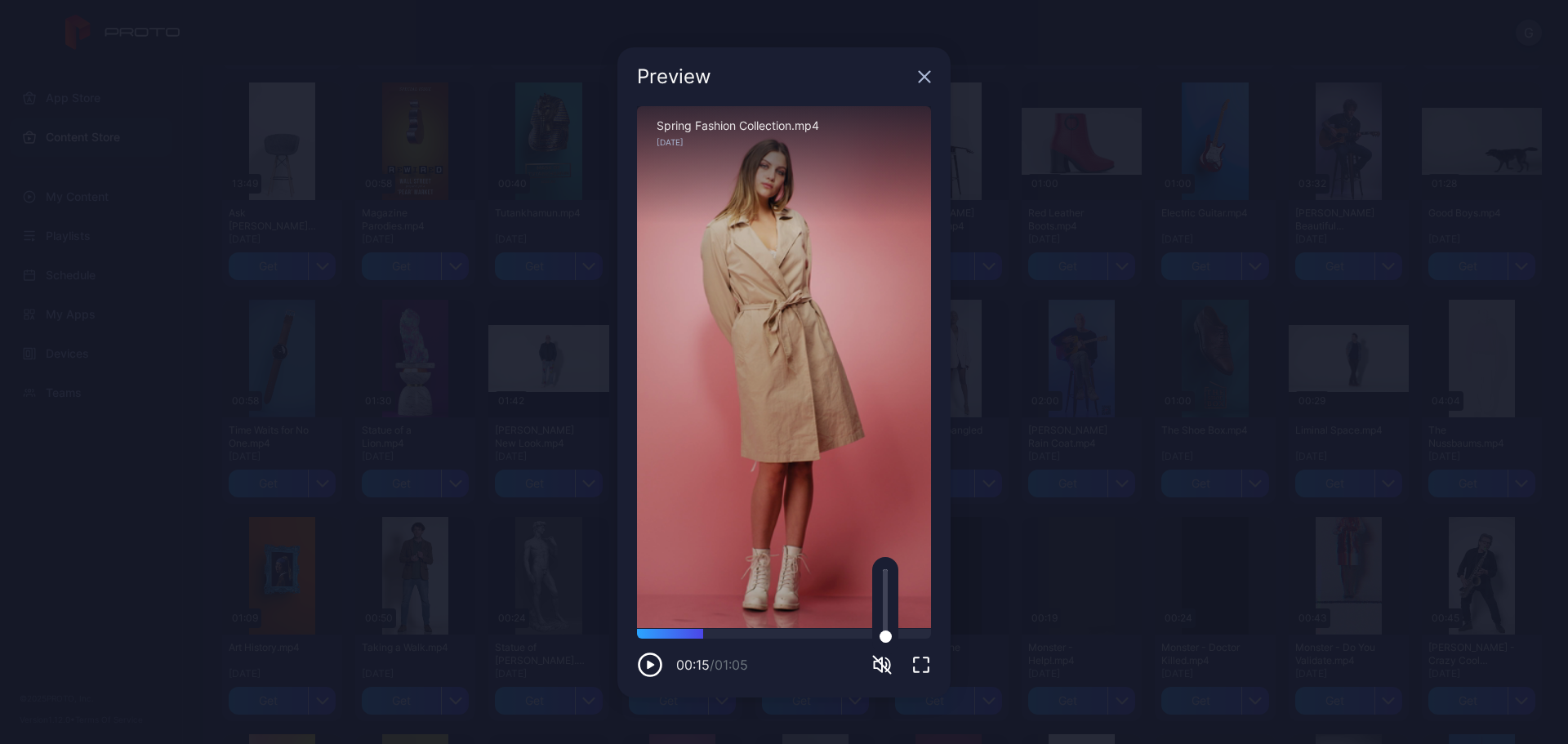 click 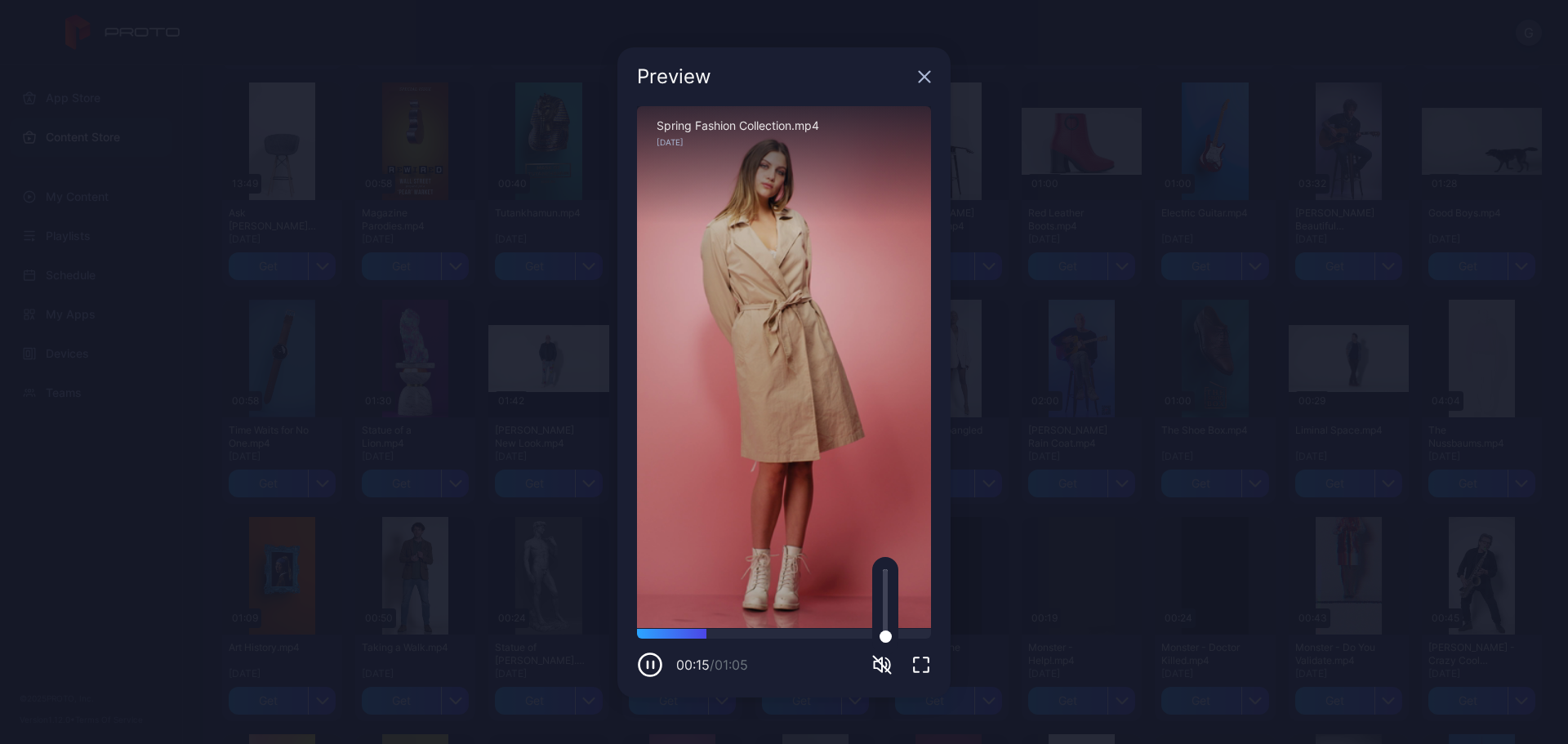 click 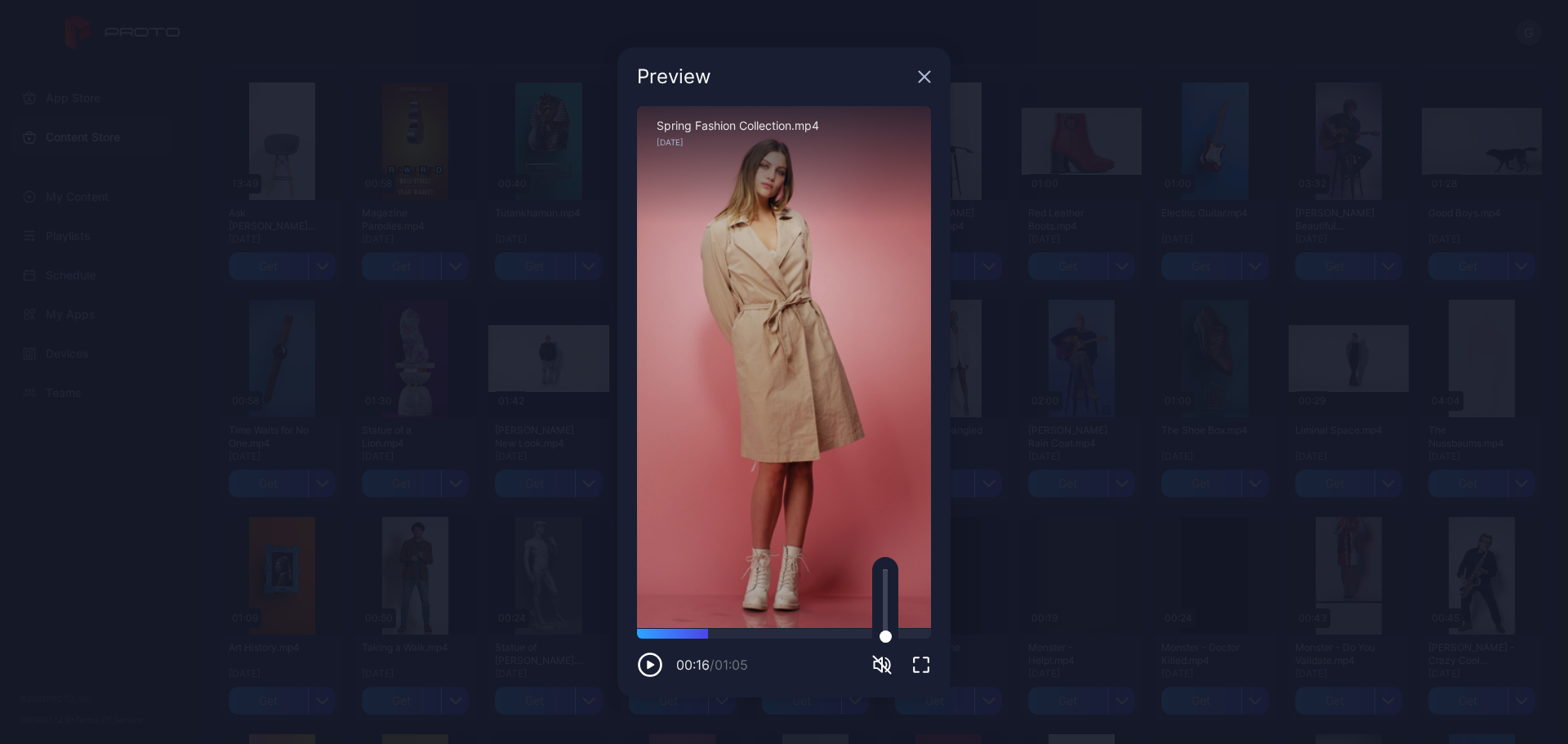 click 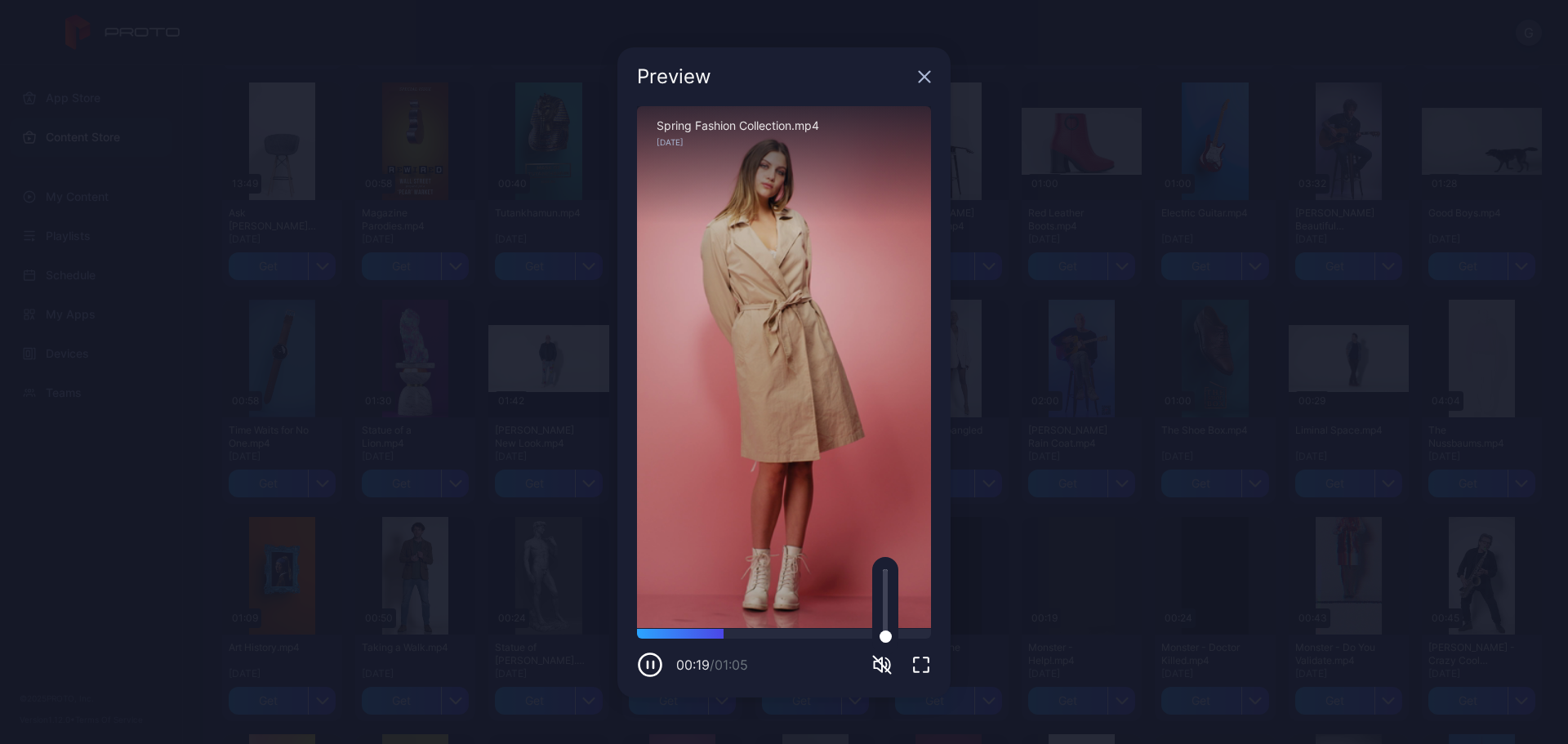 click 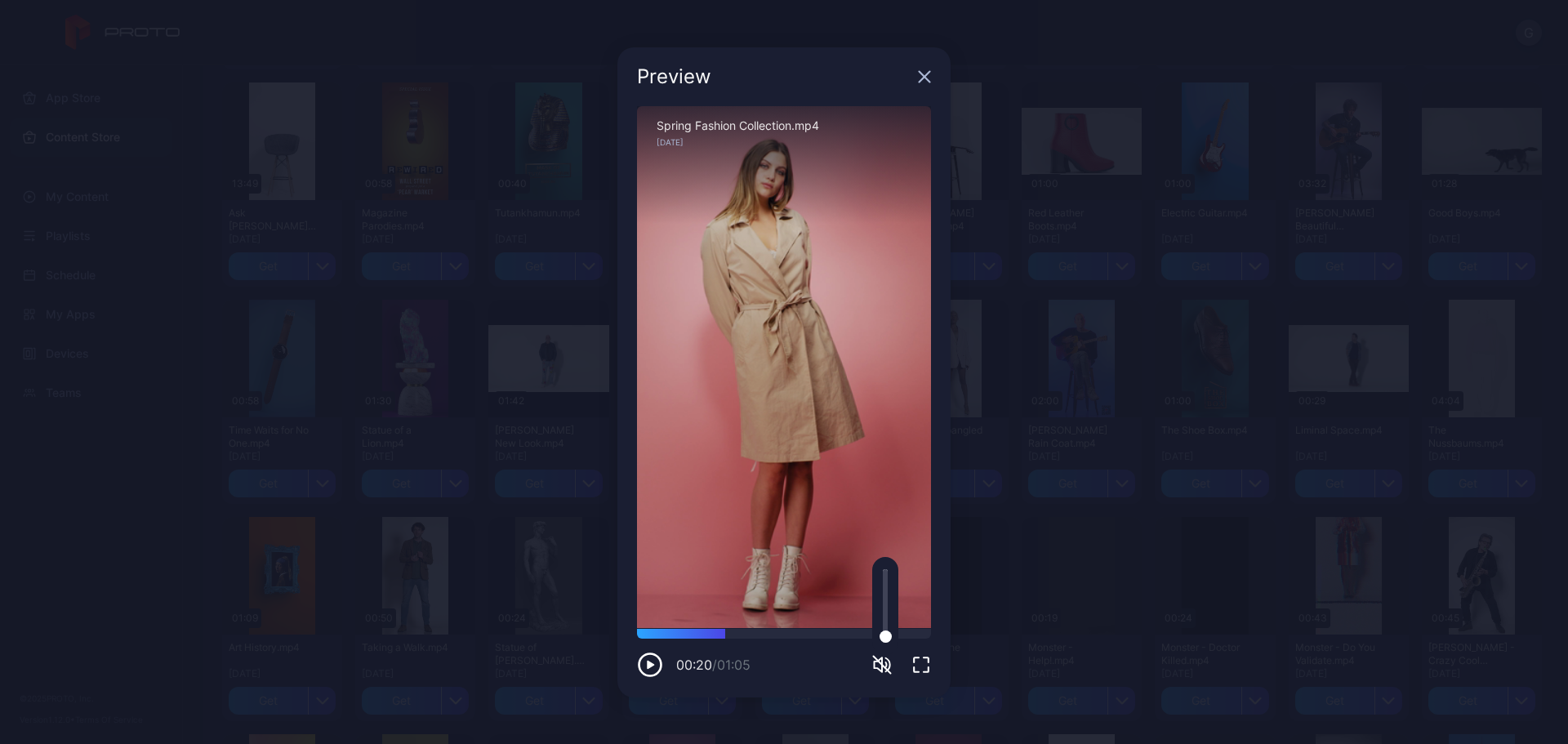 click 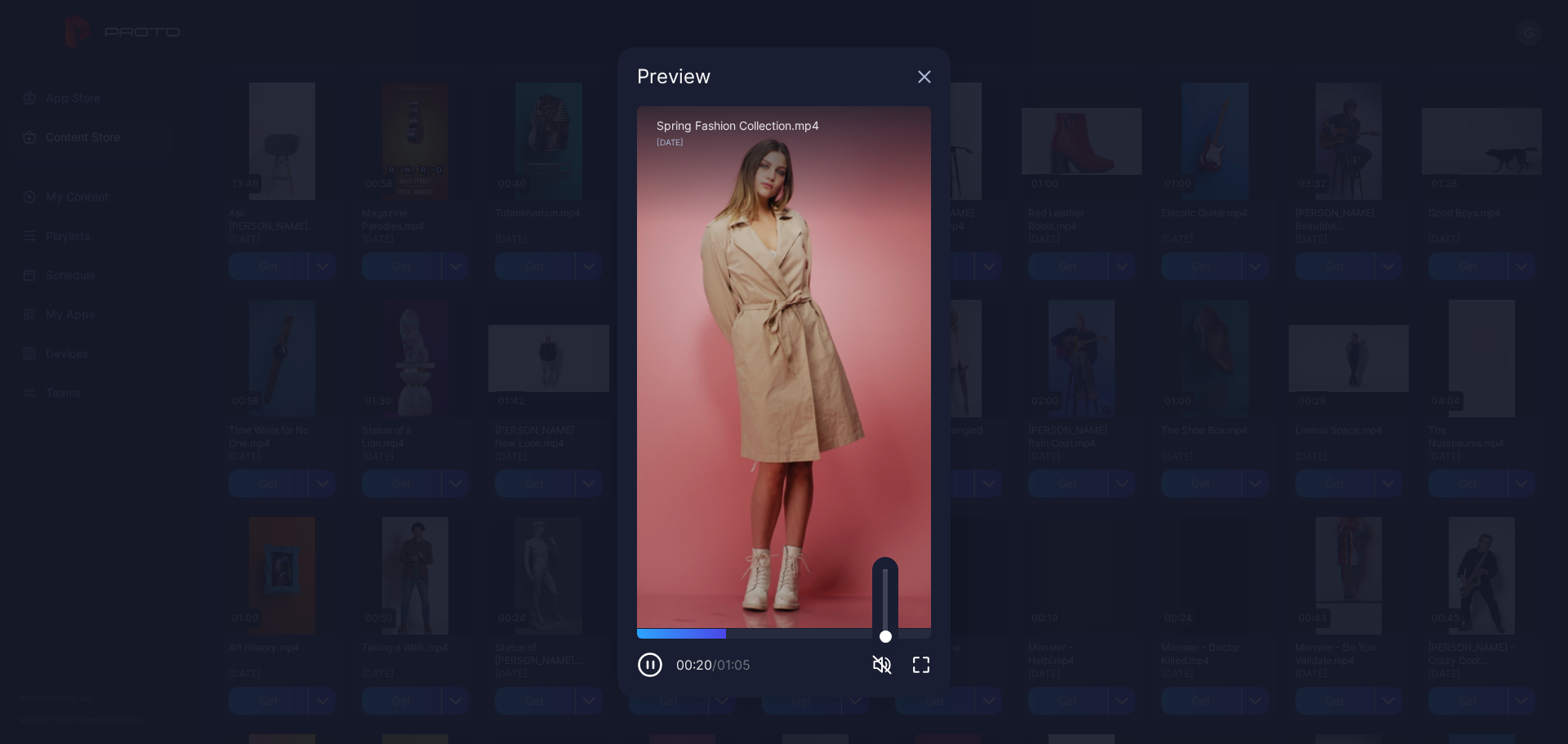 click 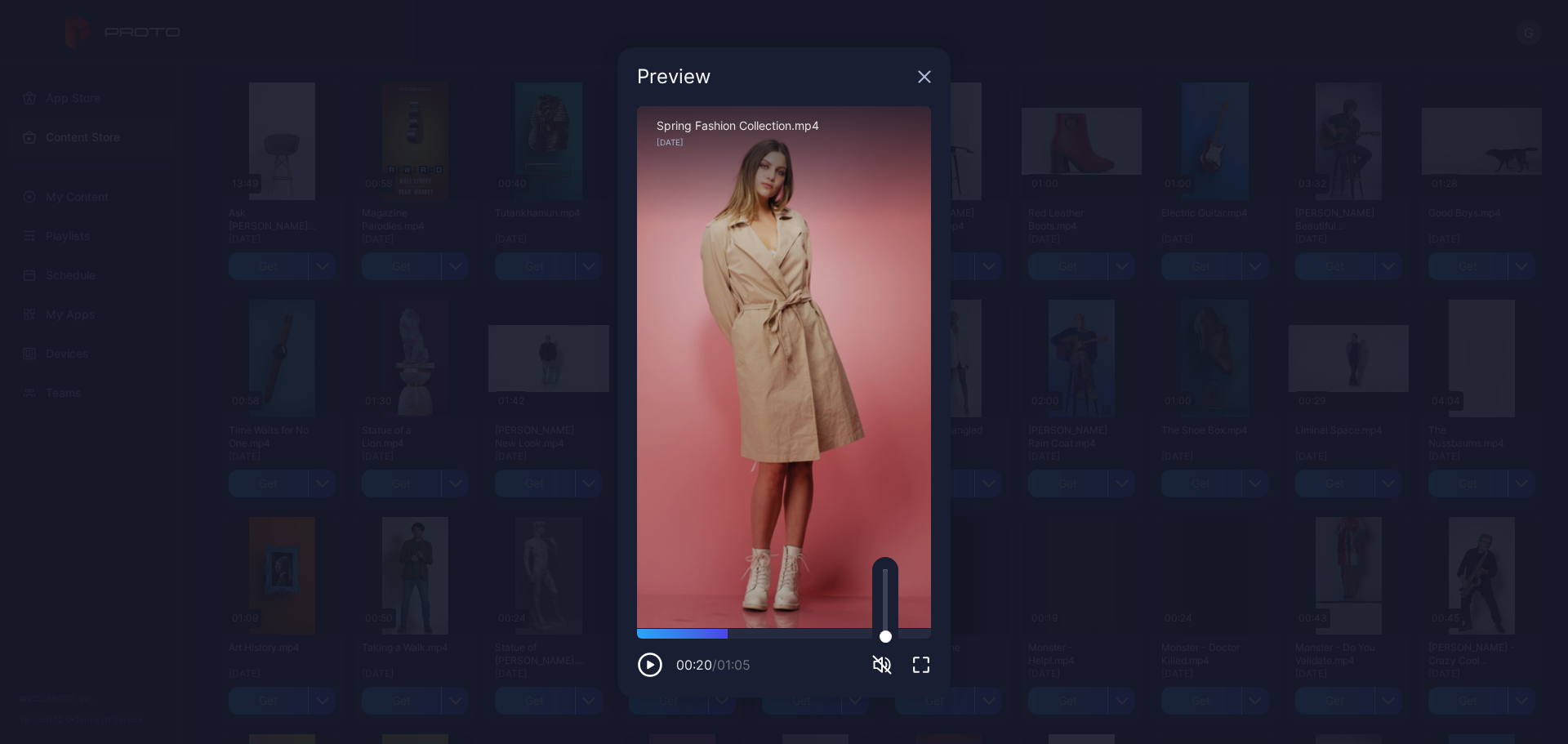 click 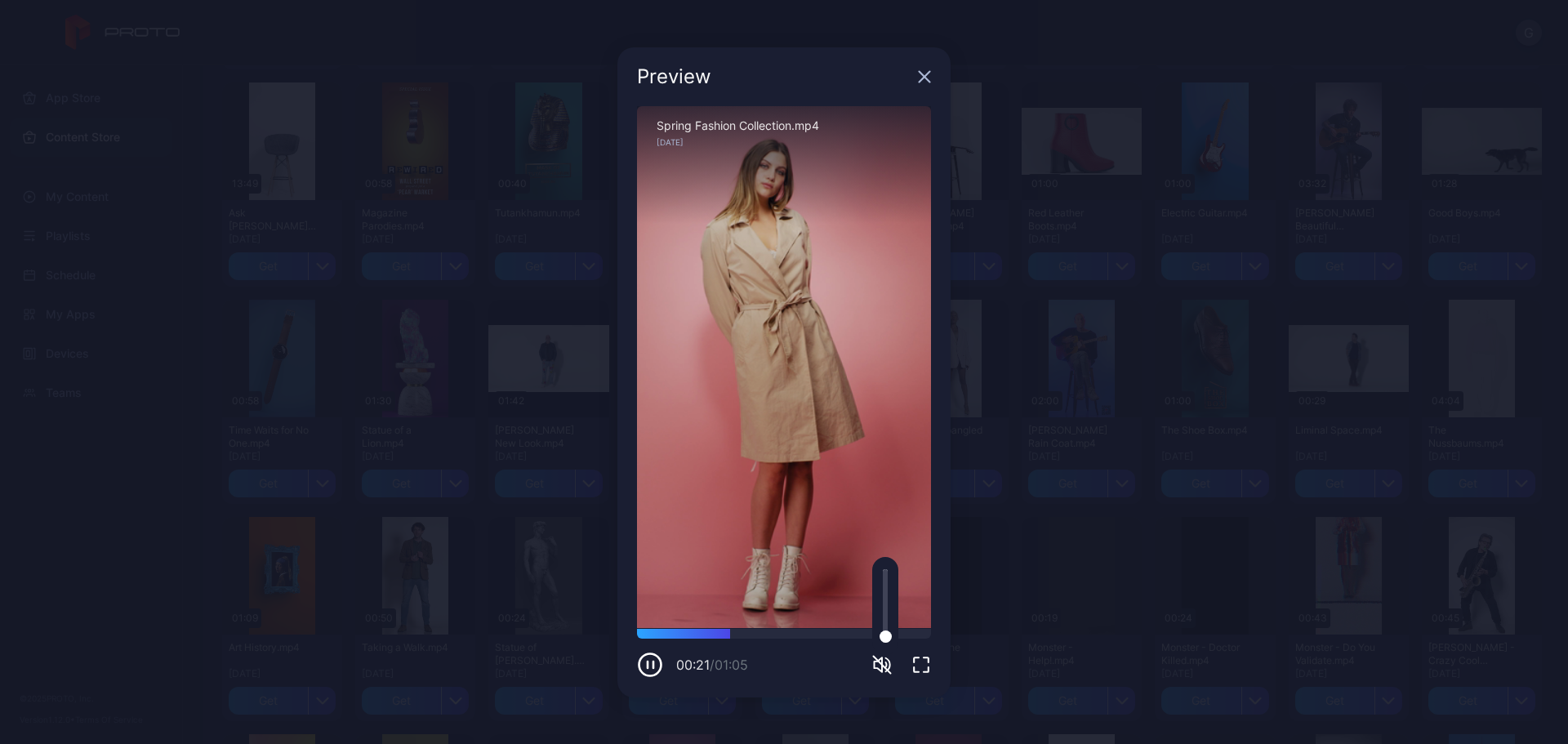 click 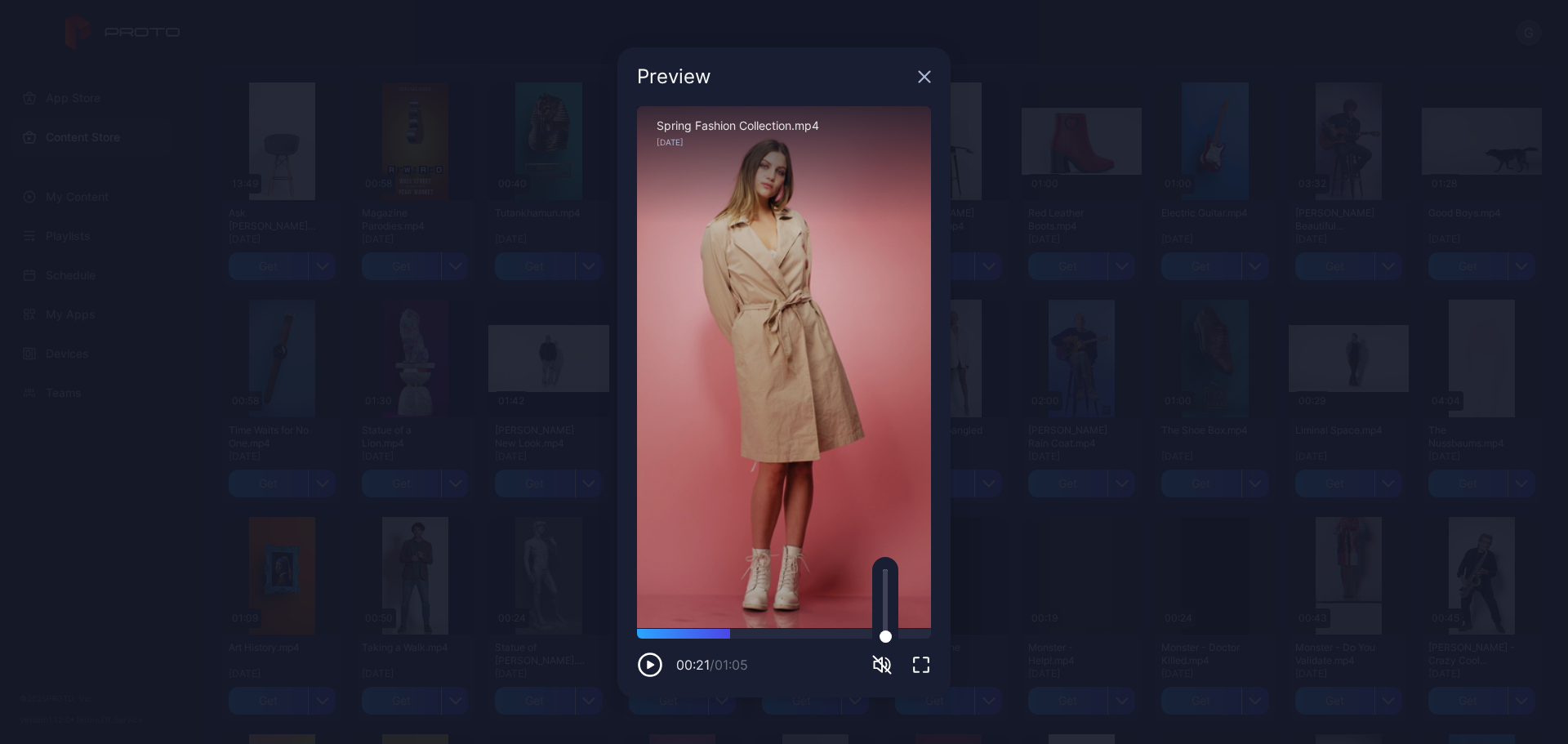 click 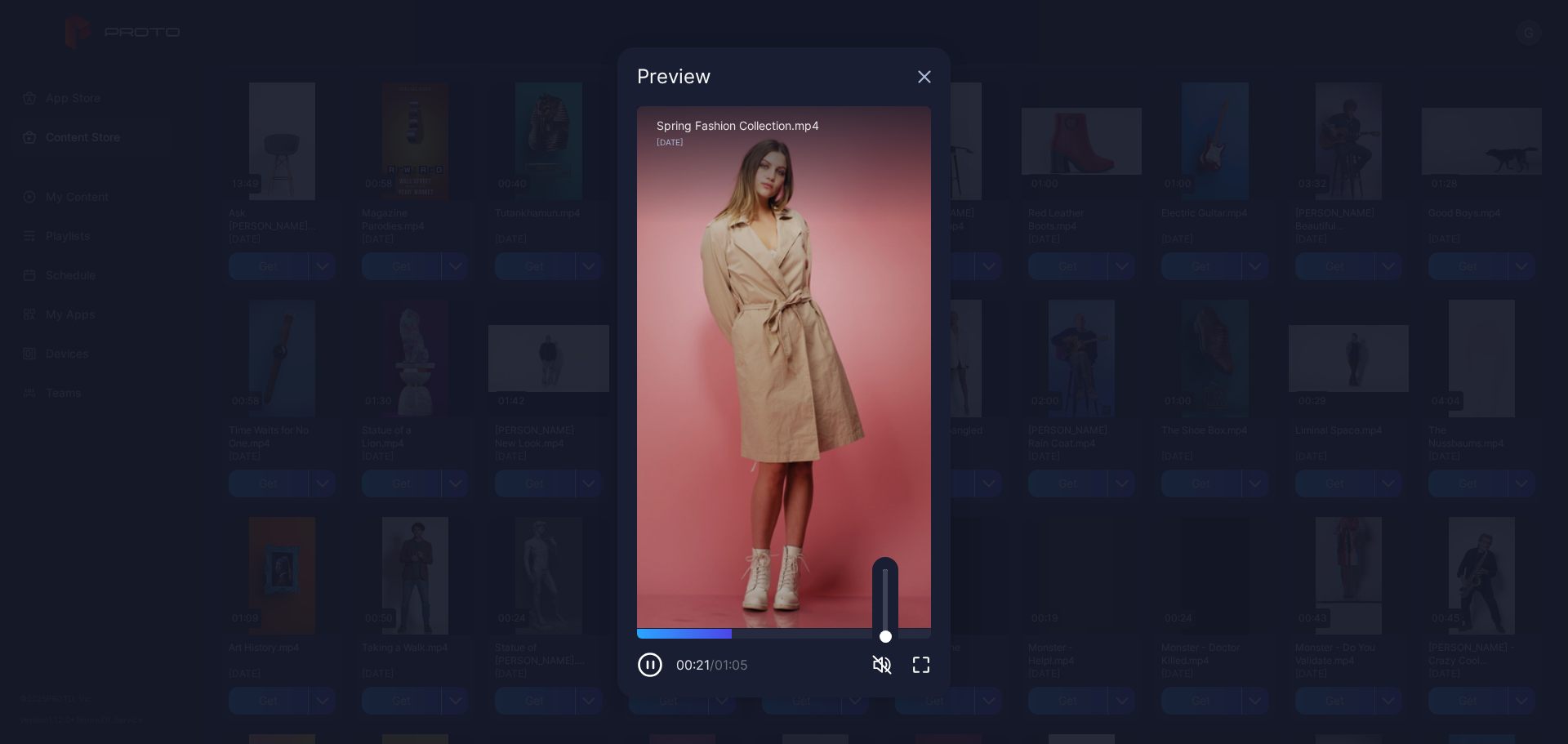 click 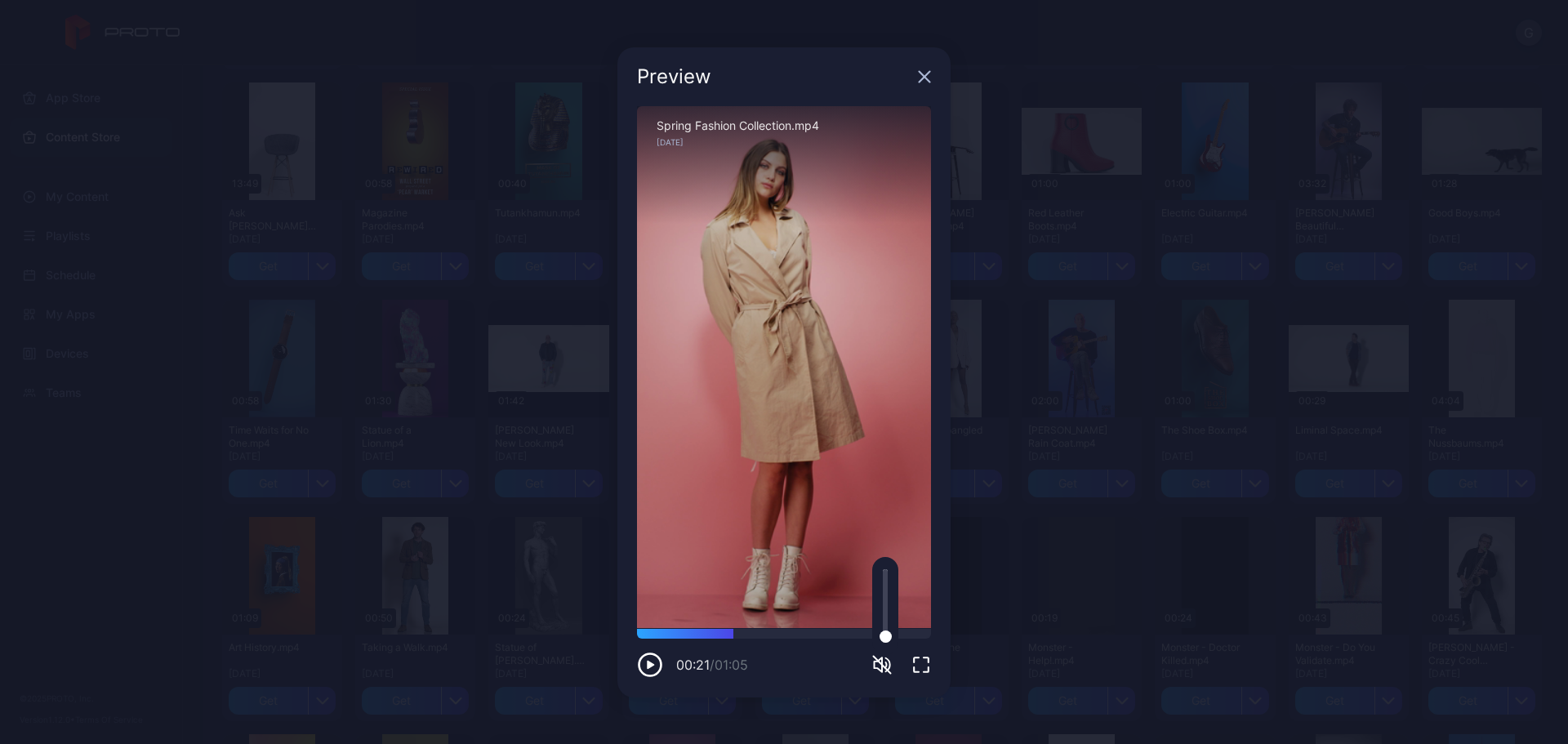 click 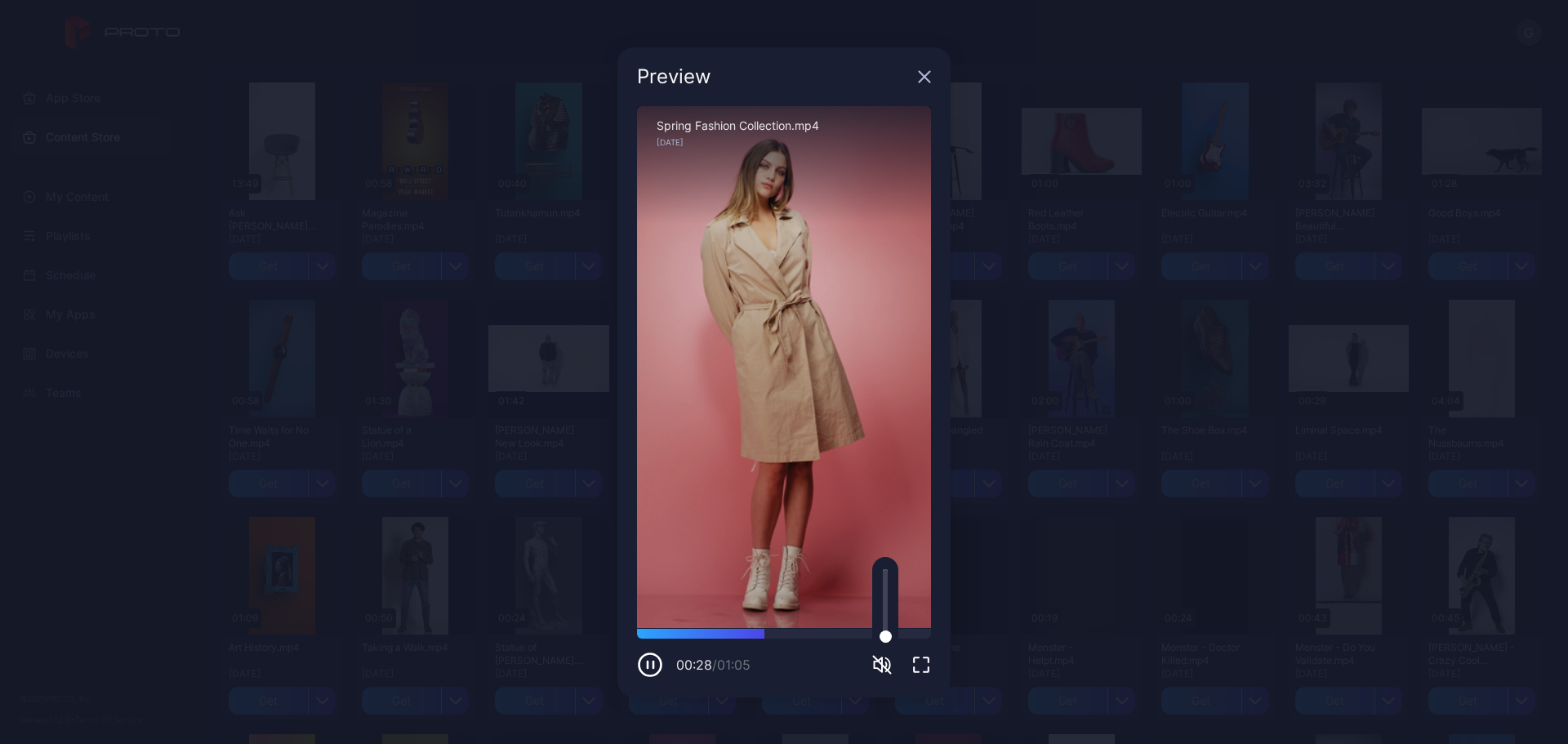 click 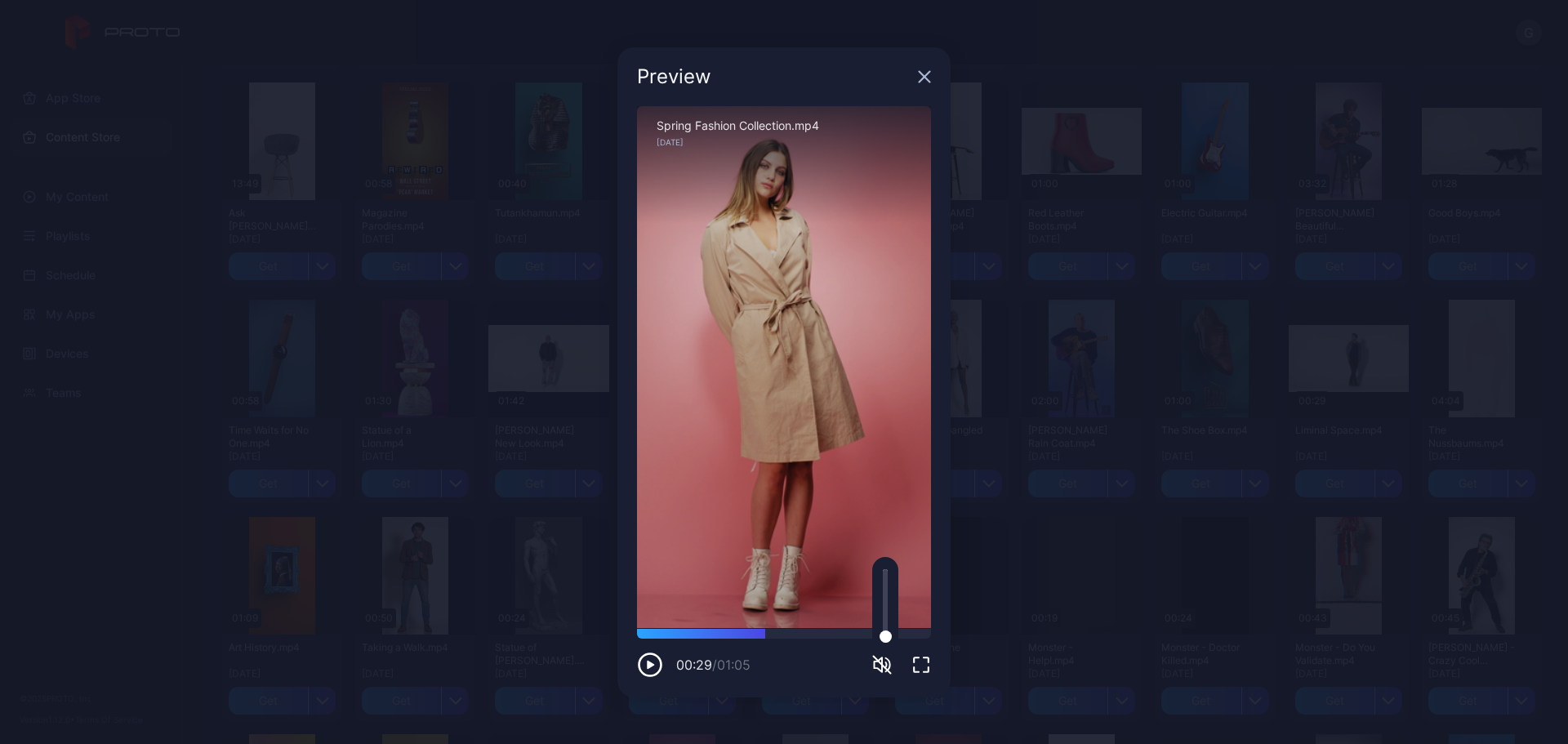 click 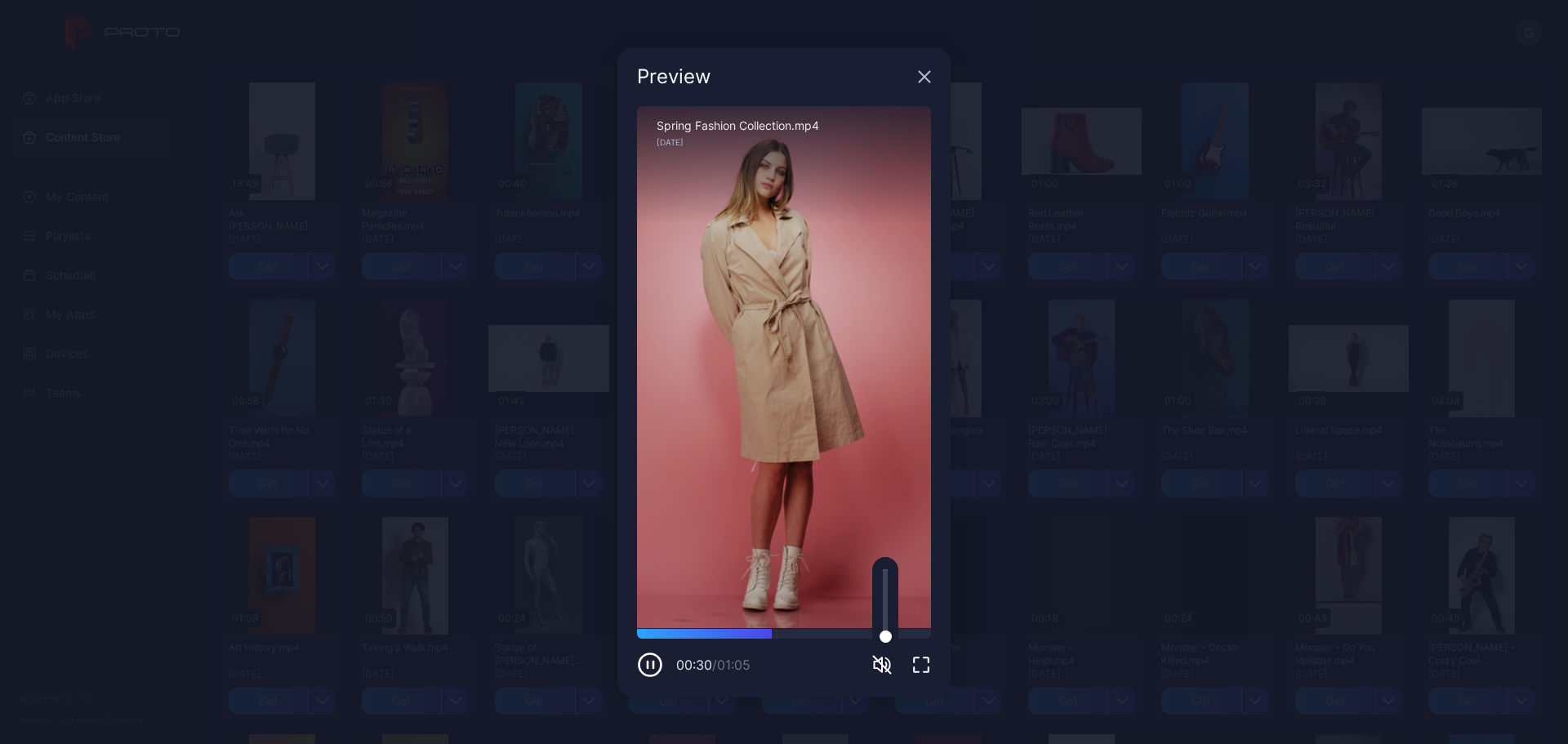 click 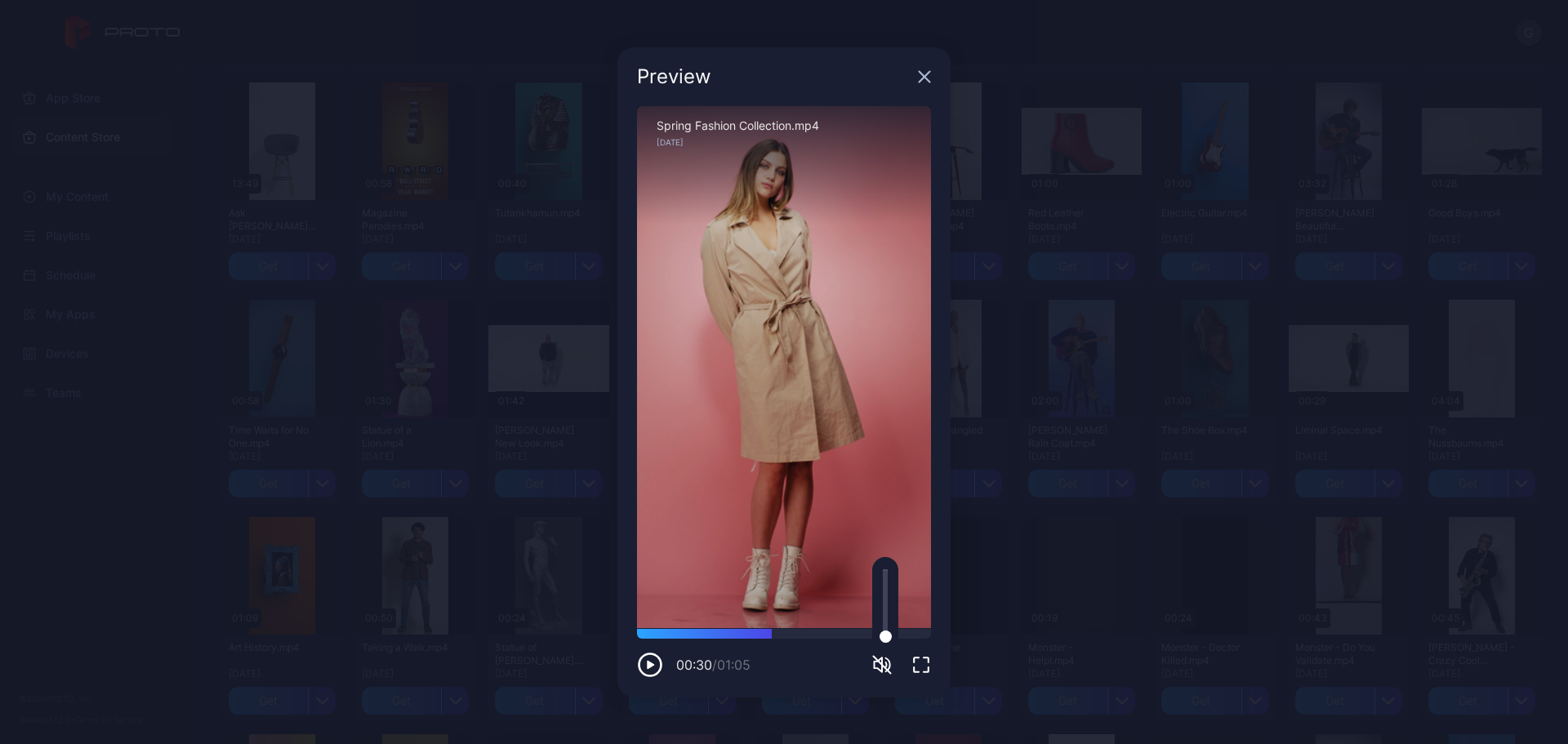 click 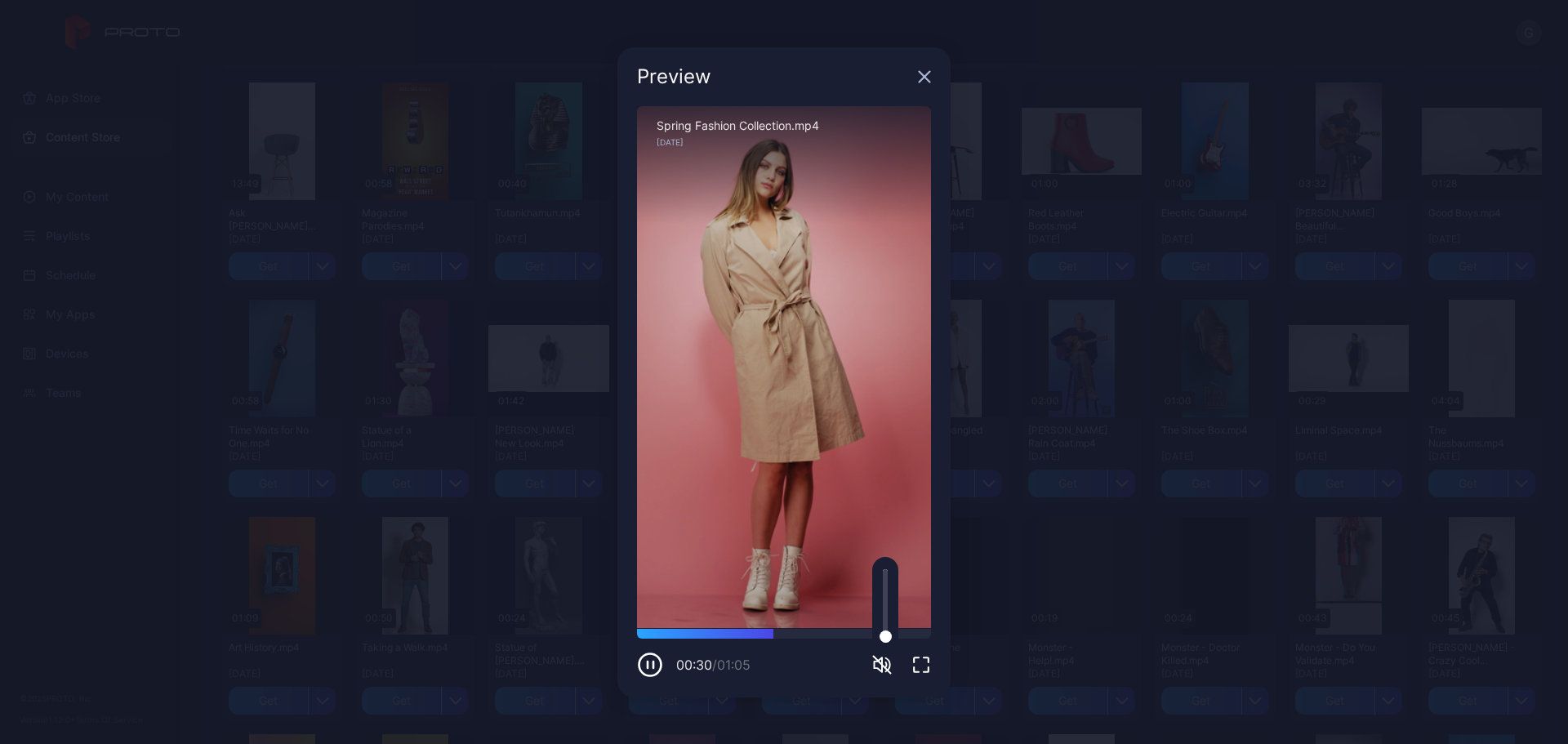 click 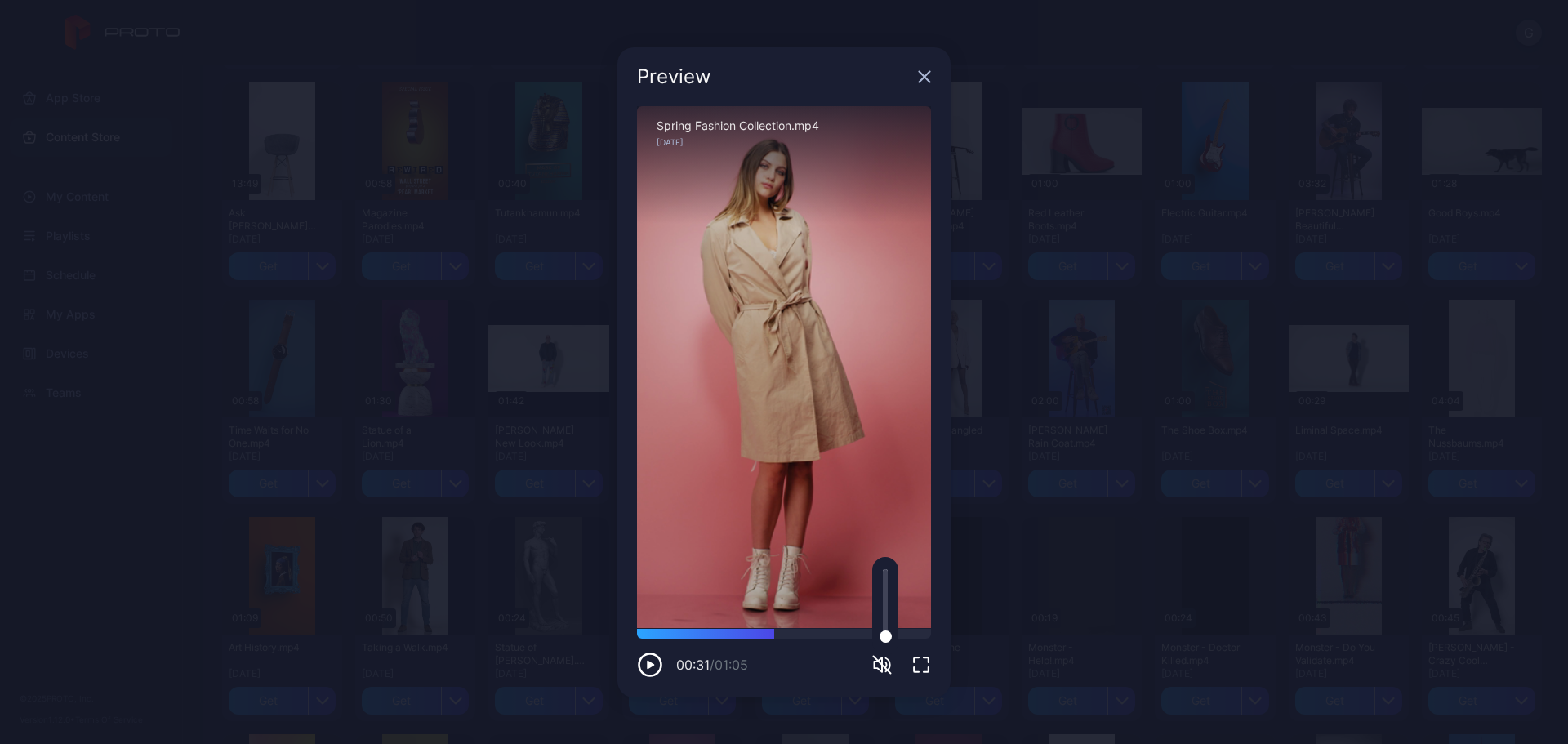 click 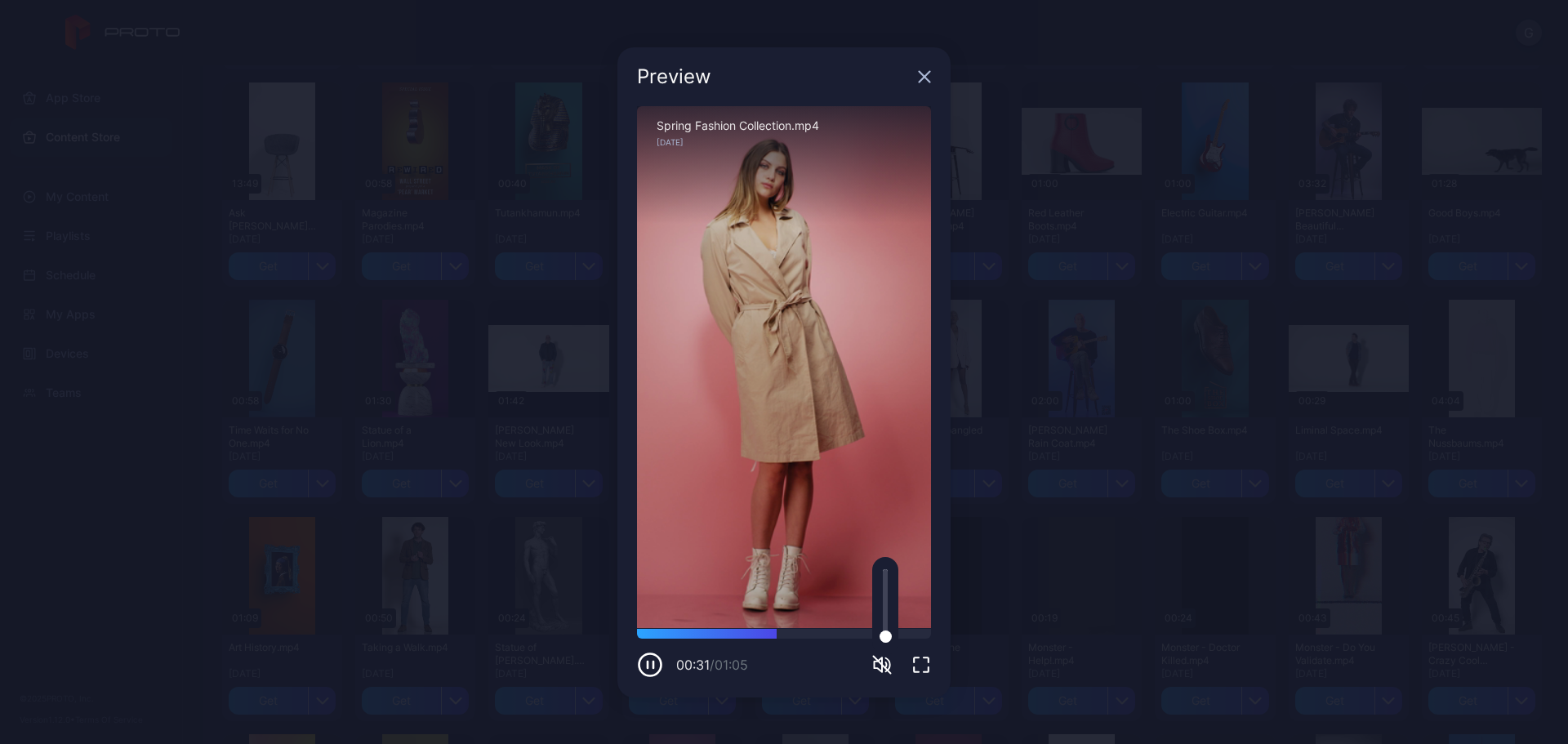 click 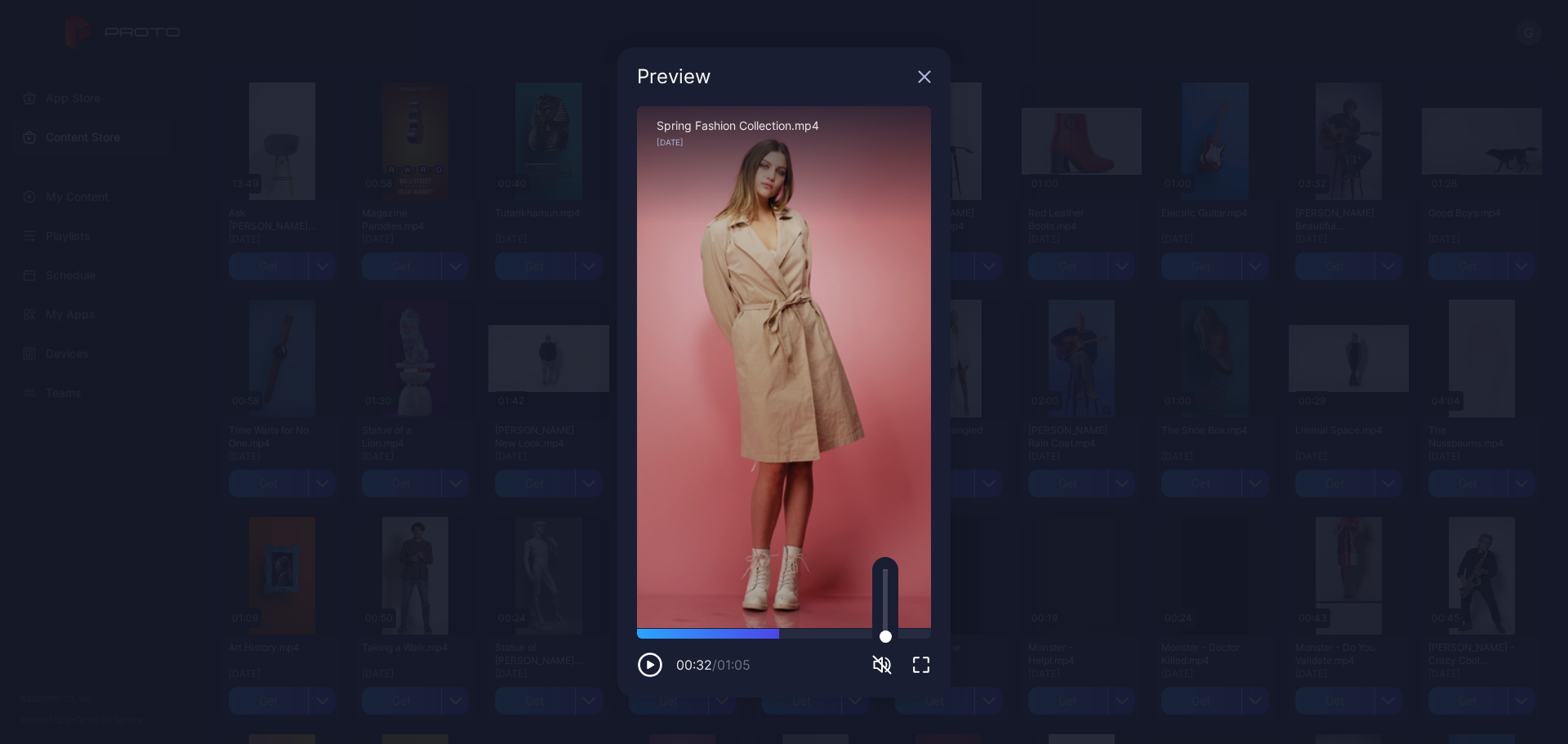 click 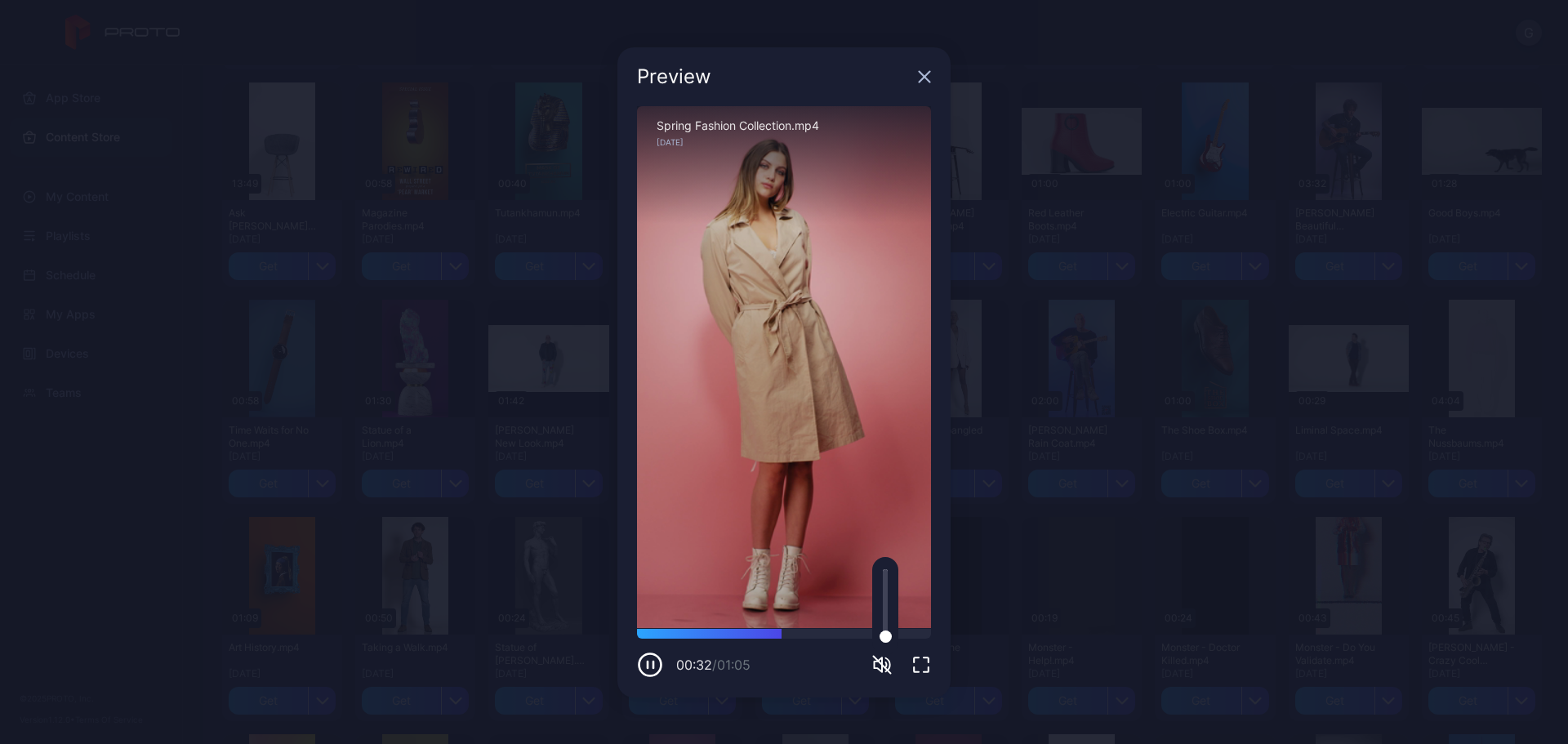 click 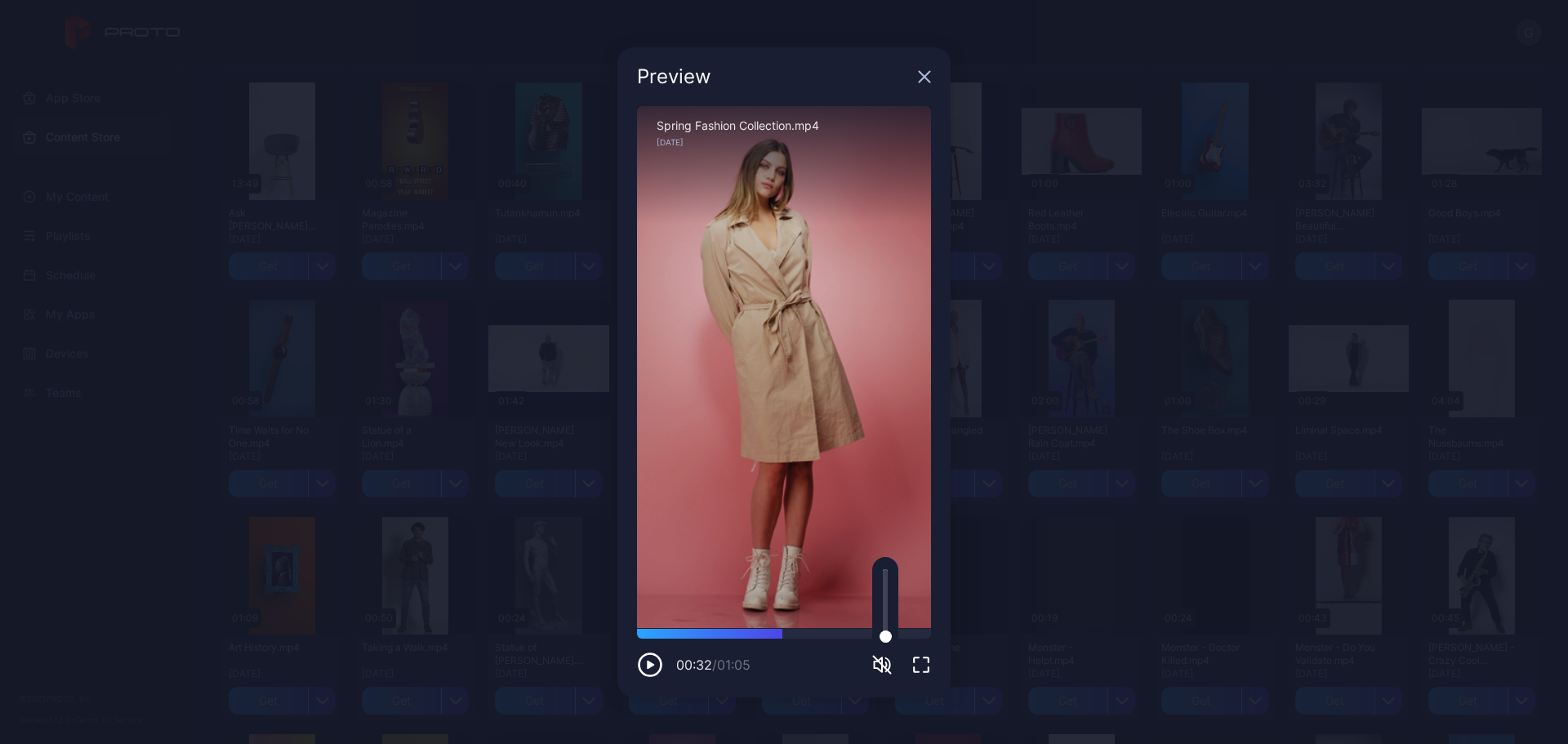 click 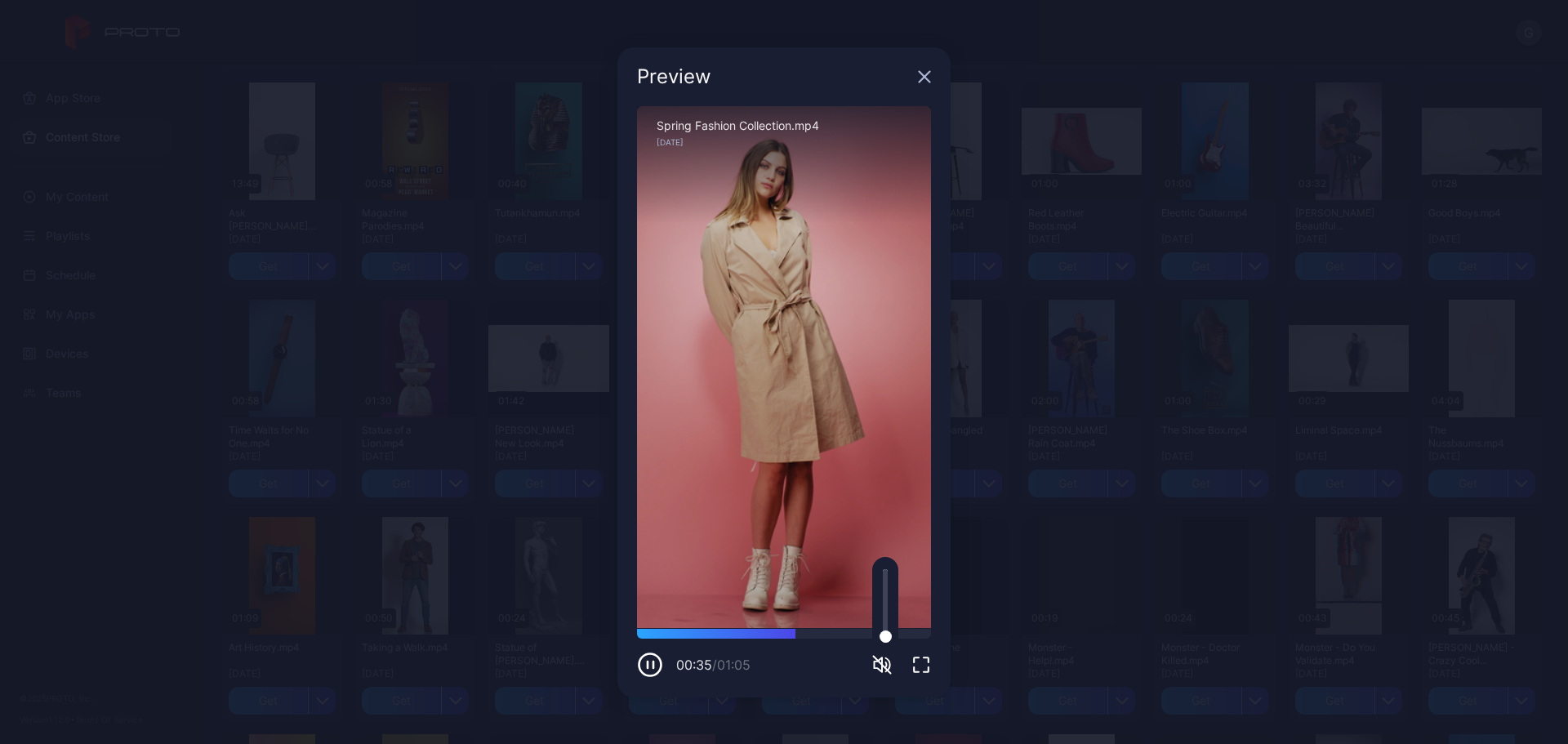 click 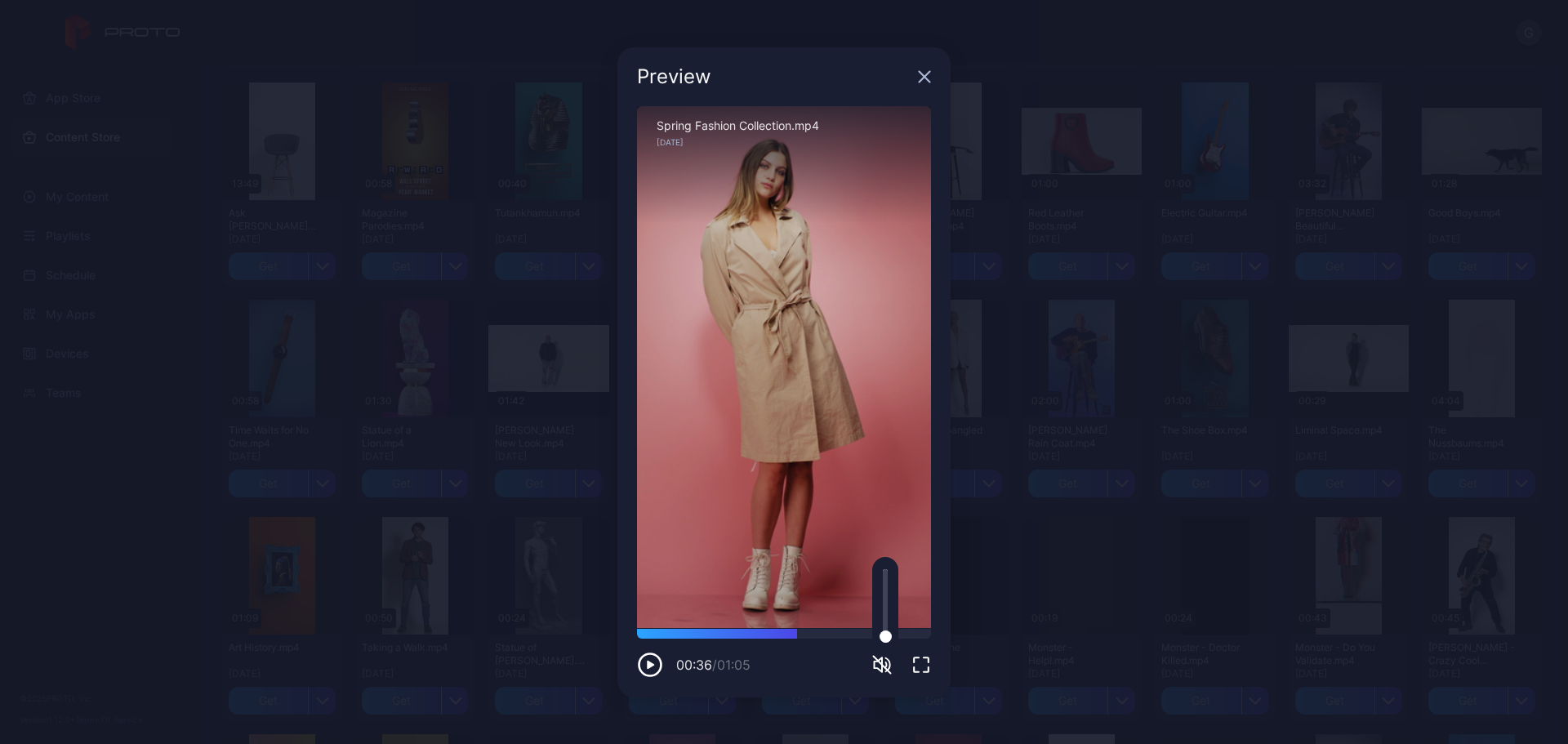 click 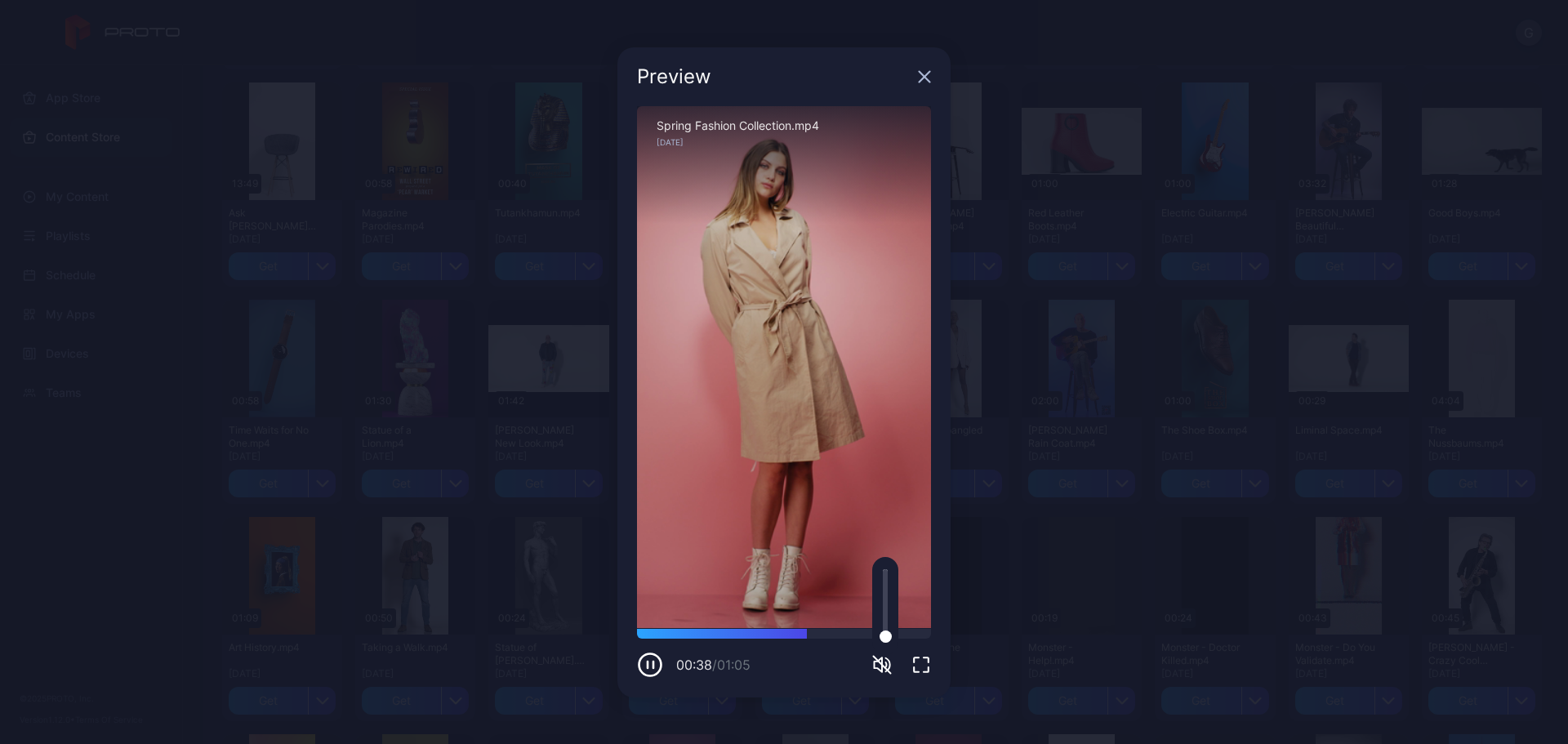 click 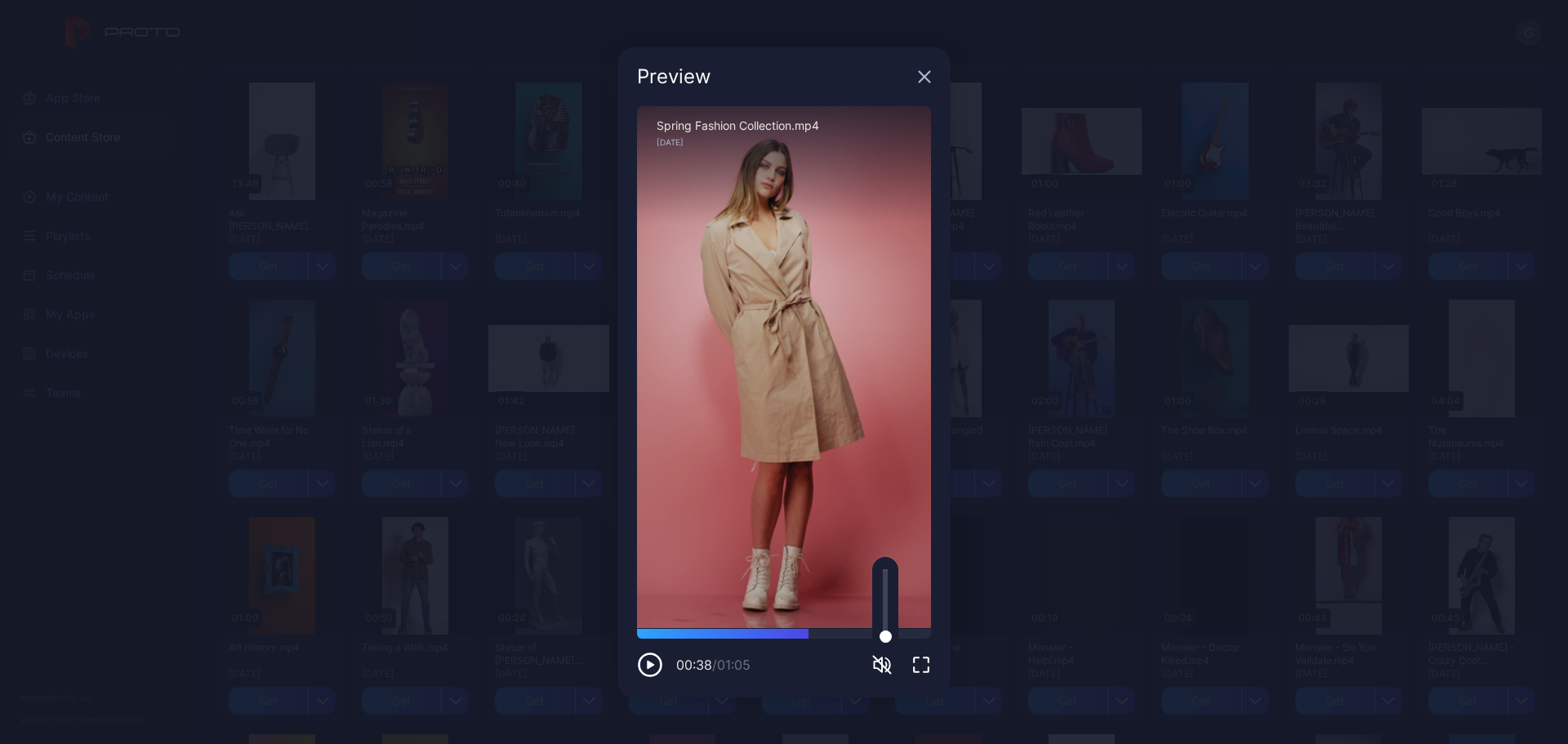 click 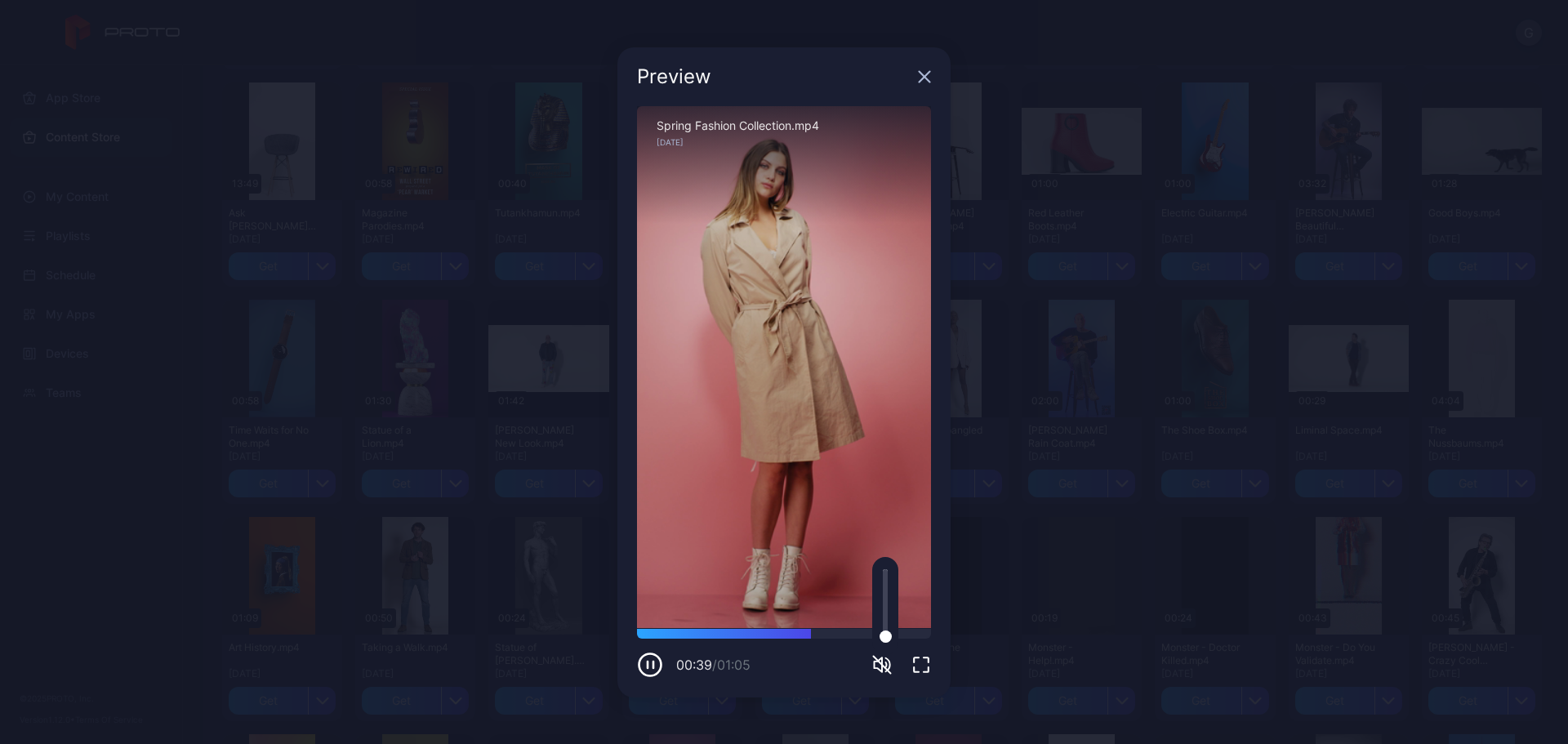 click 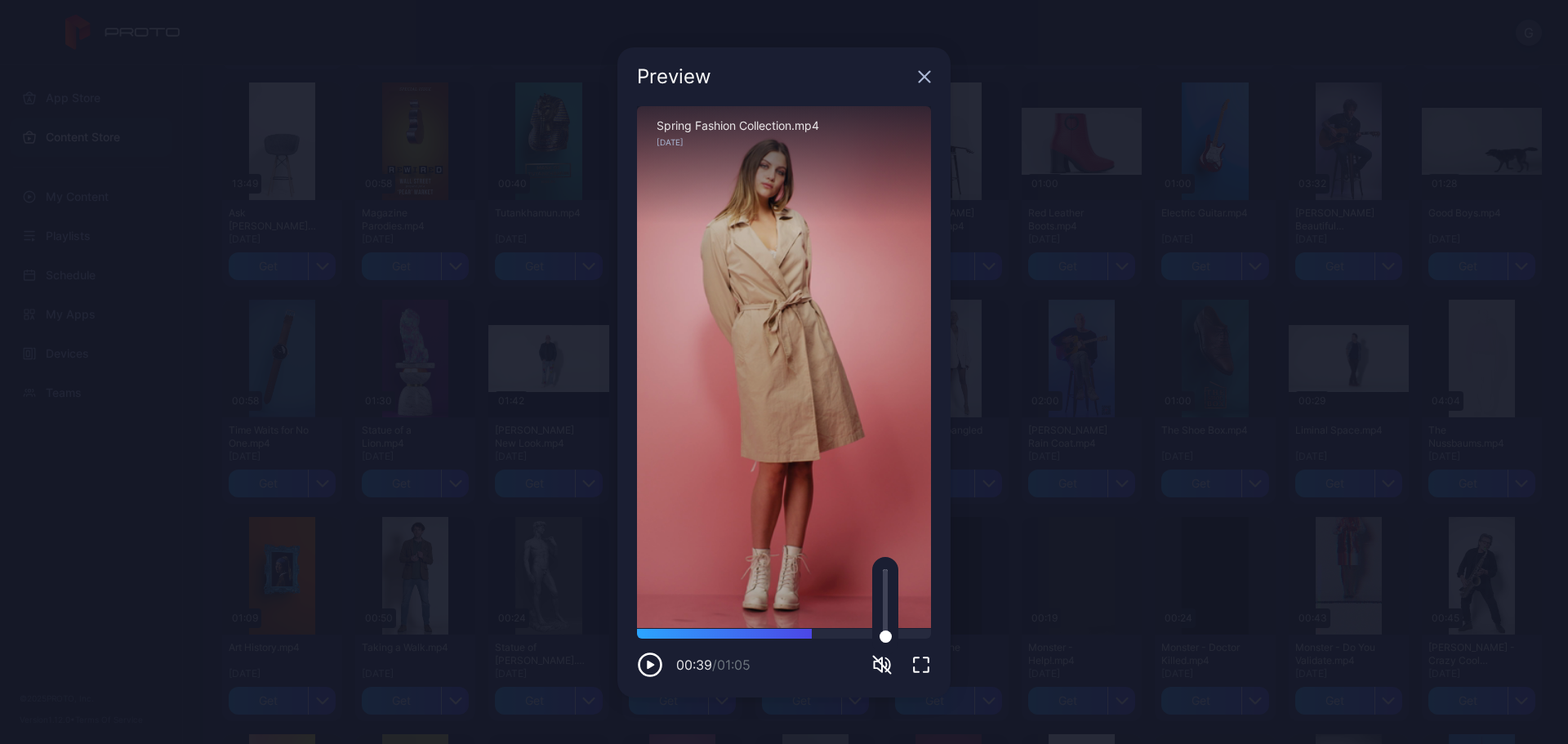 click 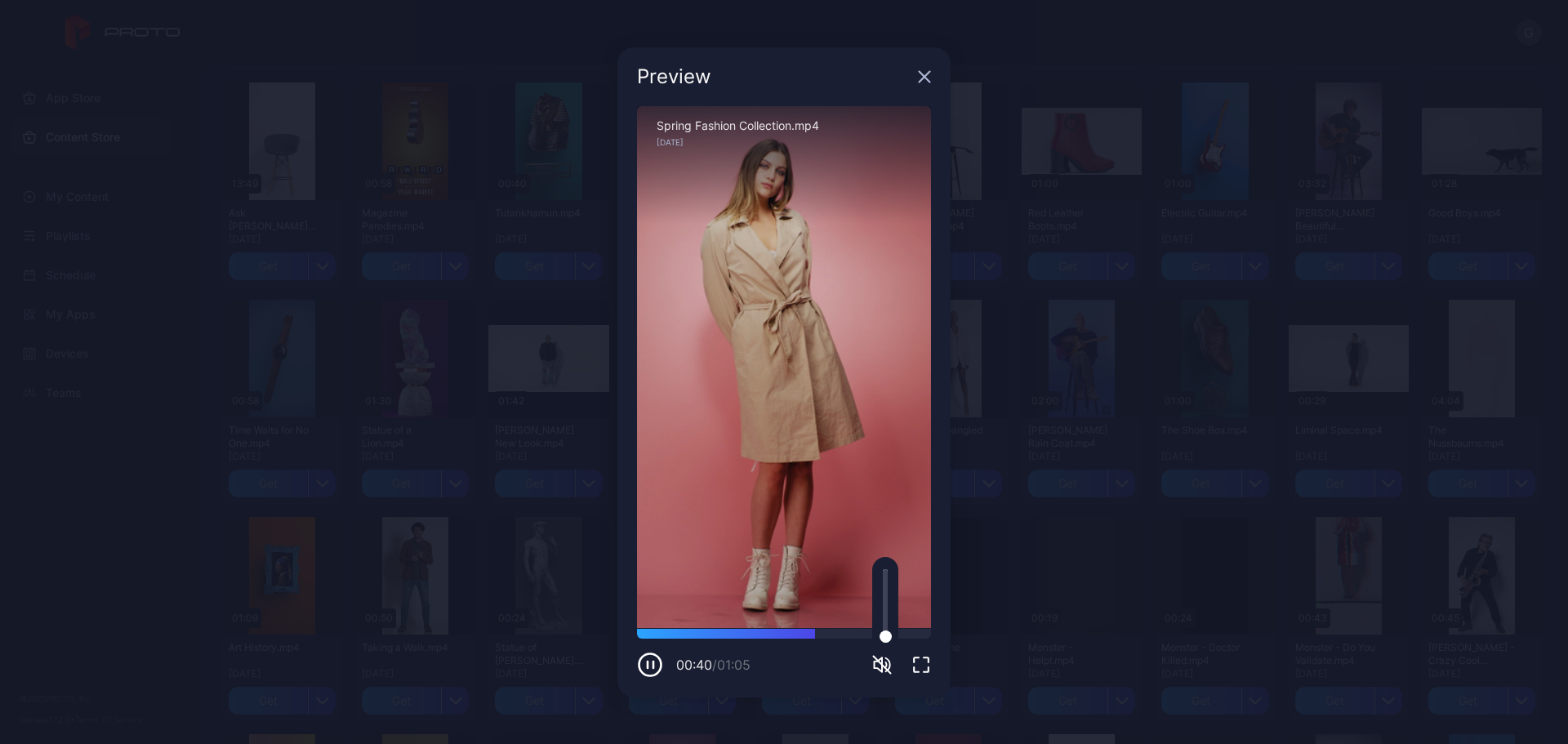 click 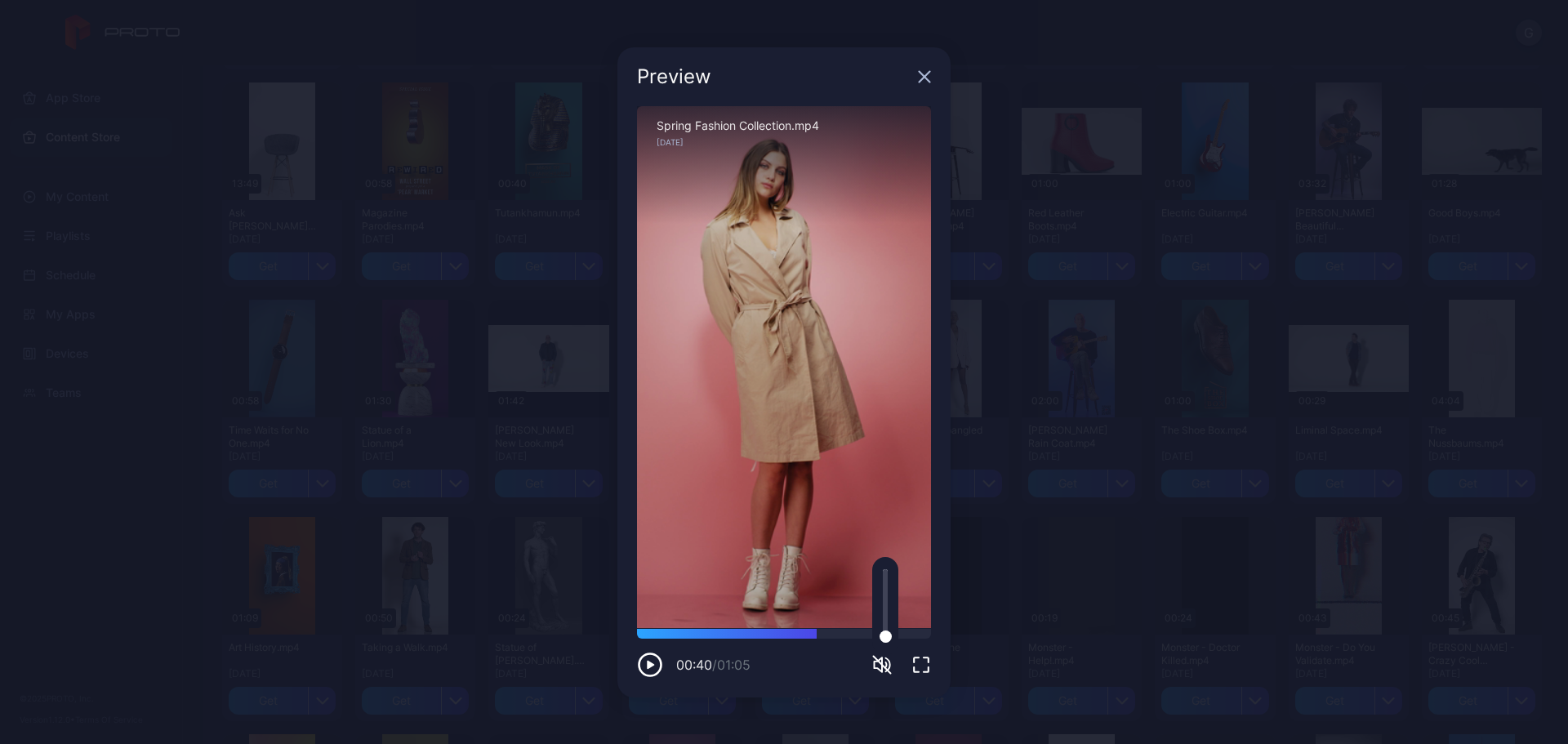 click 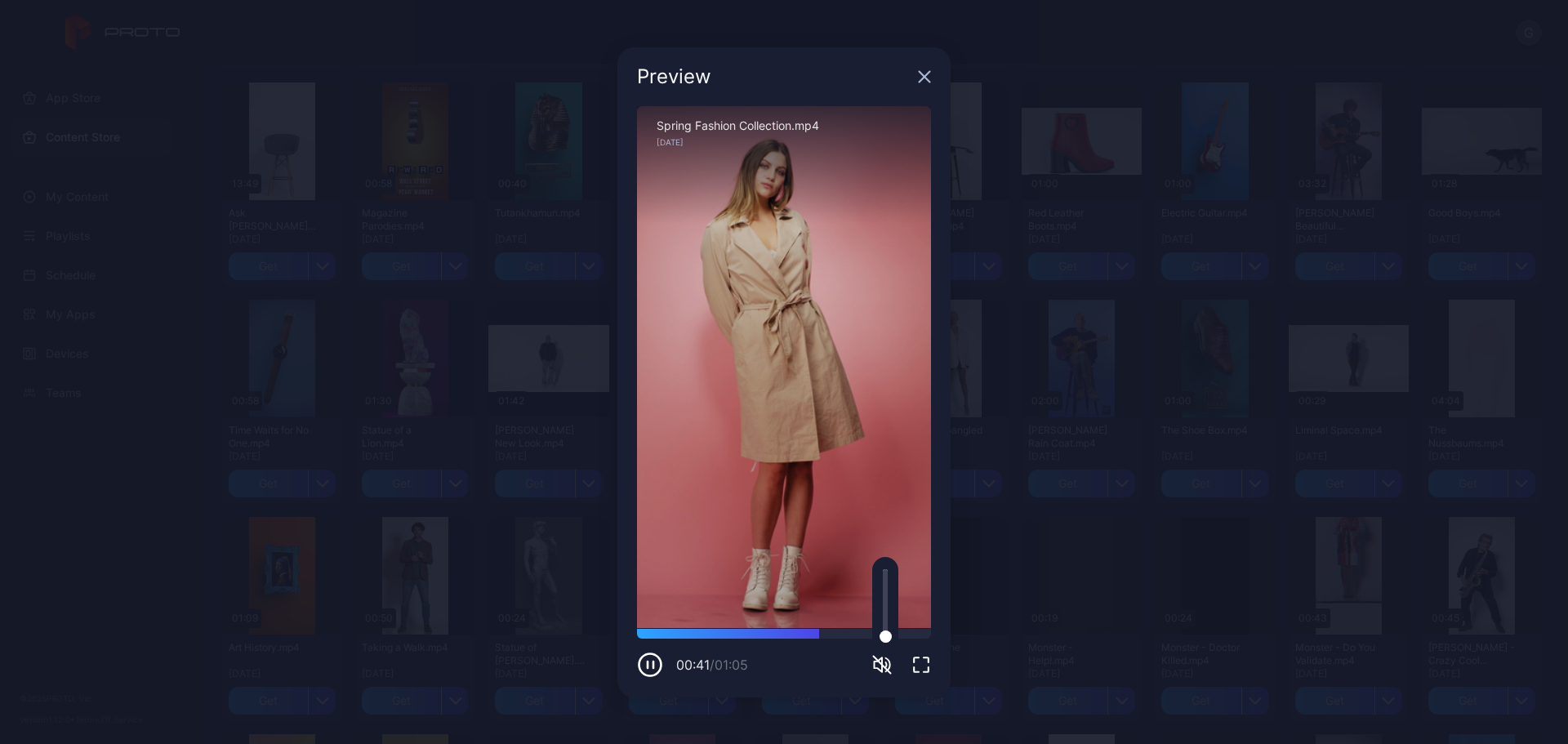 click 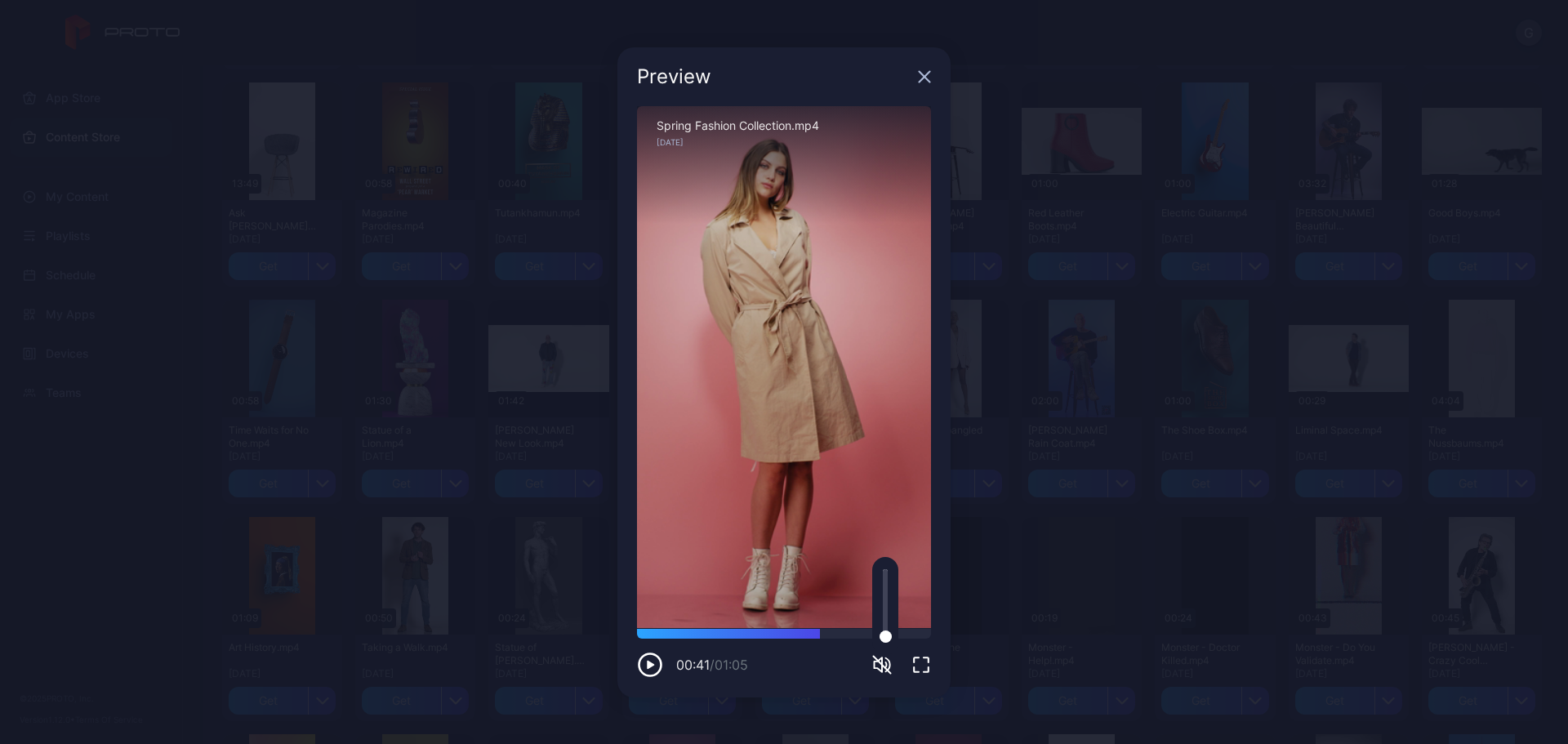 click 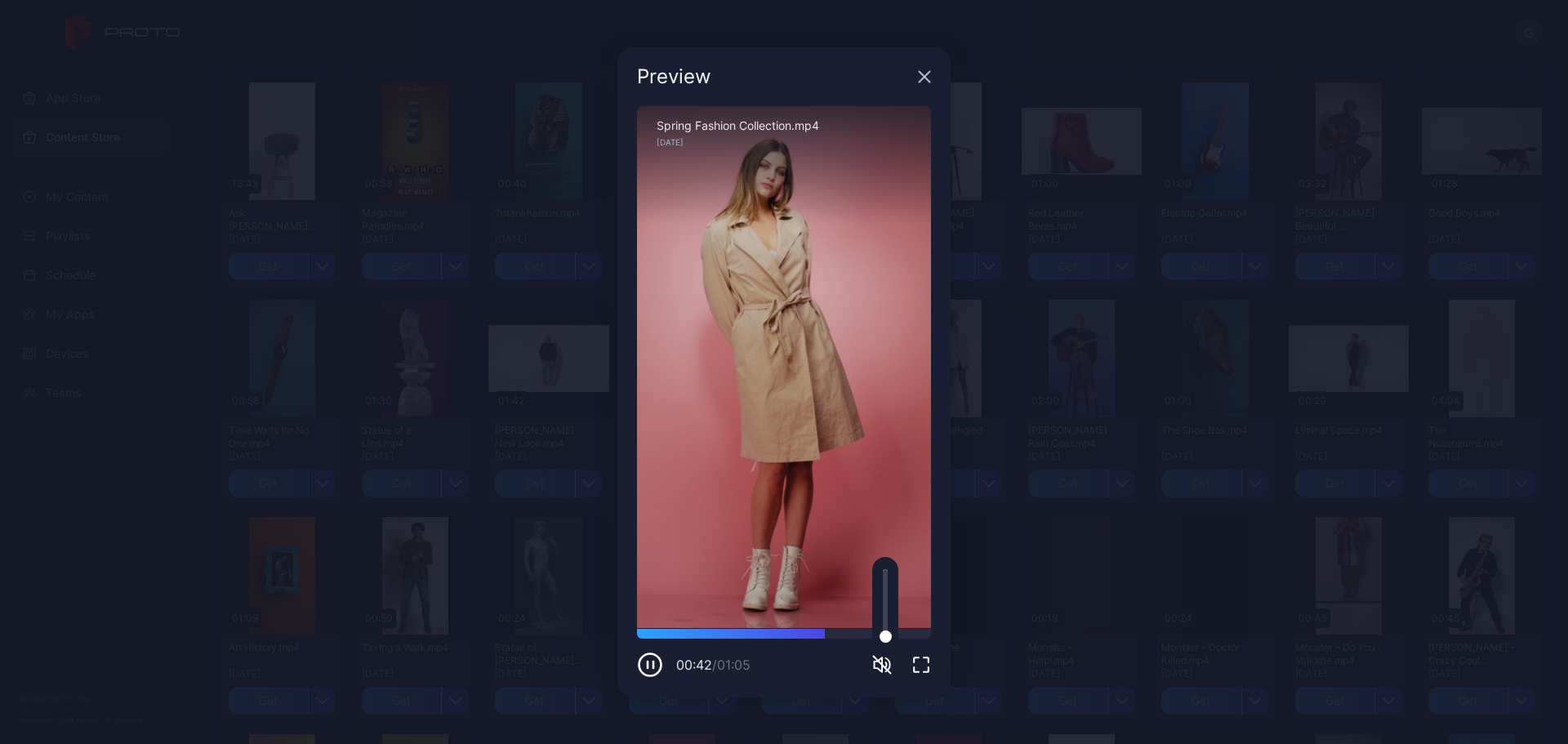 click 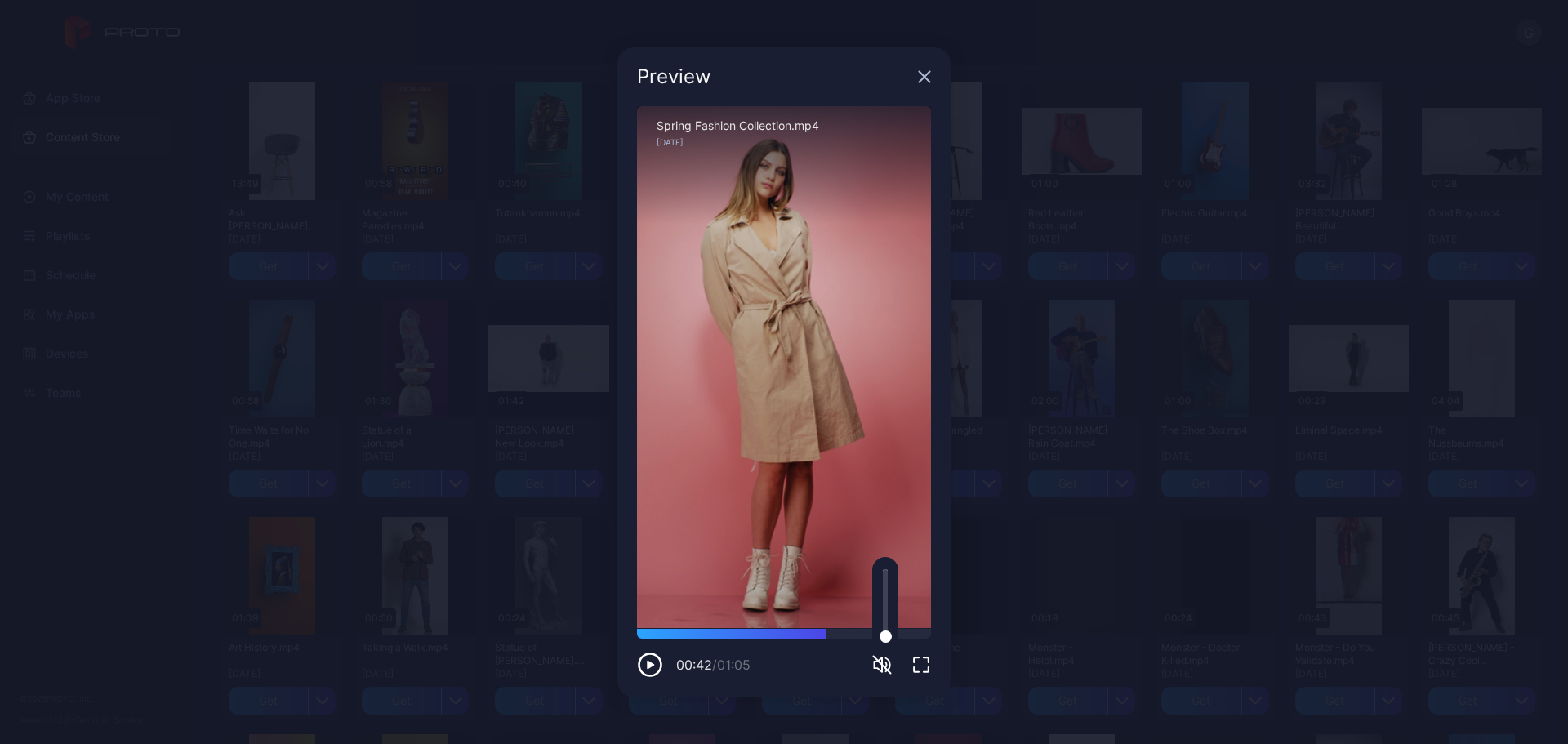 click 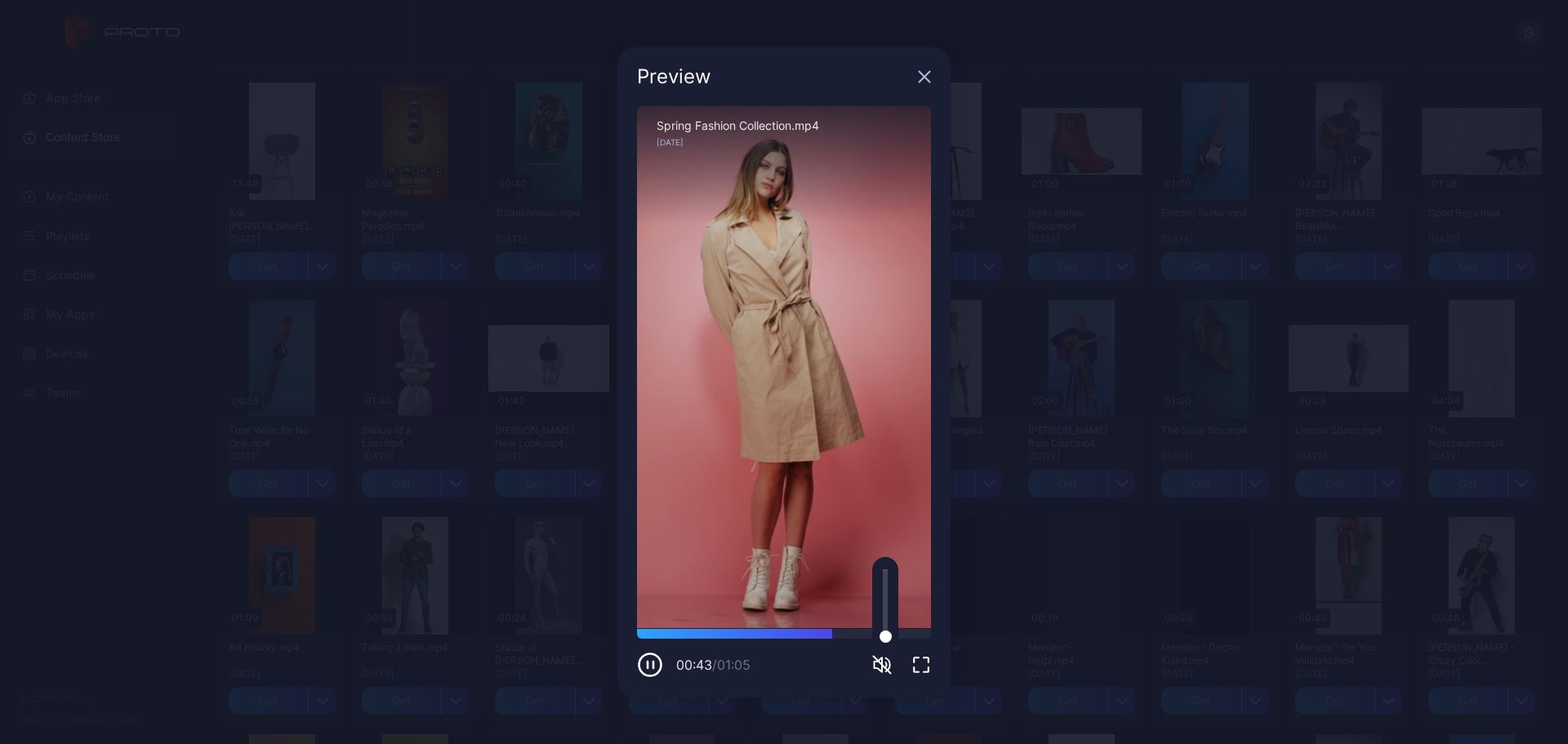 click 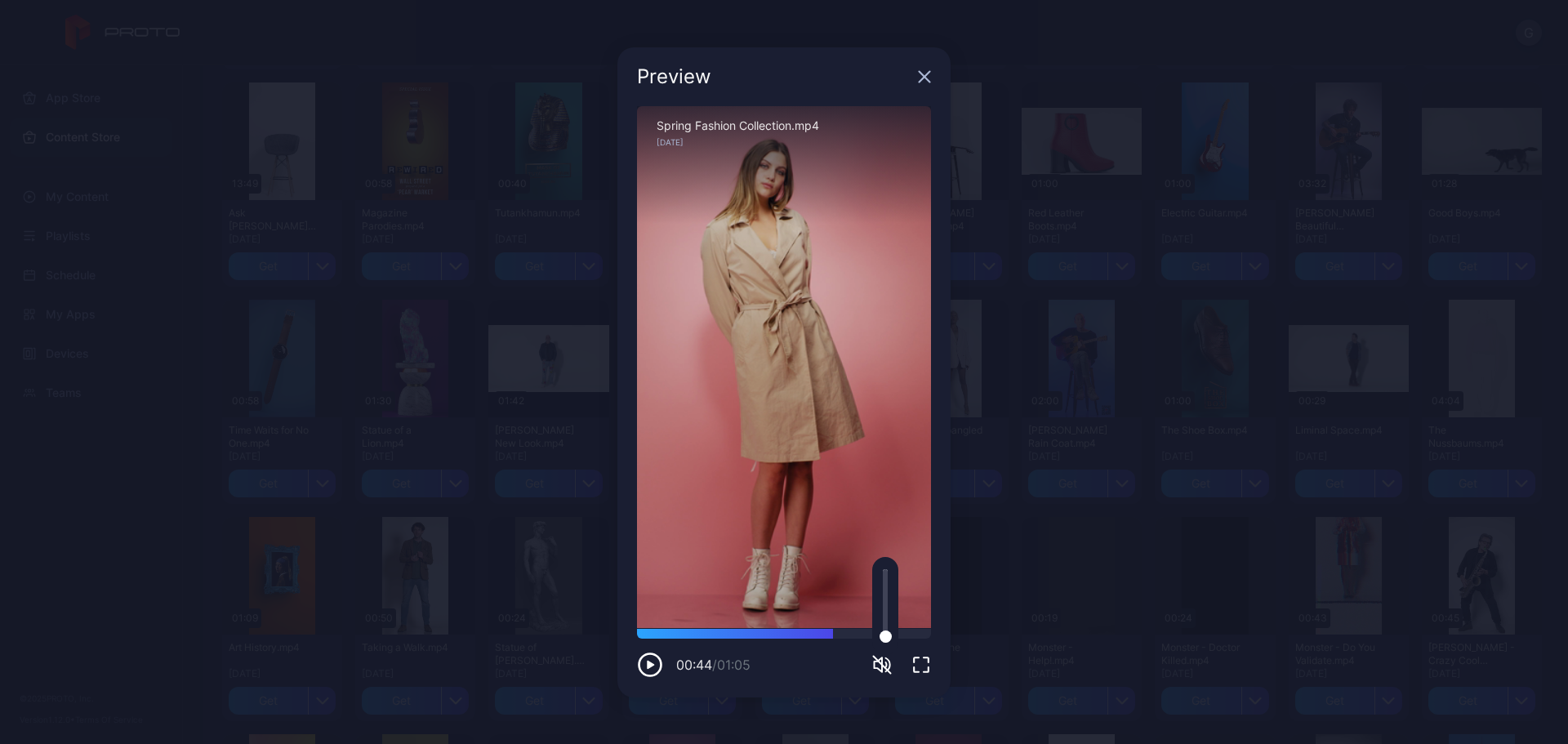 click 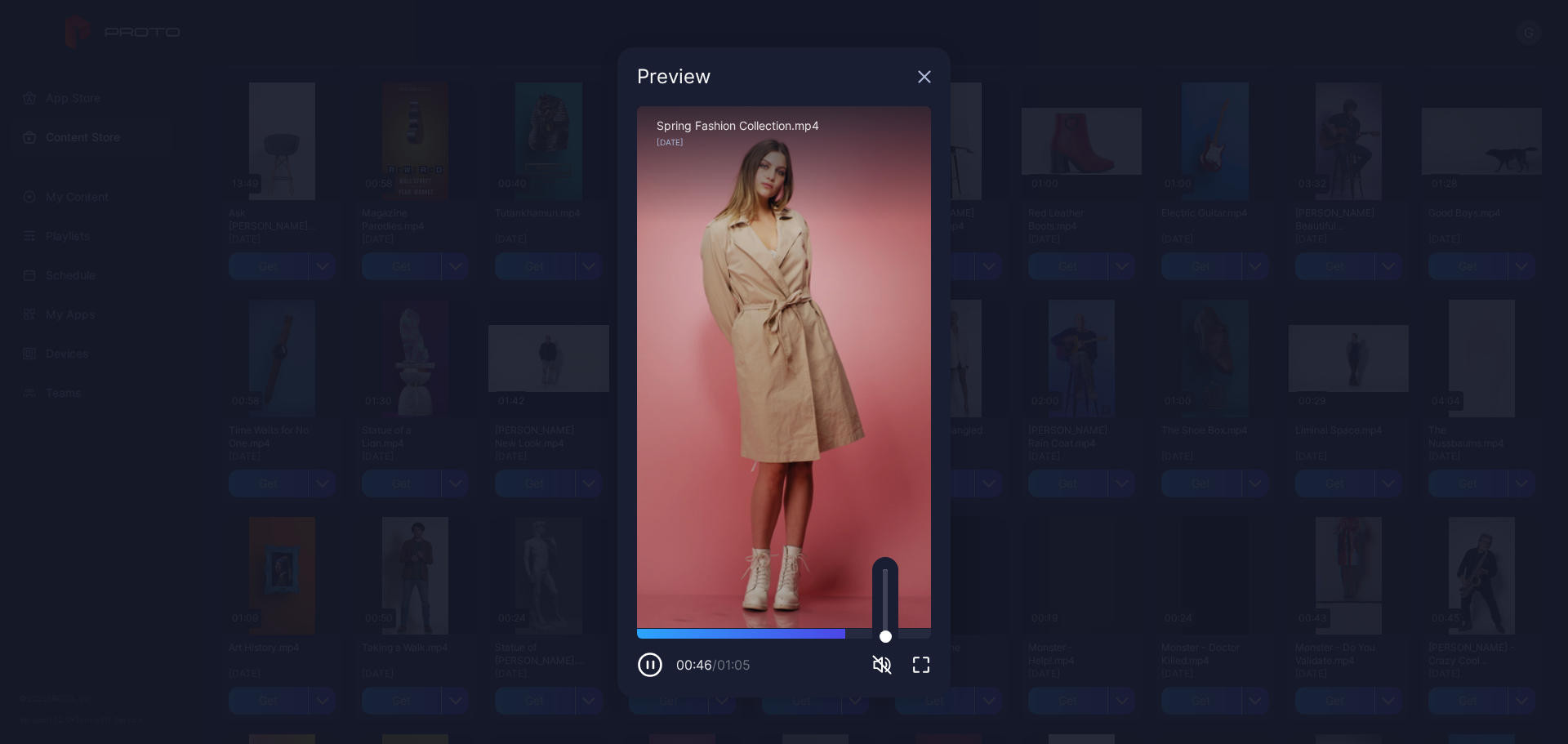 click 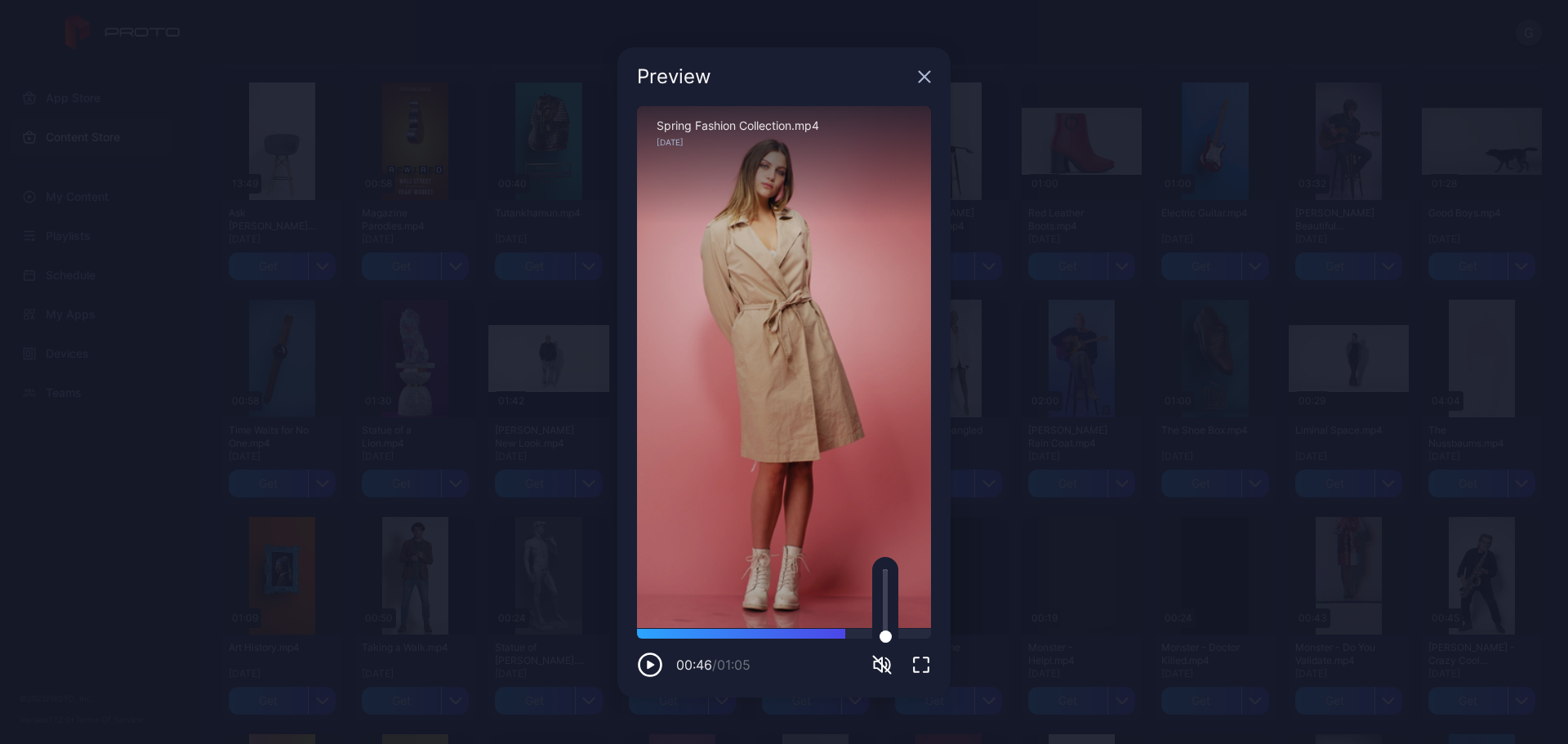 click 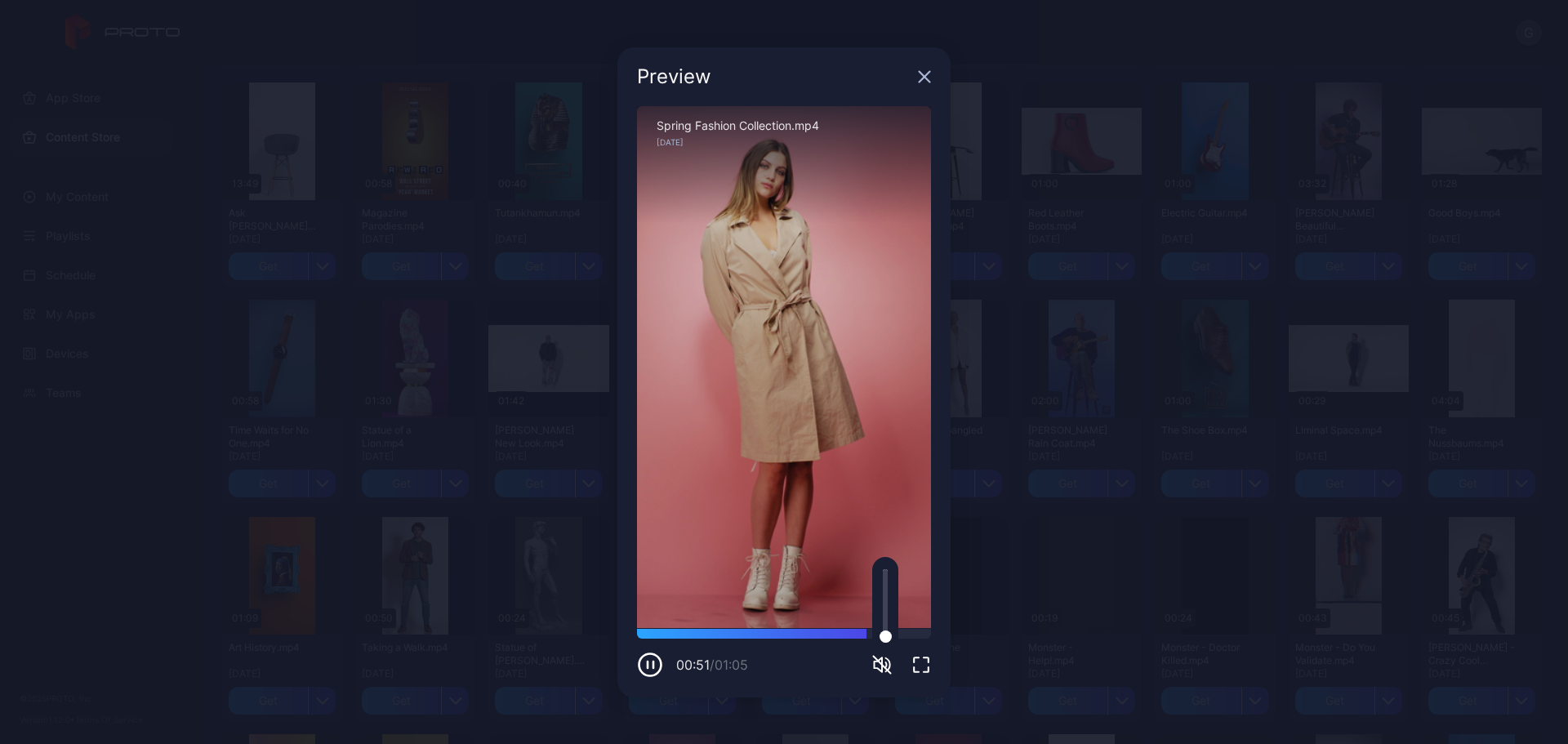 click 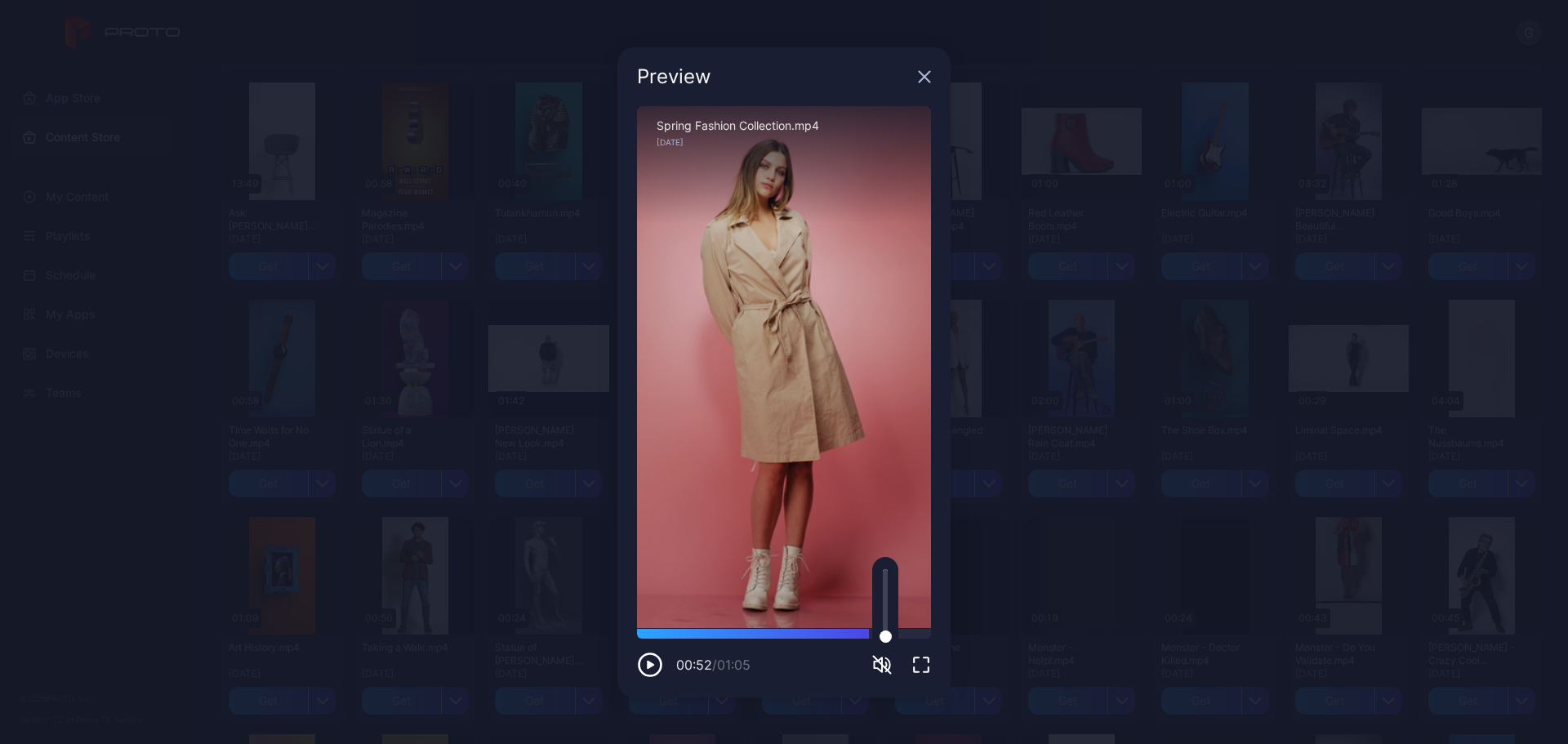click 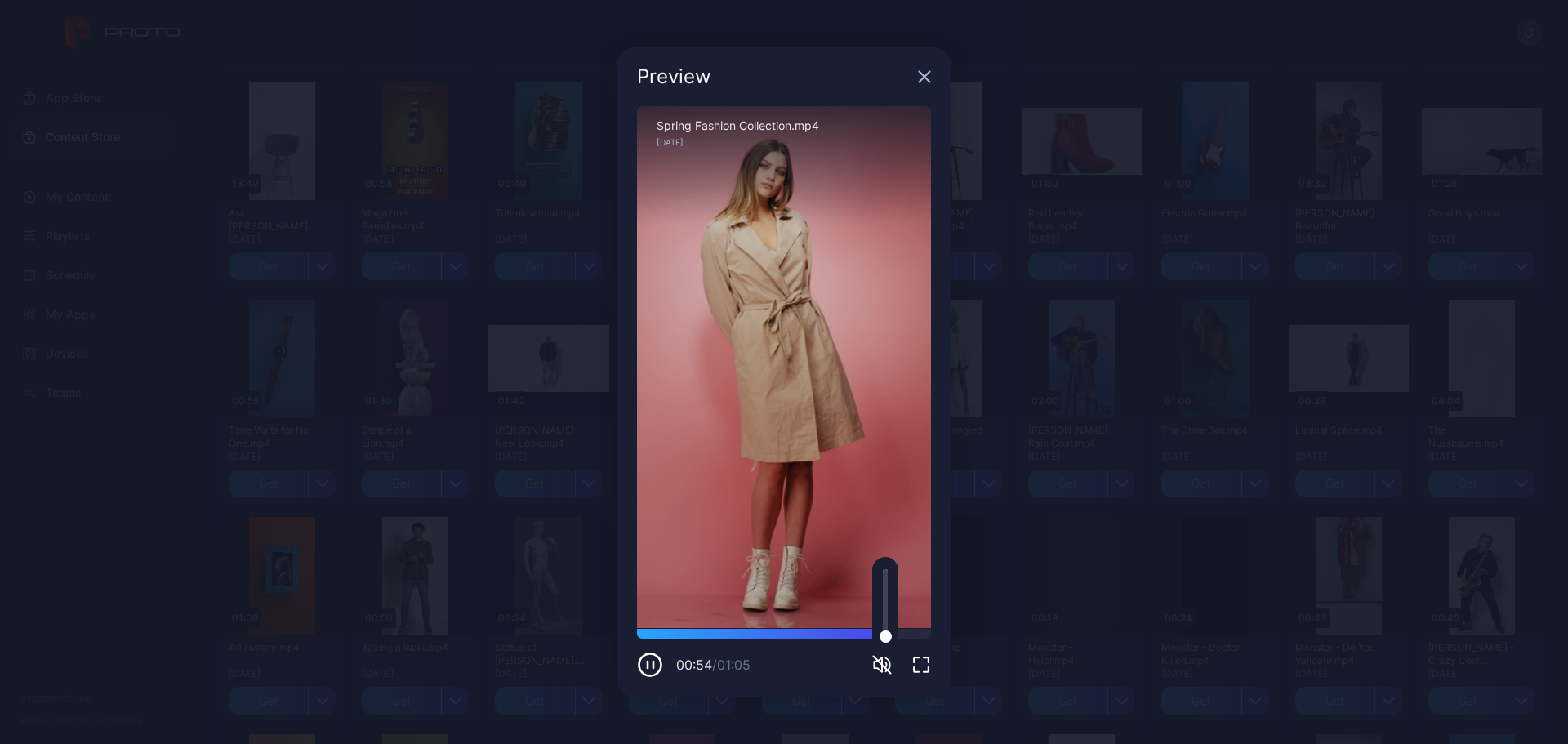 click 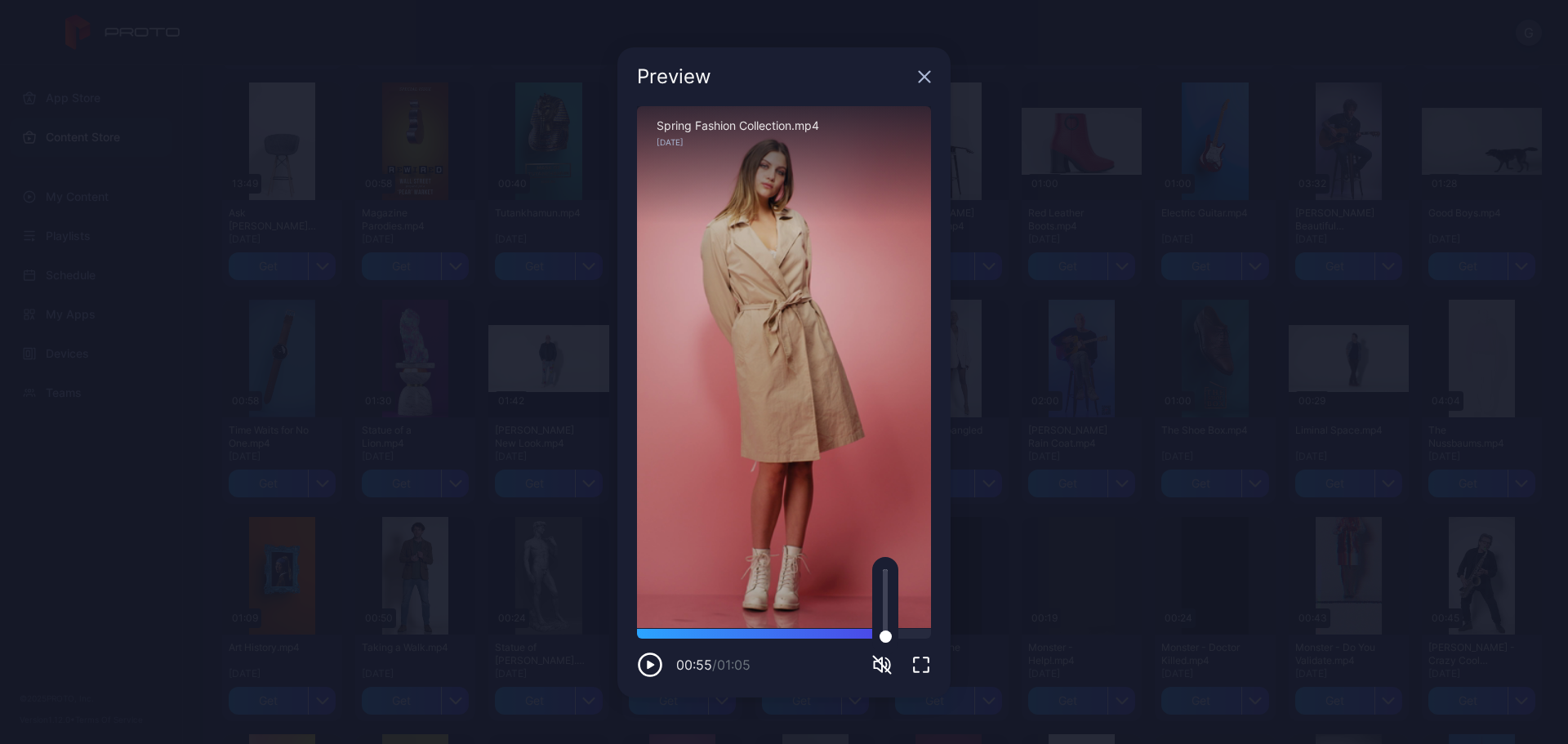 click 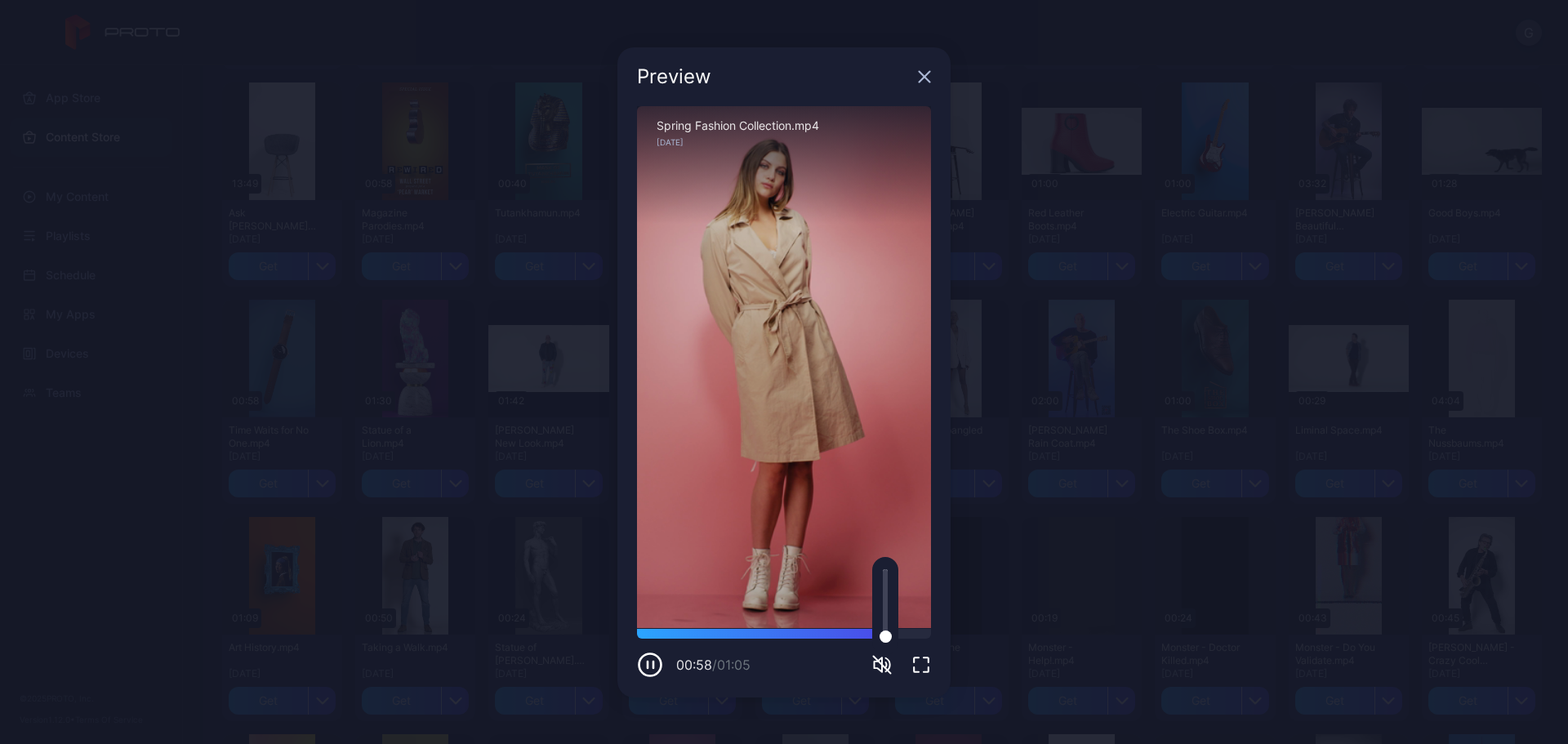 click 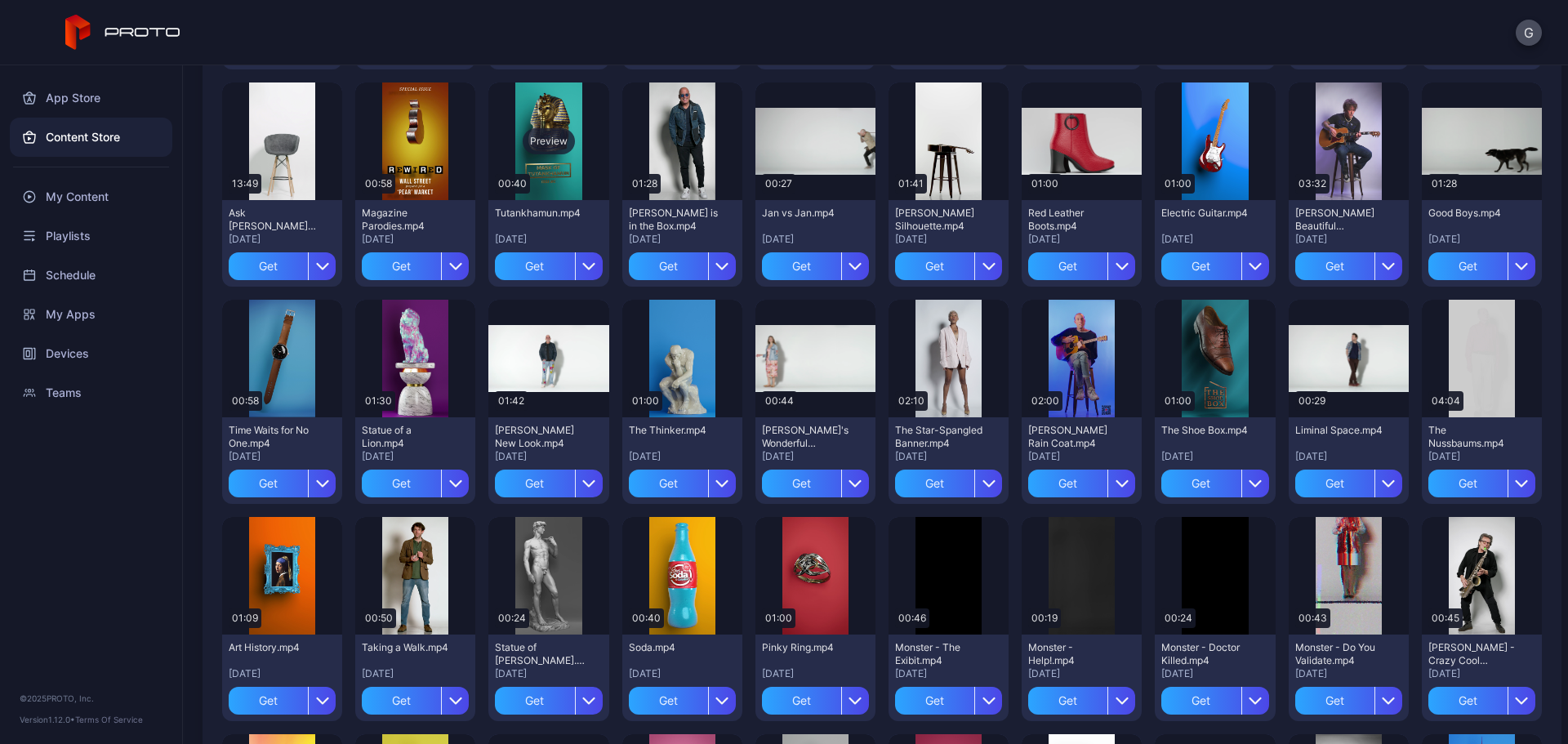 click on "Preview" at bounding box center [548, 141] 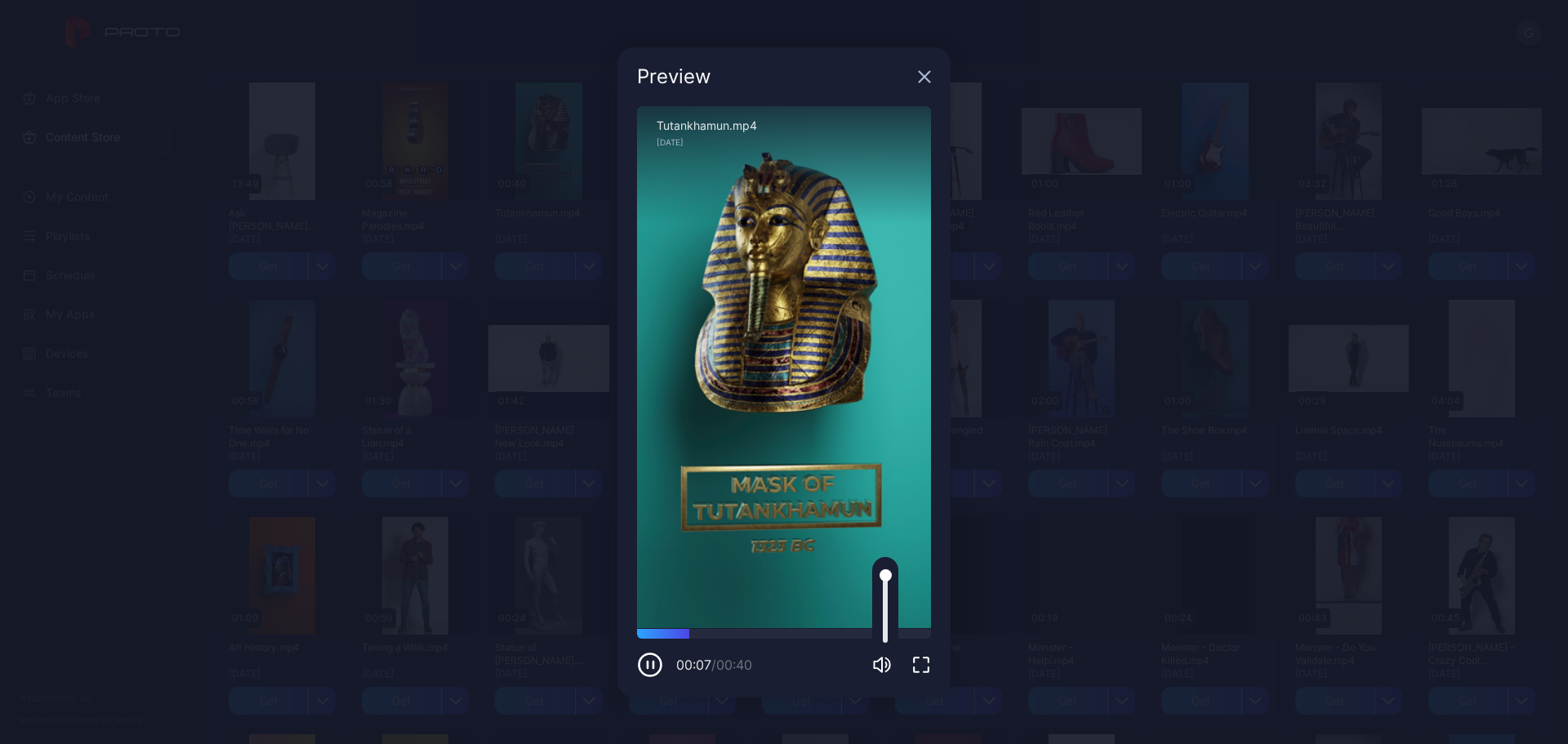 click 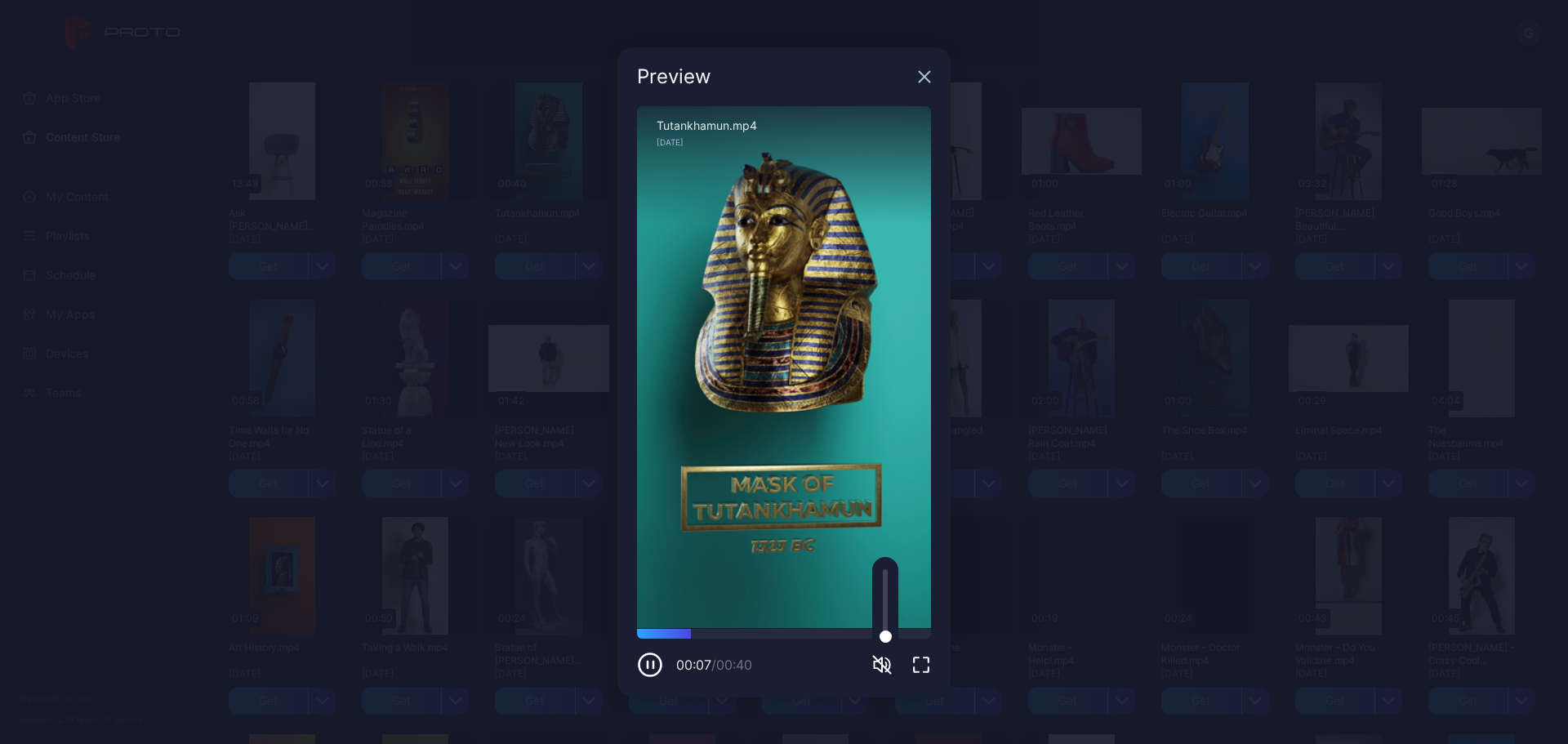 click 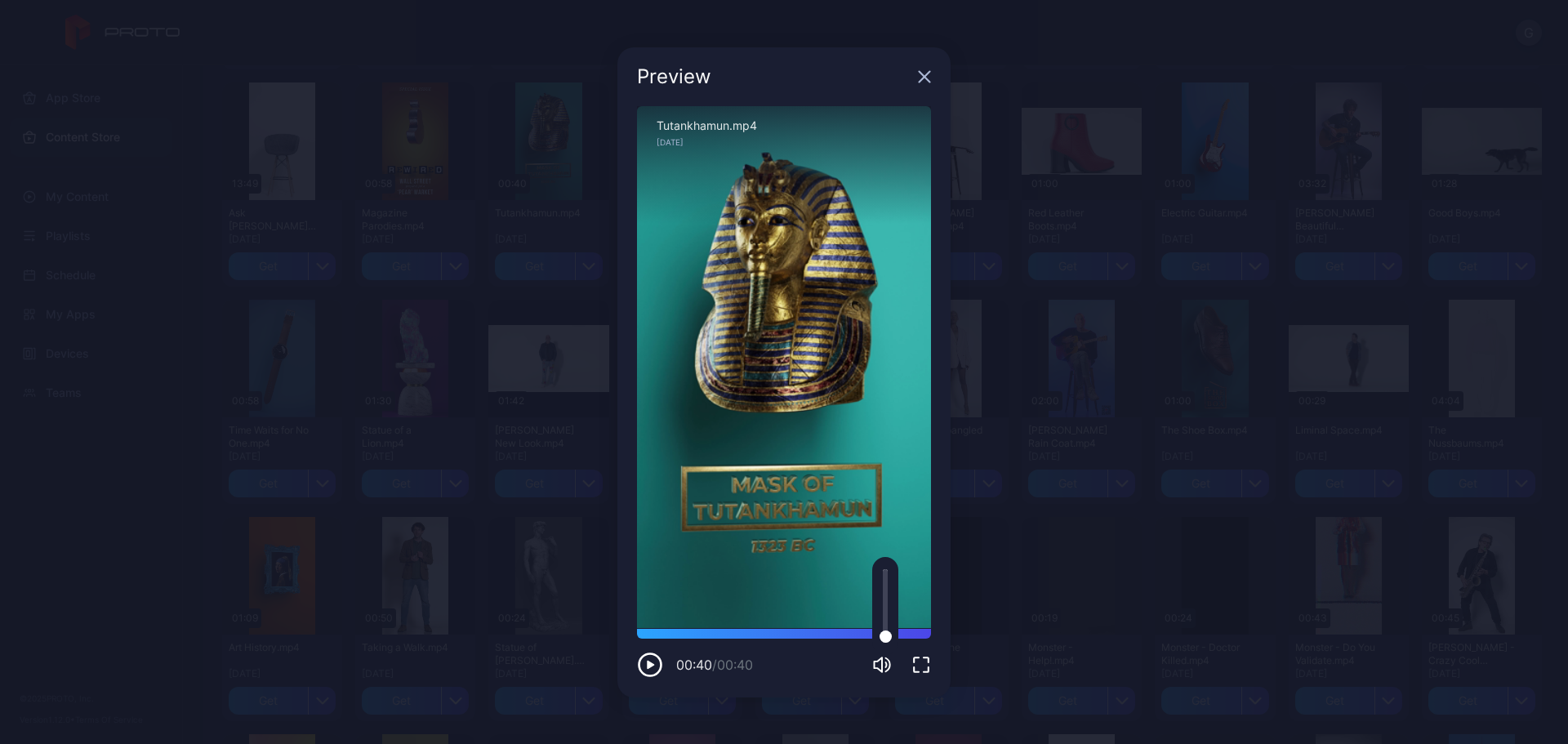 click 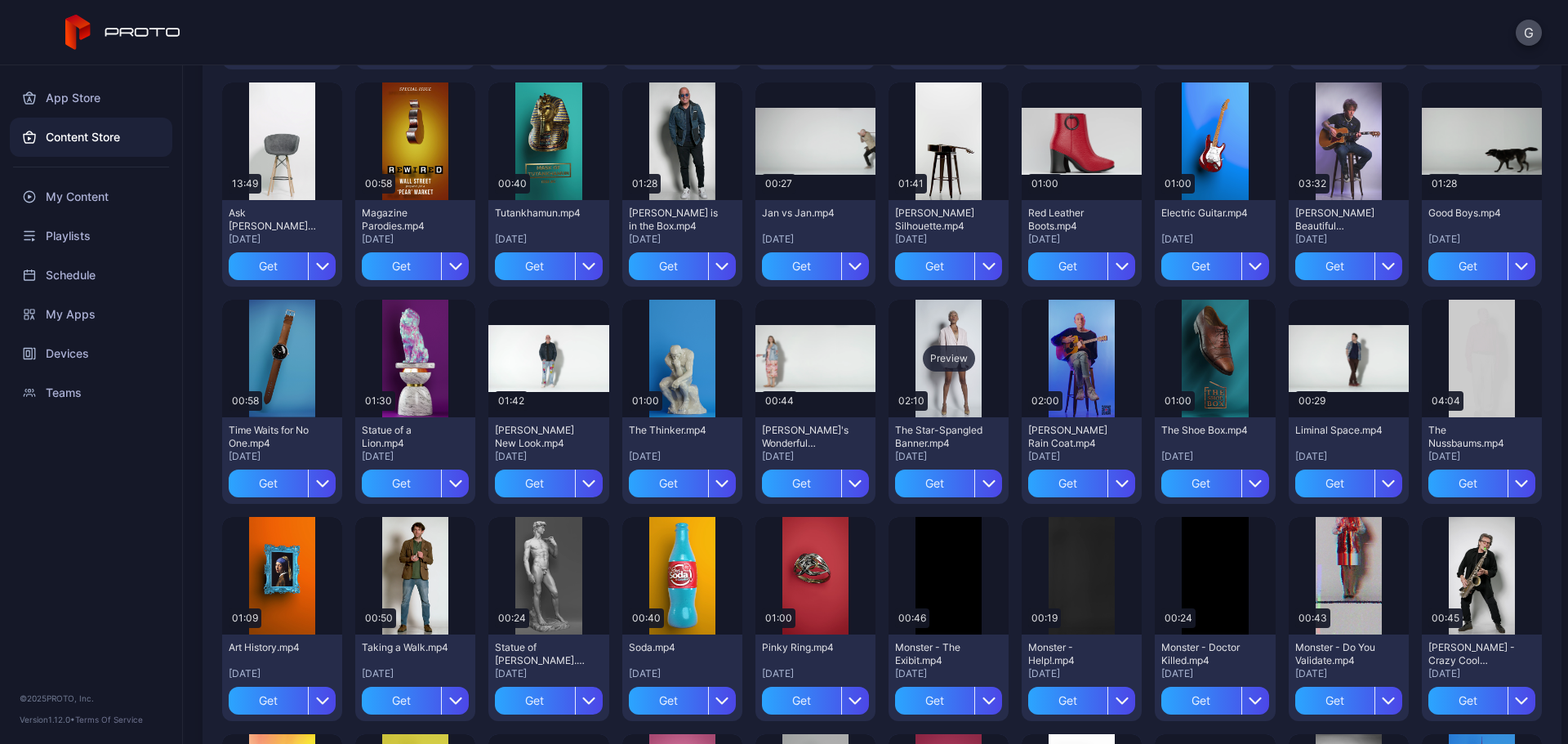 click on "Preview" at bounding box center [948, 359] 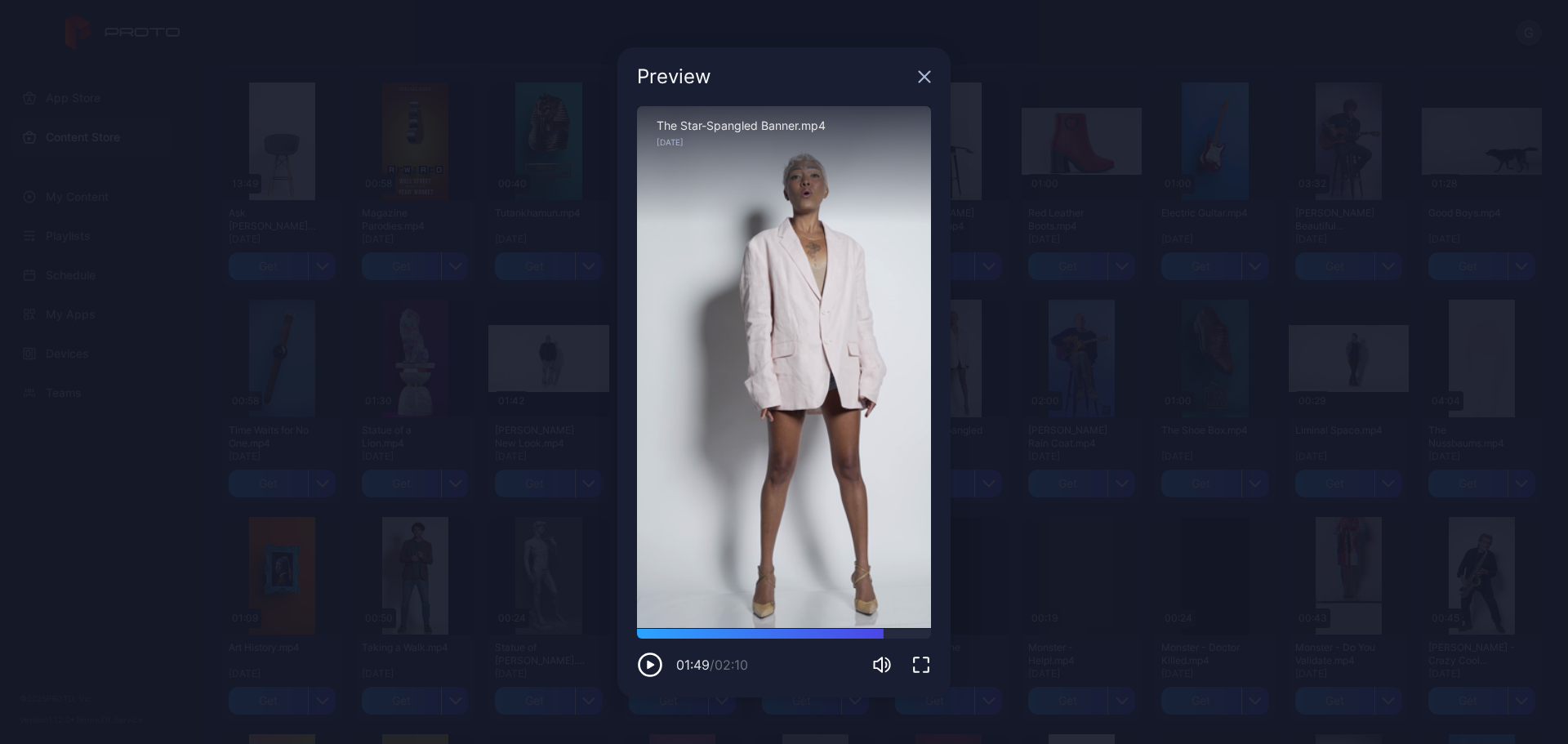 drag, startPoint x: 668, startPoint y: 634, endPoint x: 886, endPoint y: 651, distance: 218.66184 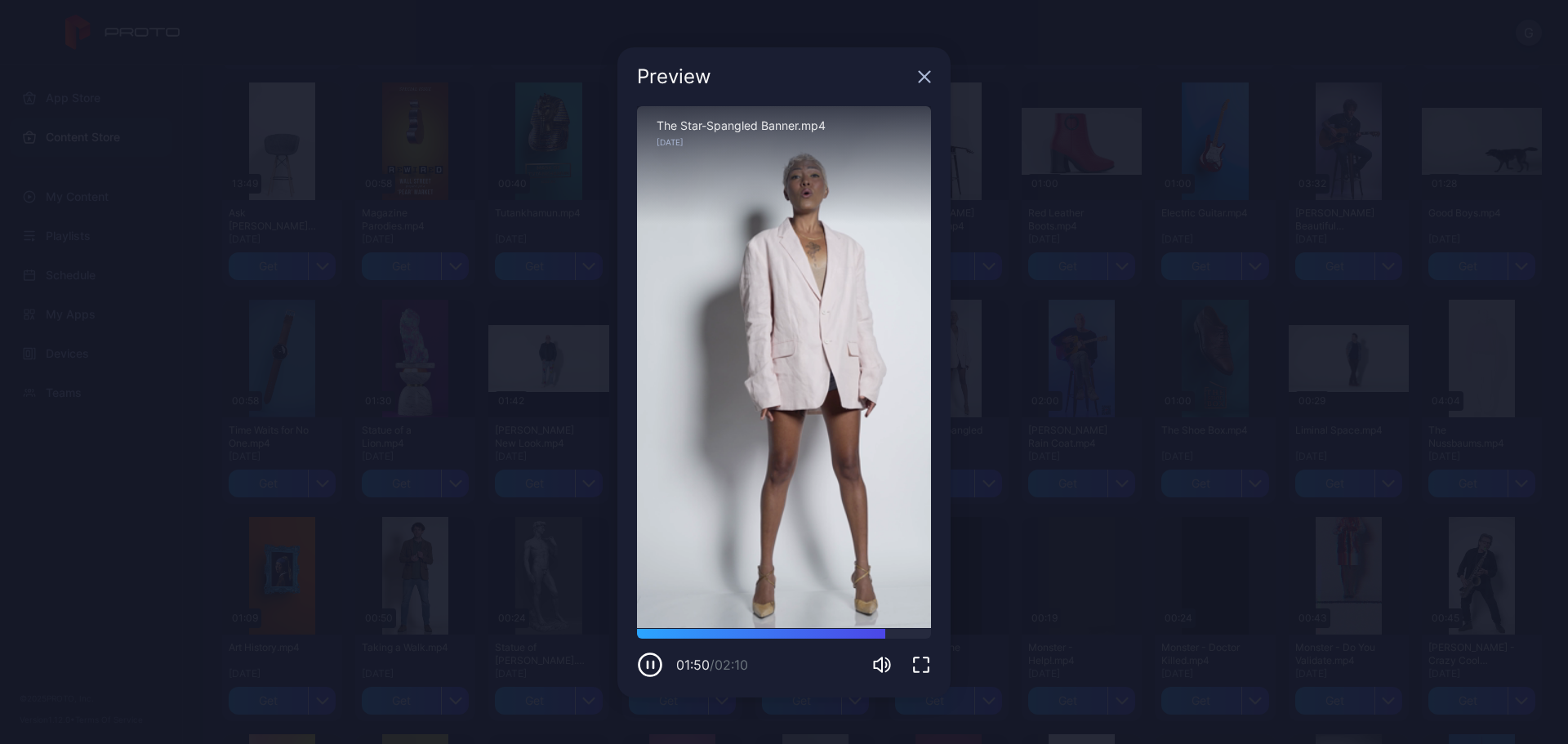 click on "Preview" at bounding box center [784, 77] 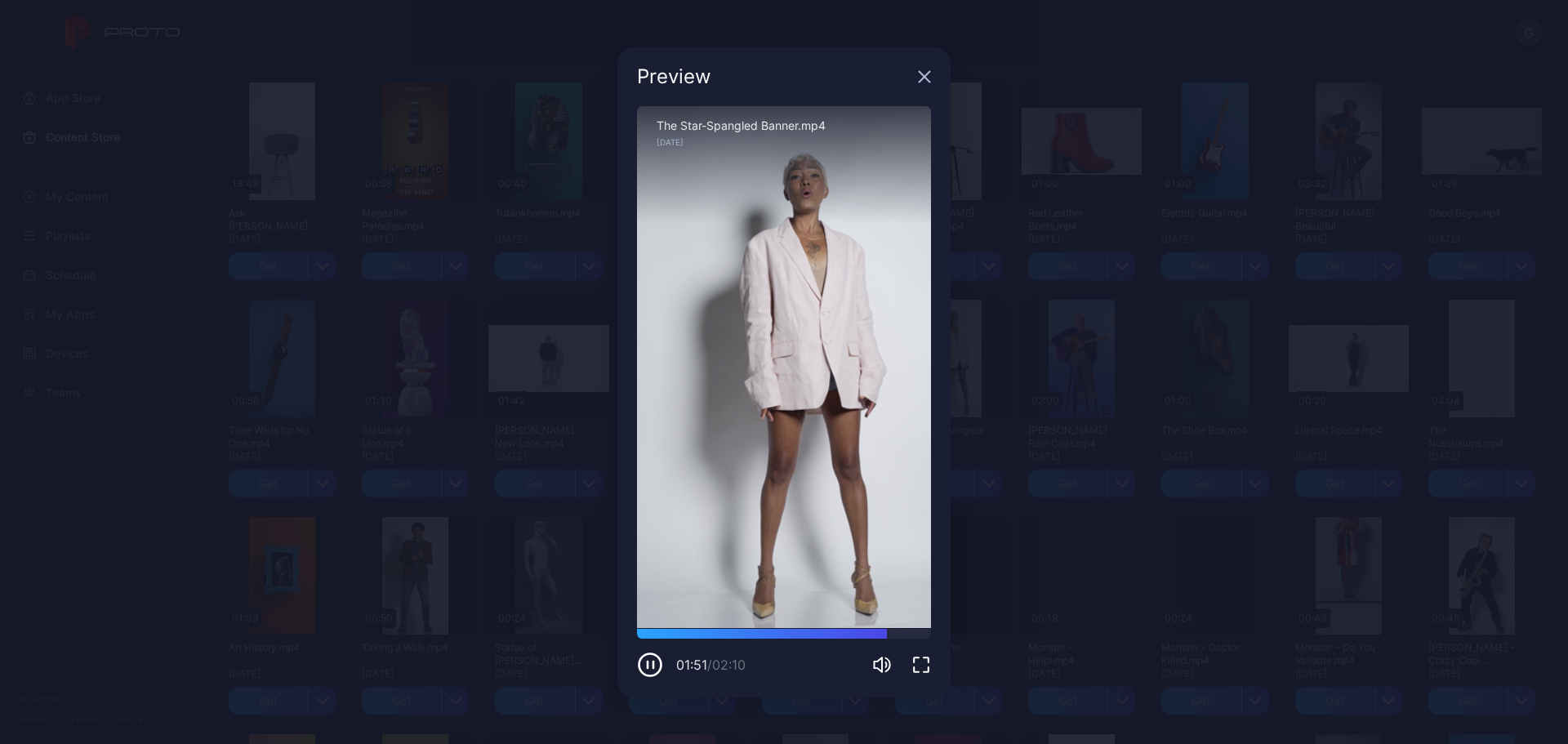 click 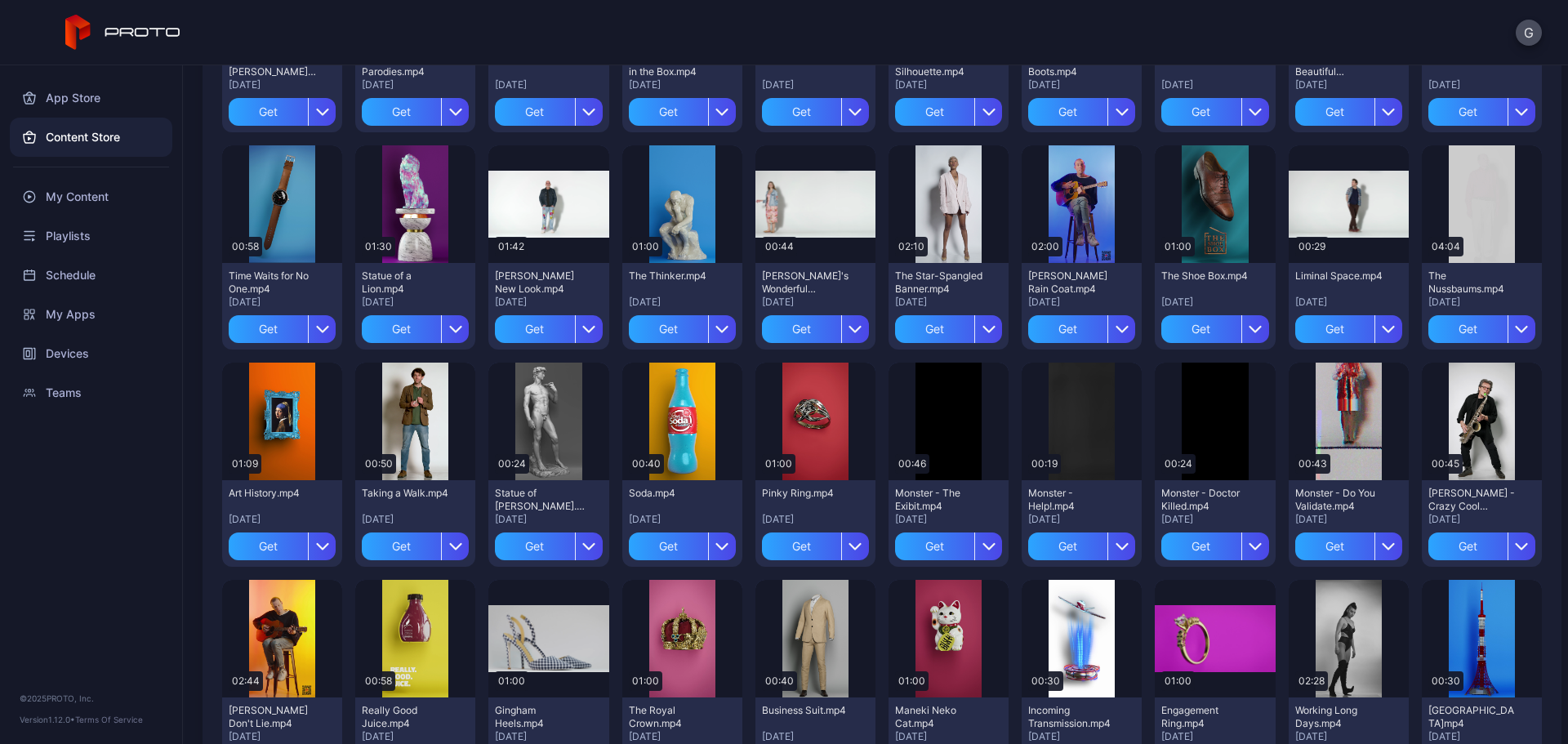 scroll, scrollTop: 954, scrollLeft: 0, axis: vertical 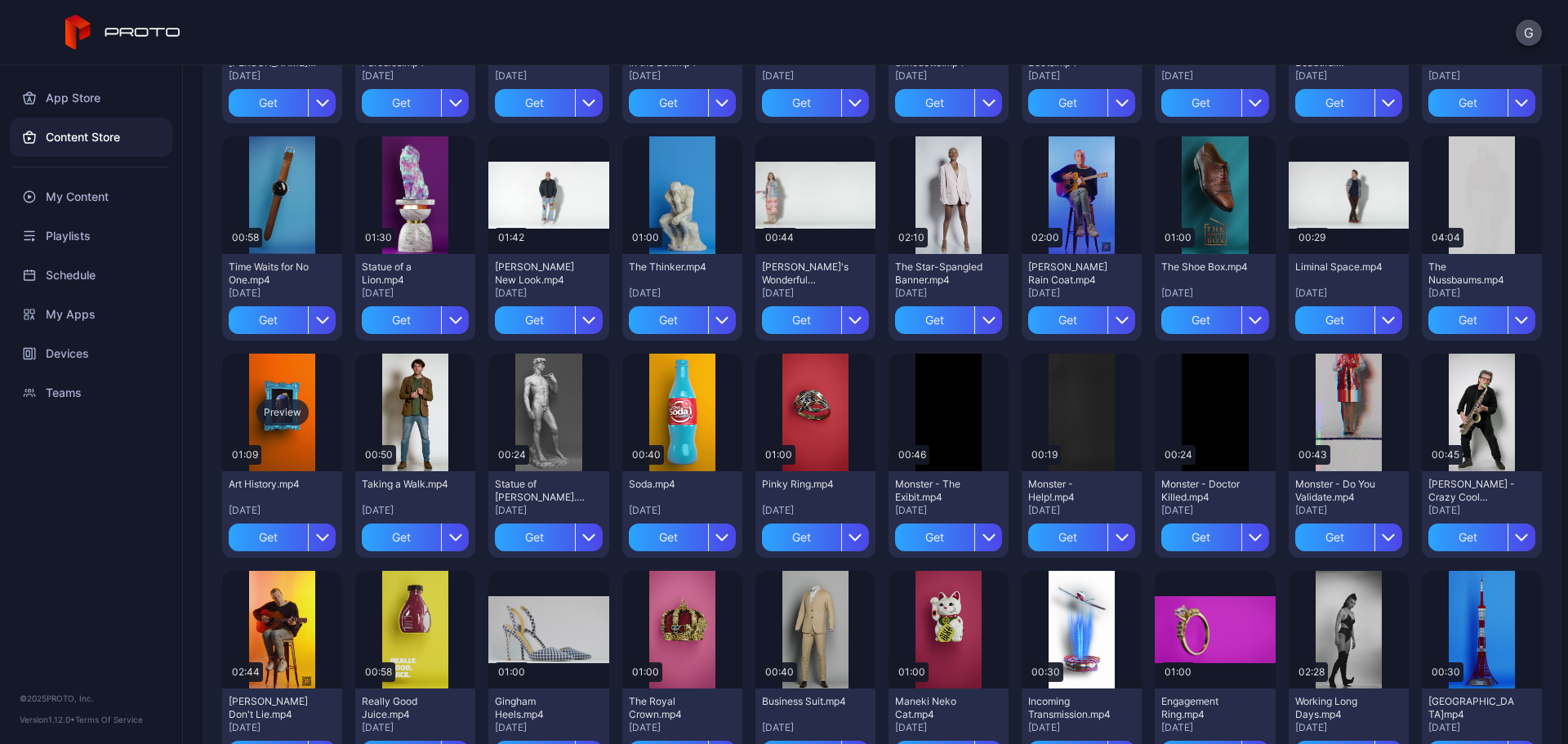 click on "Preview" at bounding box center (283, 412) 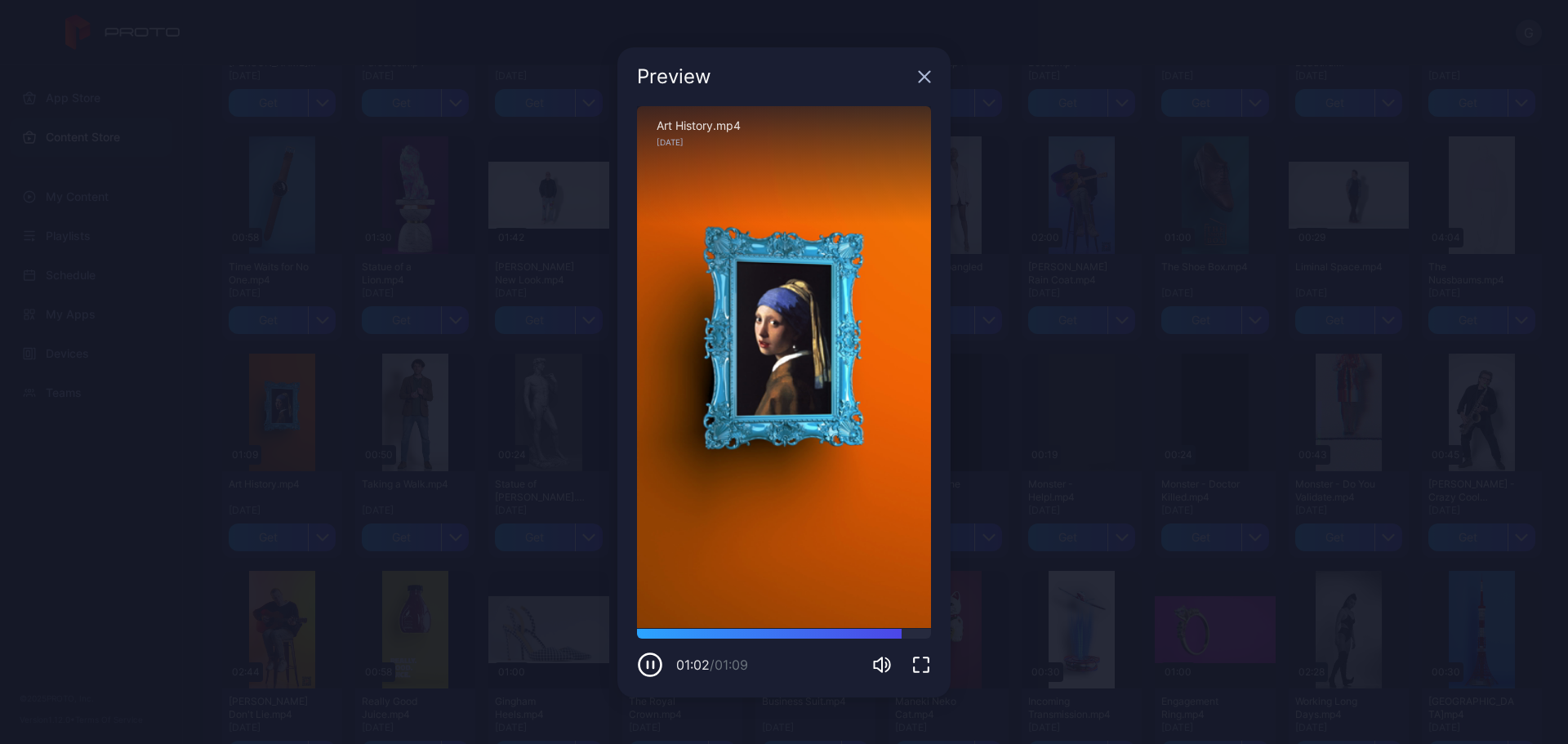 click 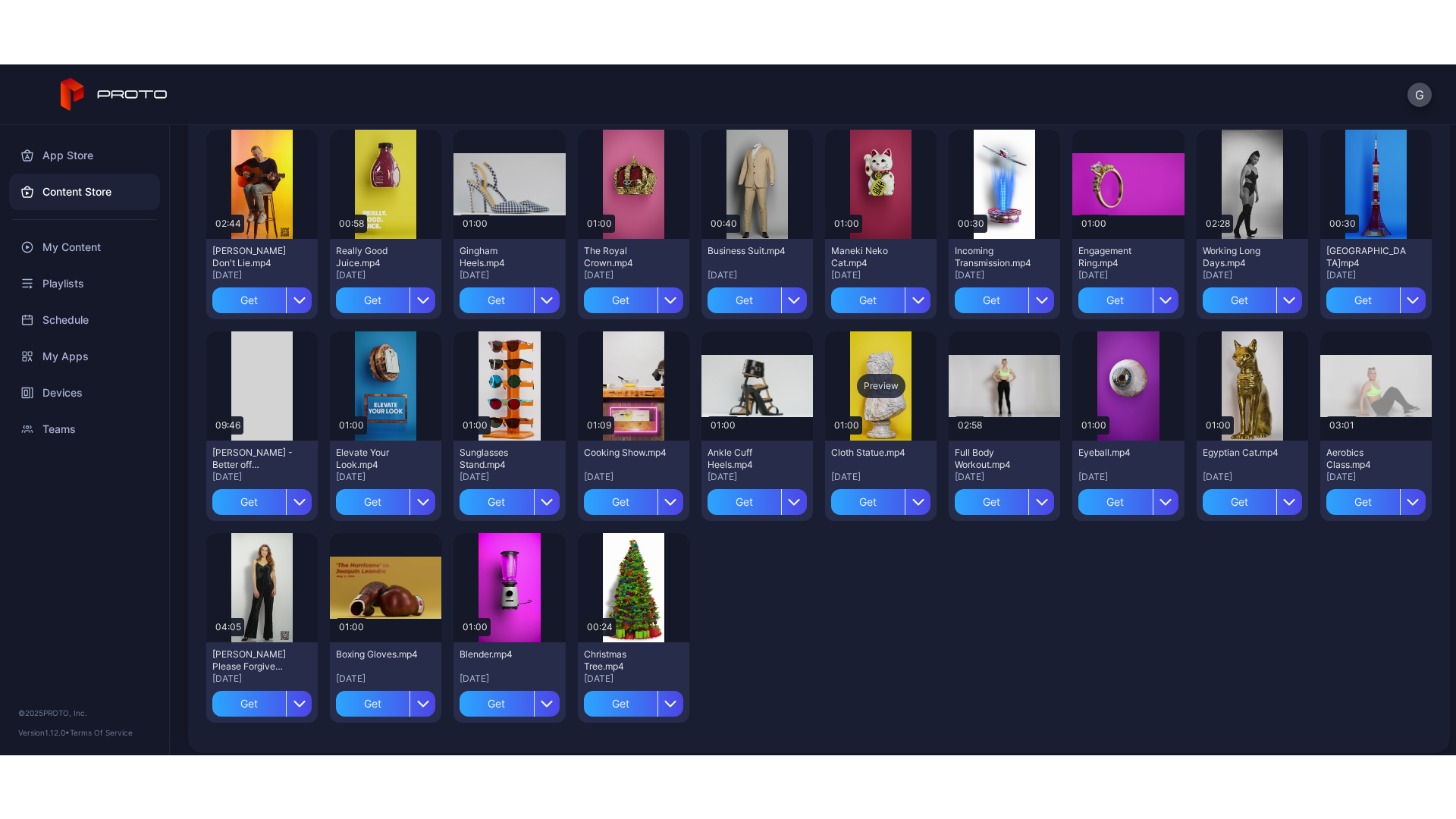 scroll, scrollTop: 1360, scrollLeft: 0, axis: vertical 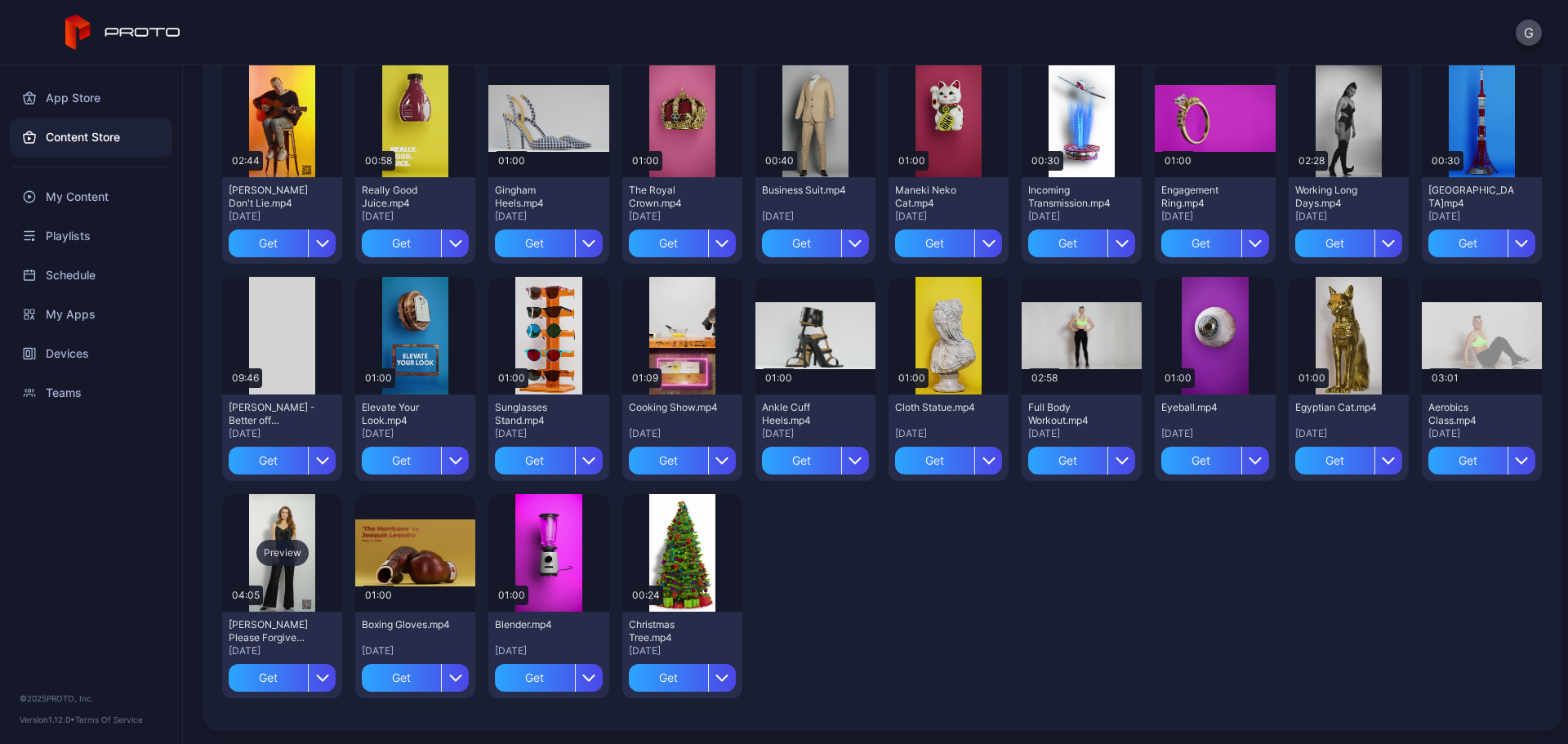 click on "Preview" at bounding box center [282, 553] 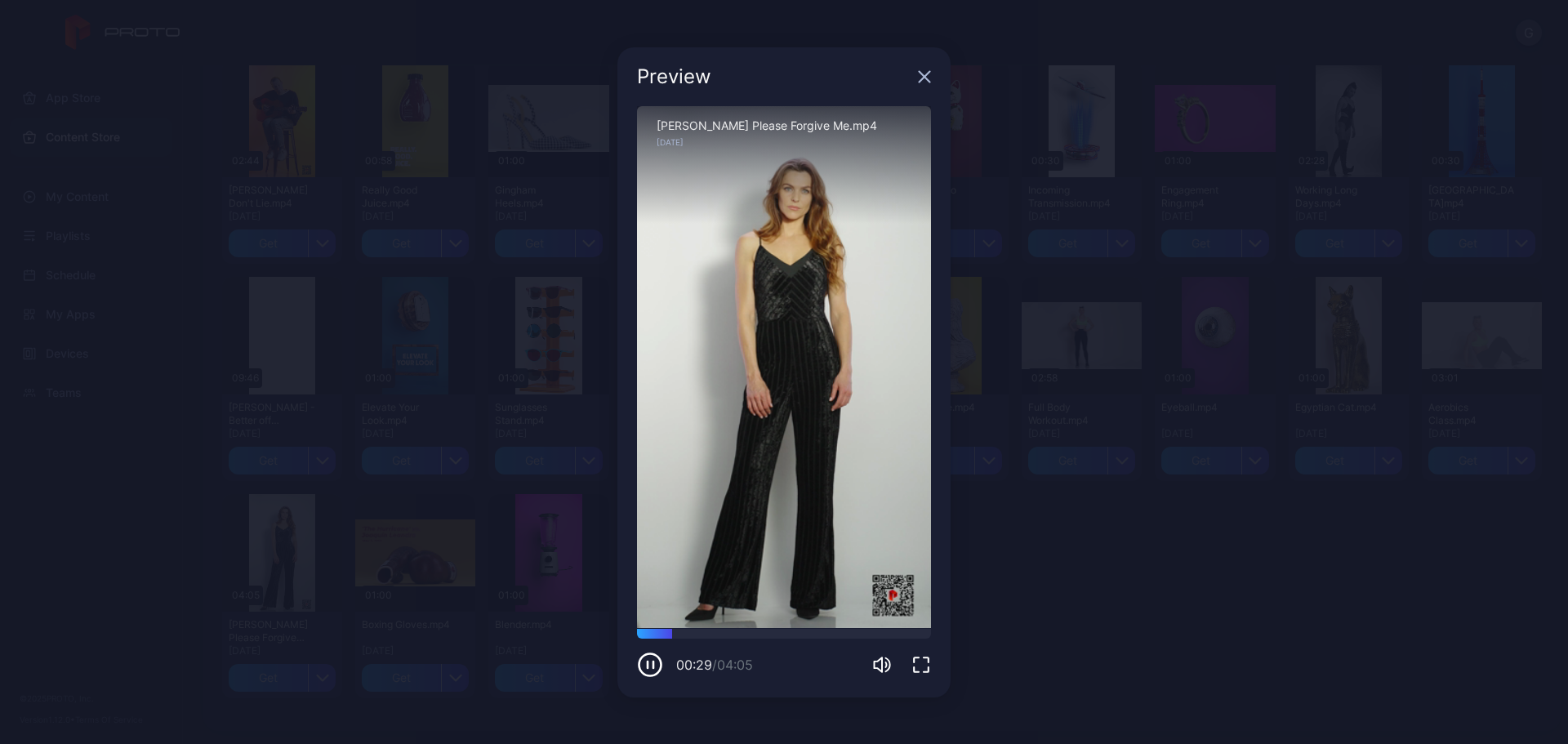 click 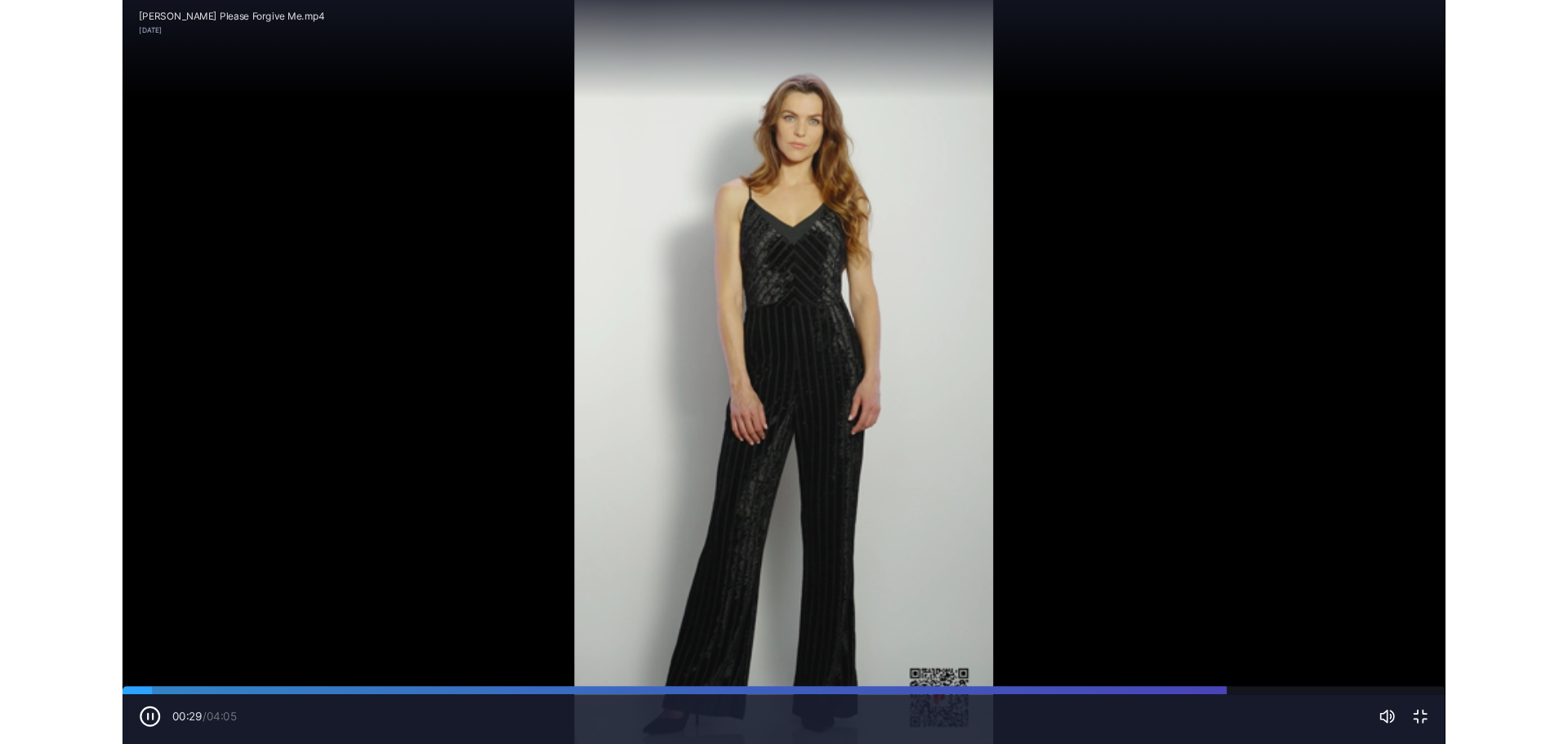 scroll, scrollTop: 1327, scrollLeft: 0, axis: vertical 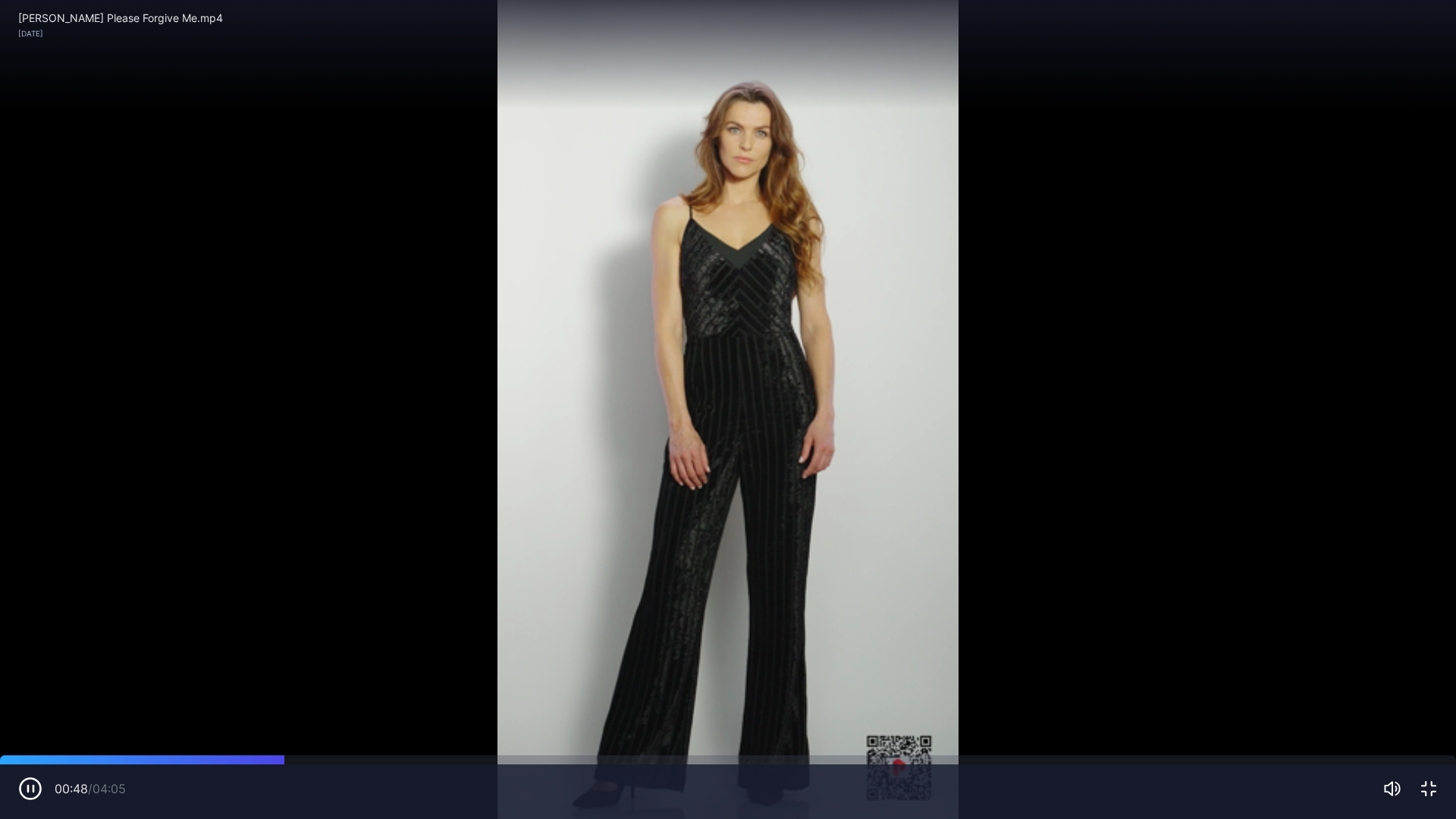 click 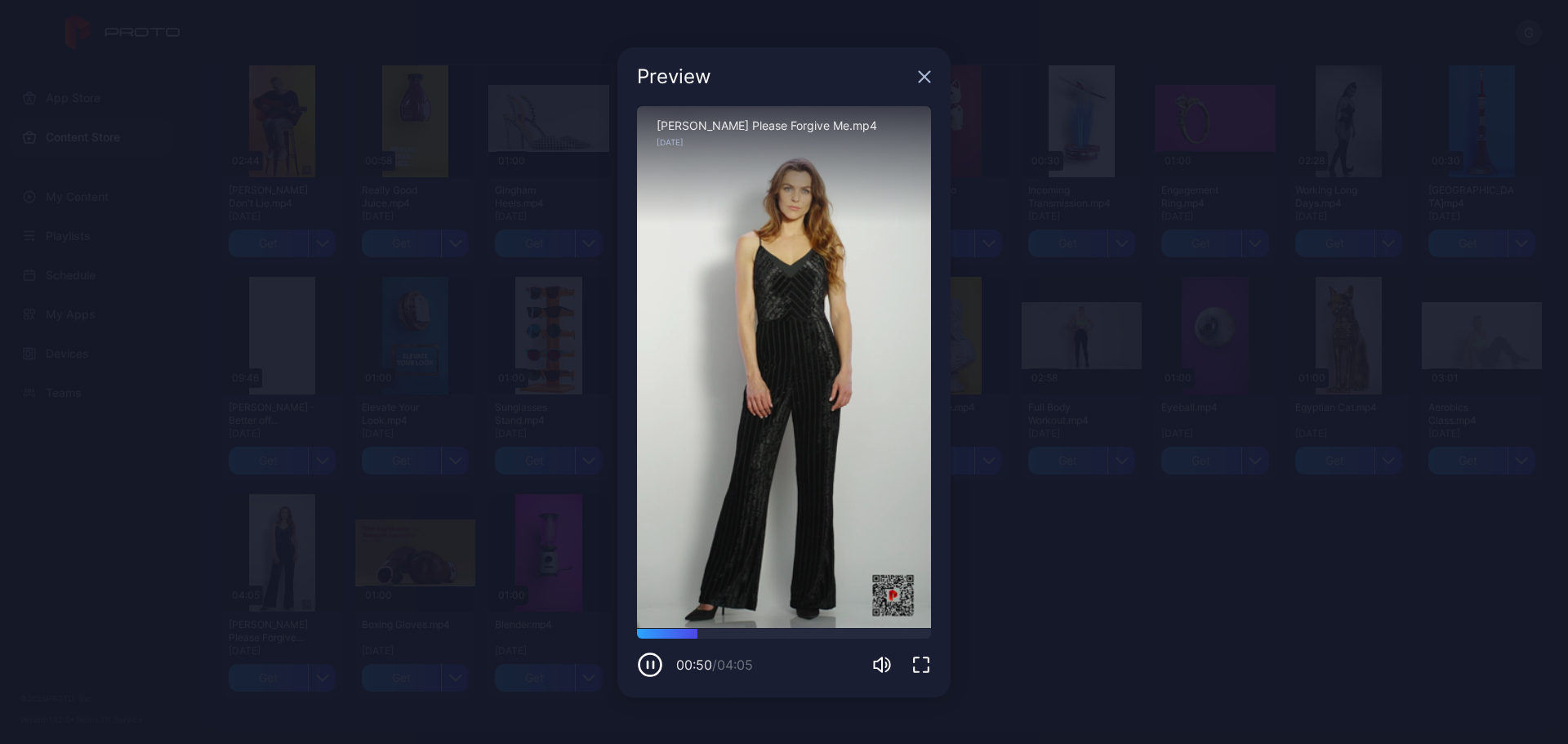 click 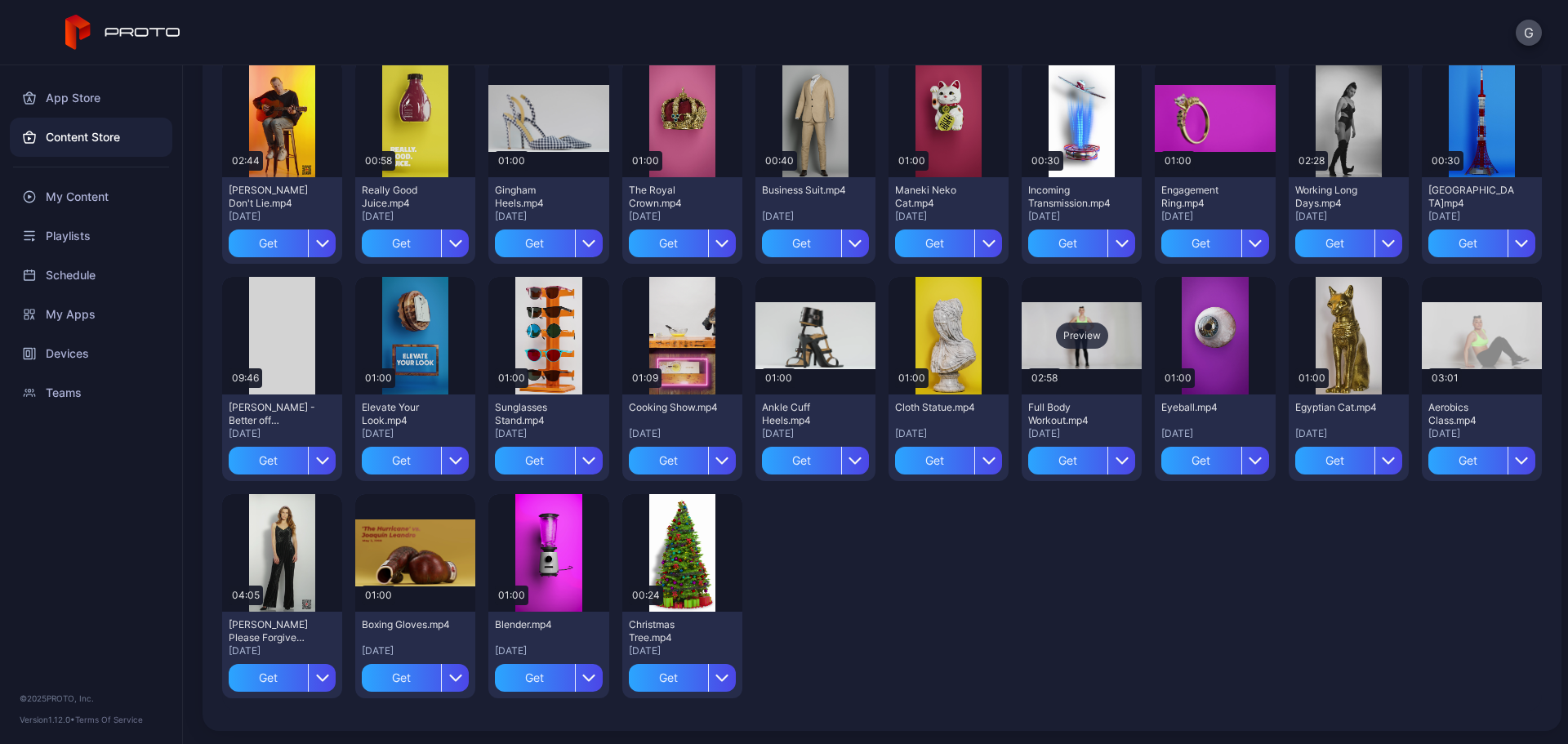 click on "Preview" at bounding box center (1081, 336) 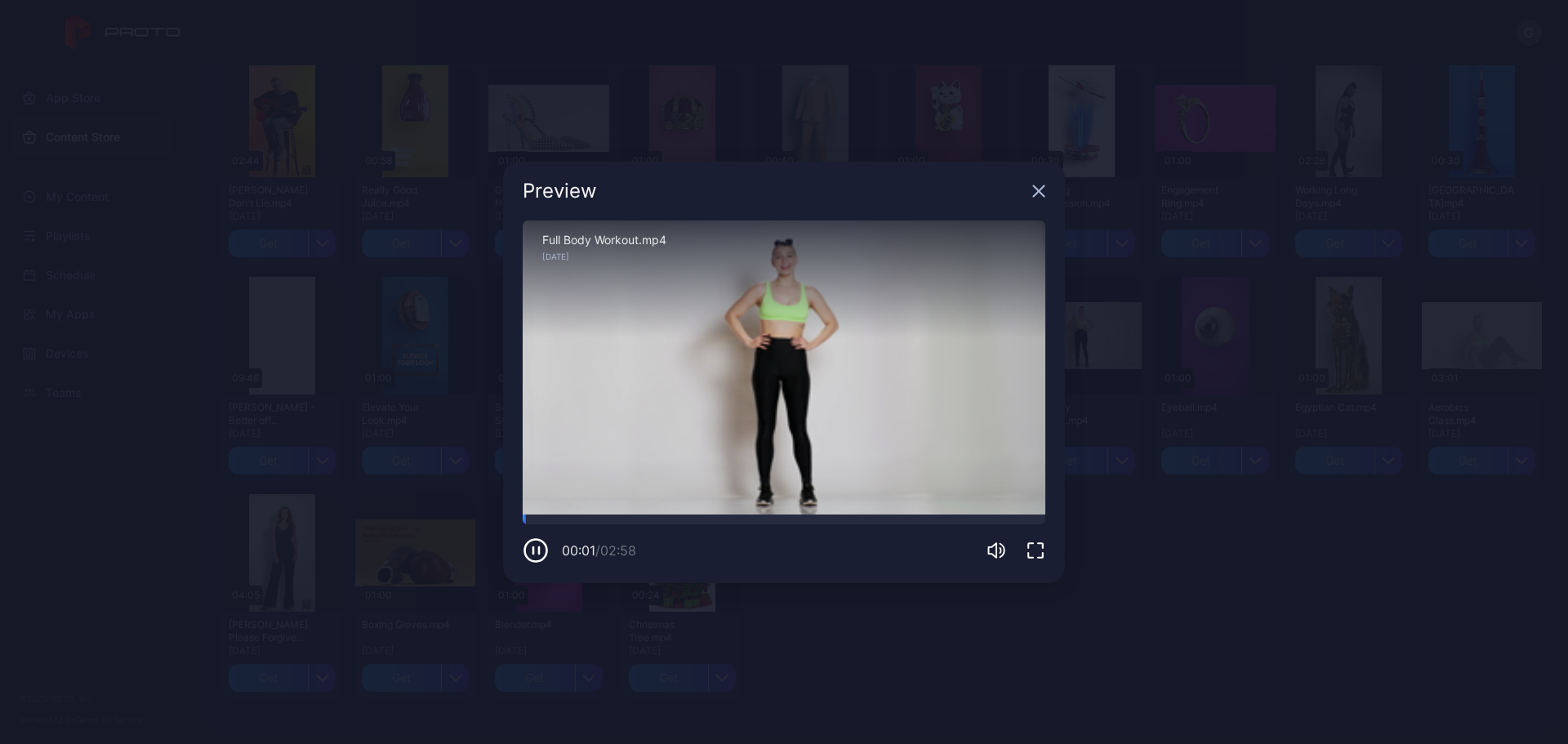 click 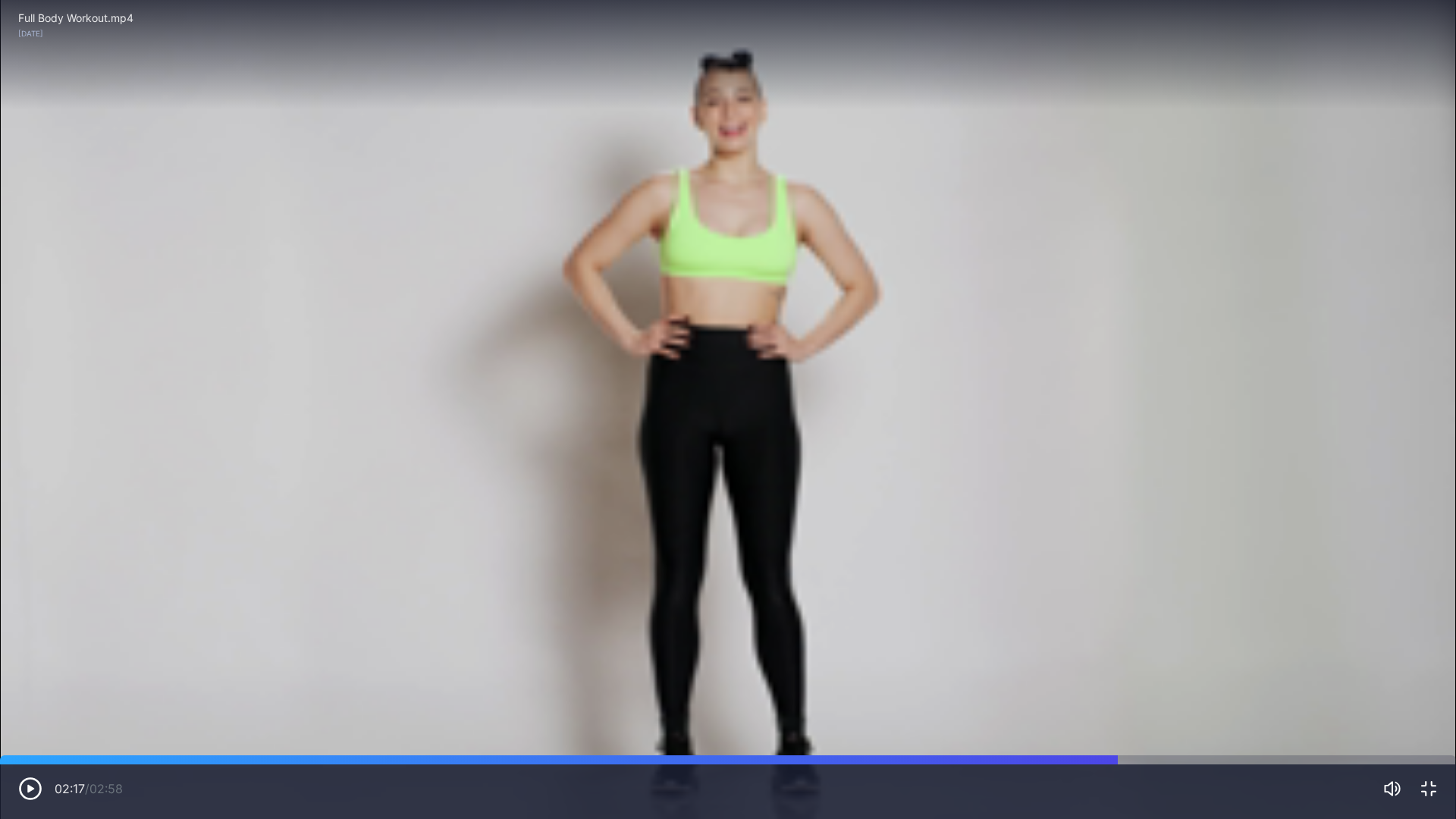 drag, startPoint x: 473, startPoint y: 760, endPoint x: 1116, endPoint y: 767, distance: 643.0381 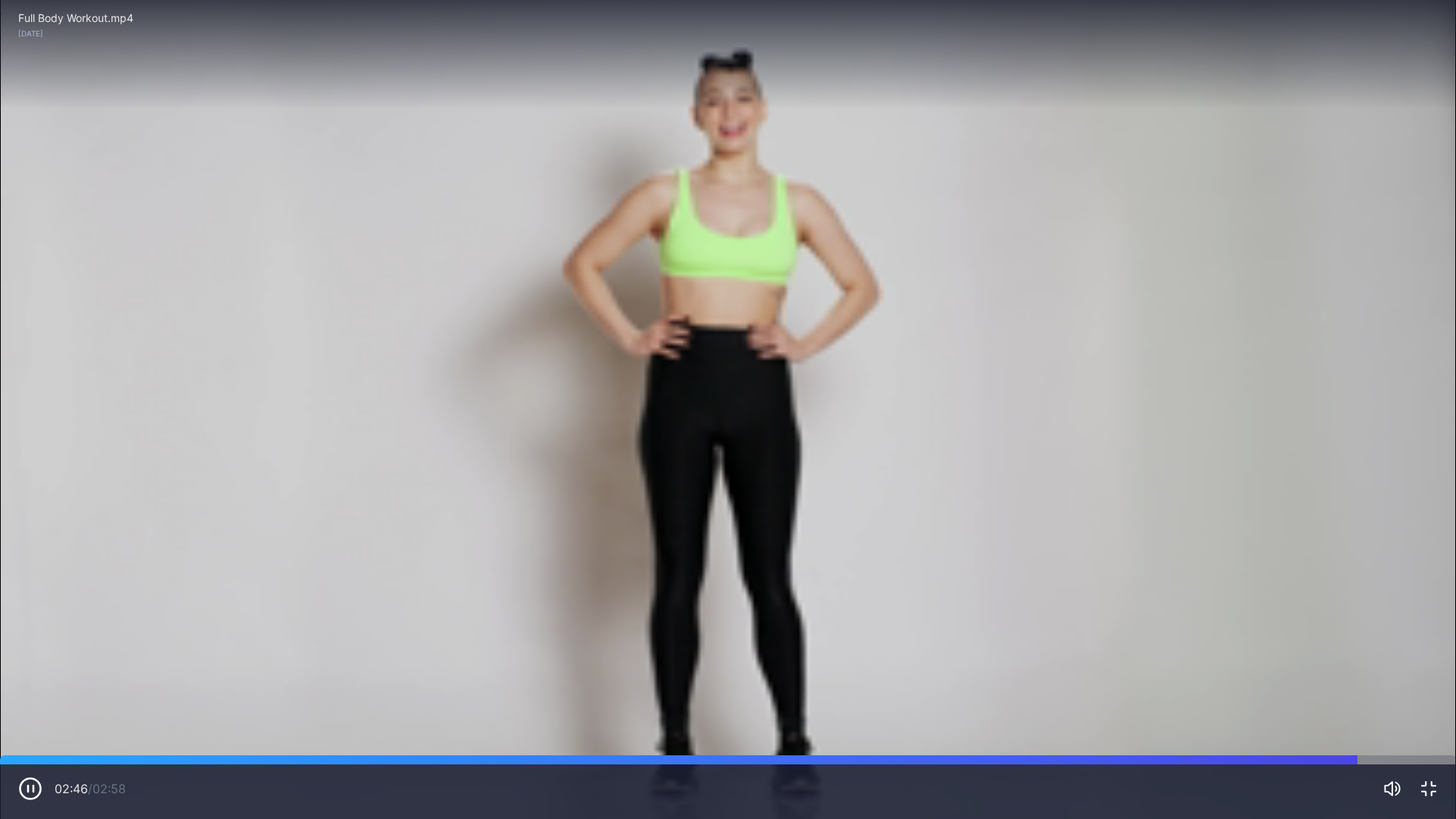 click 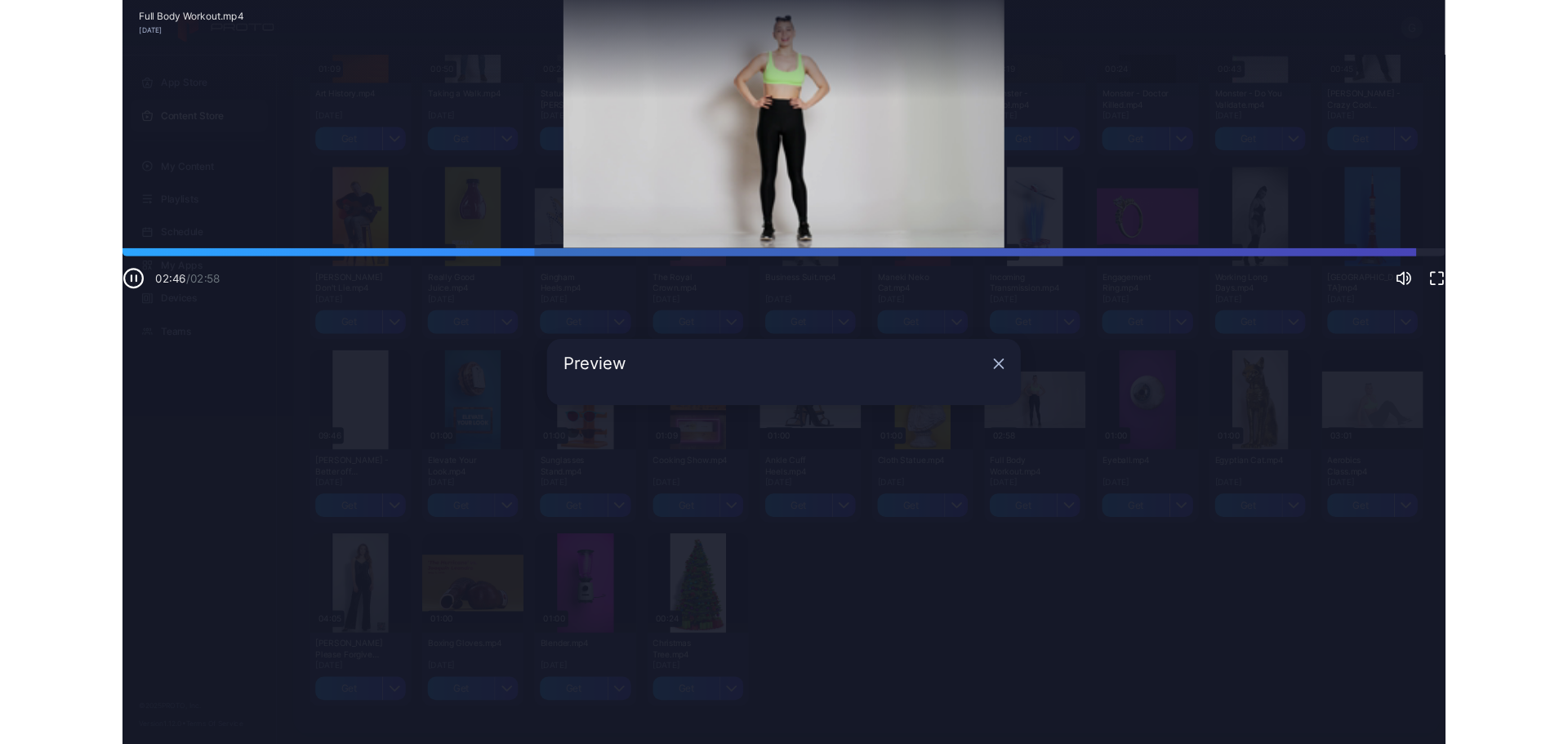 scroll, scrollTop: 1465, scrollLeft: 0, axis: vertical 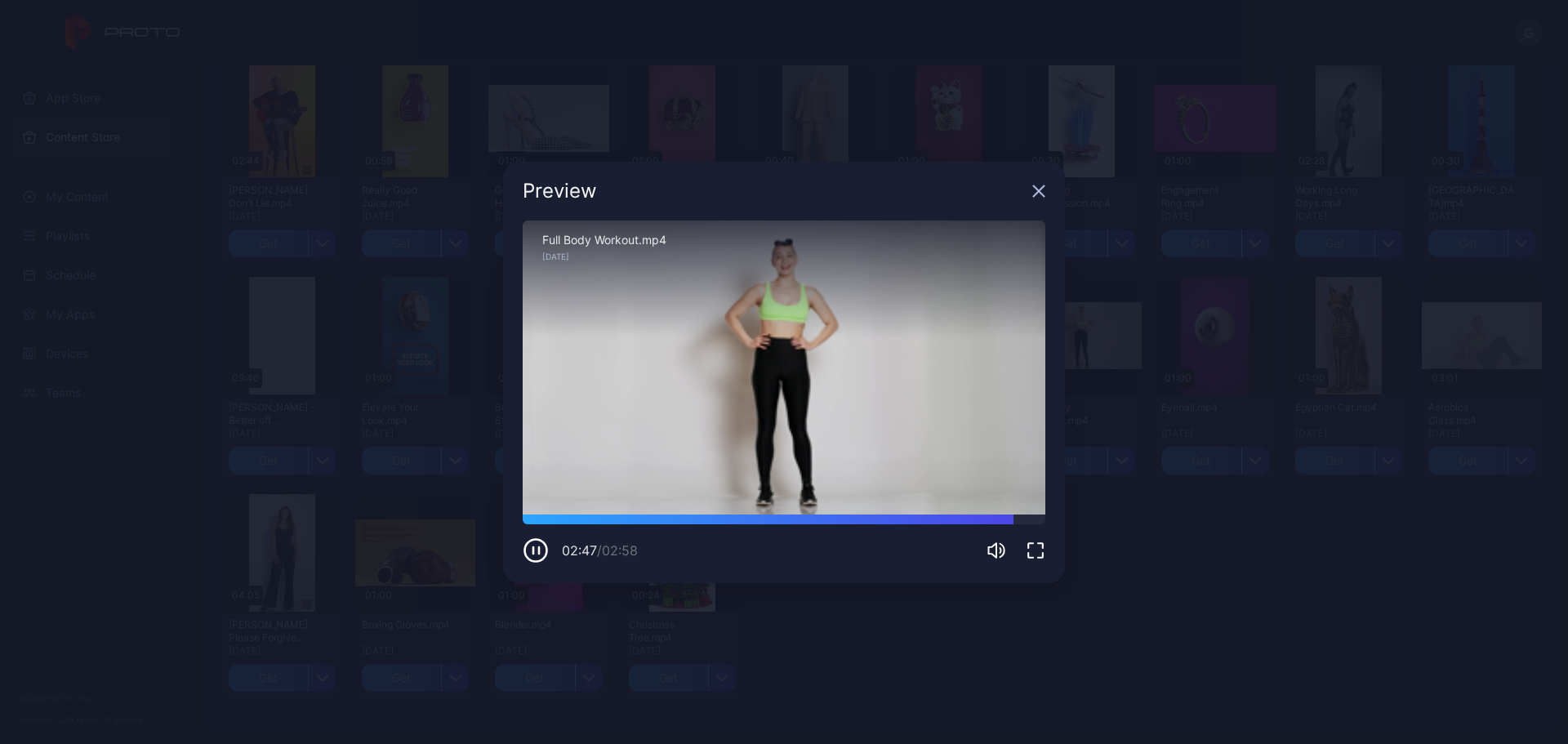 click 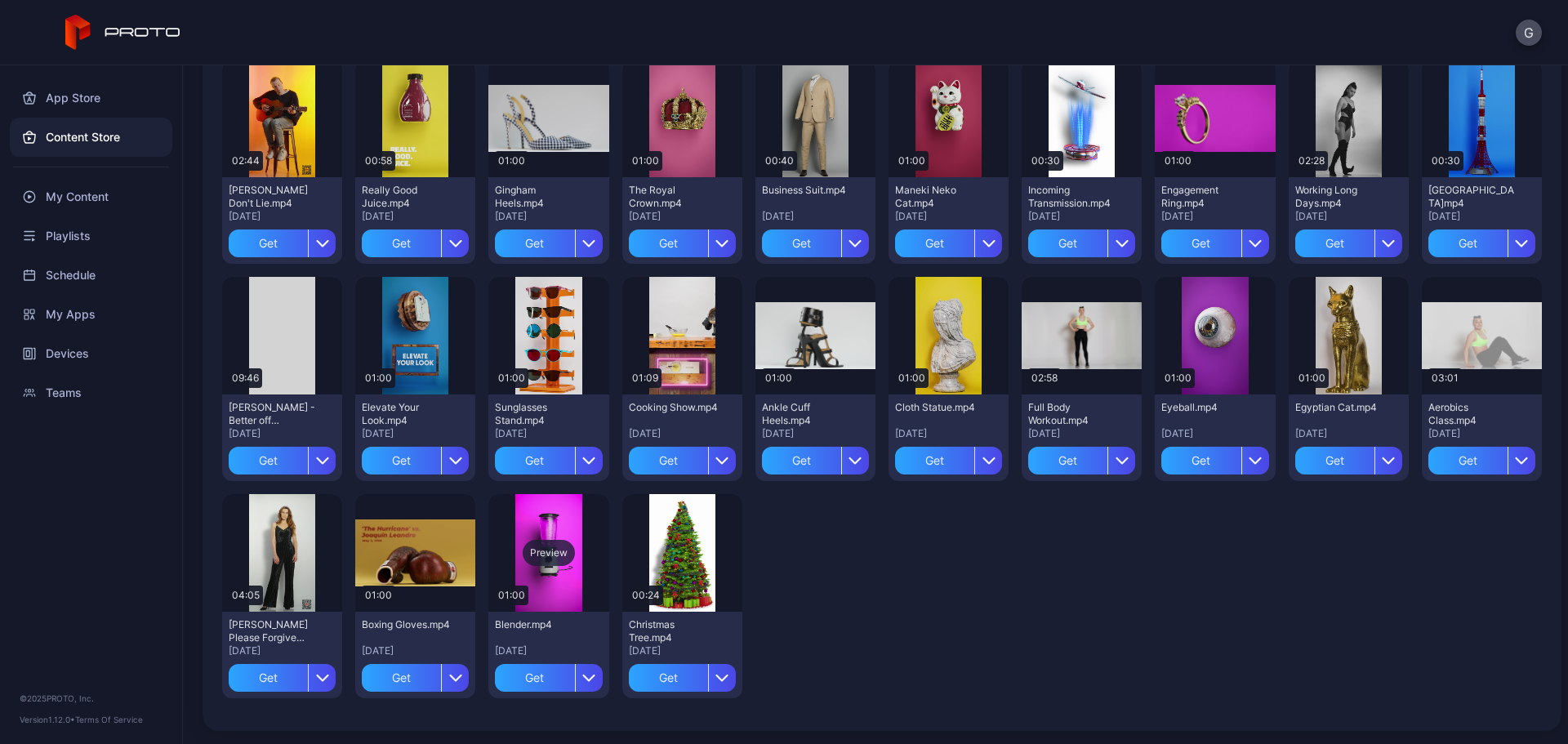click on "Preview" at bounding box center [548, 553] 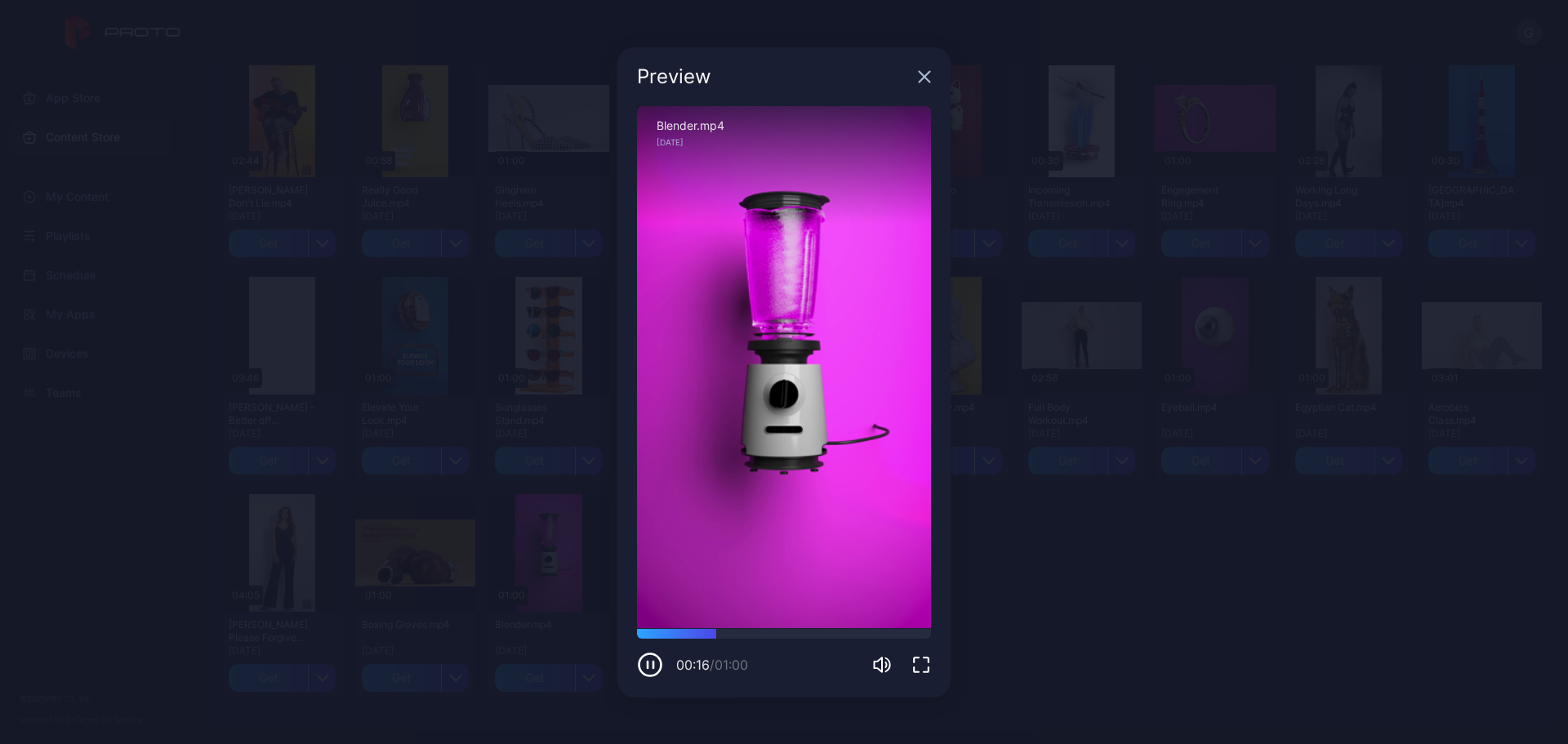 click 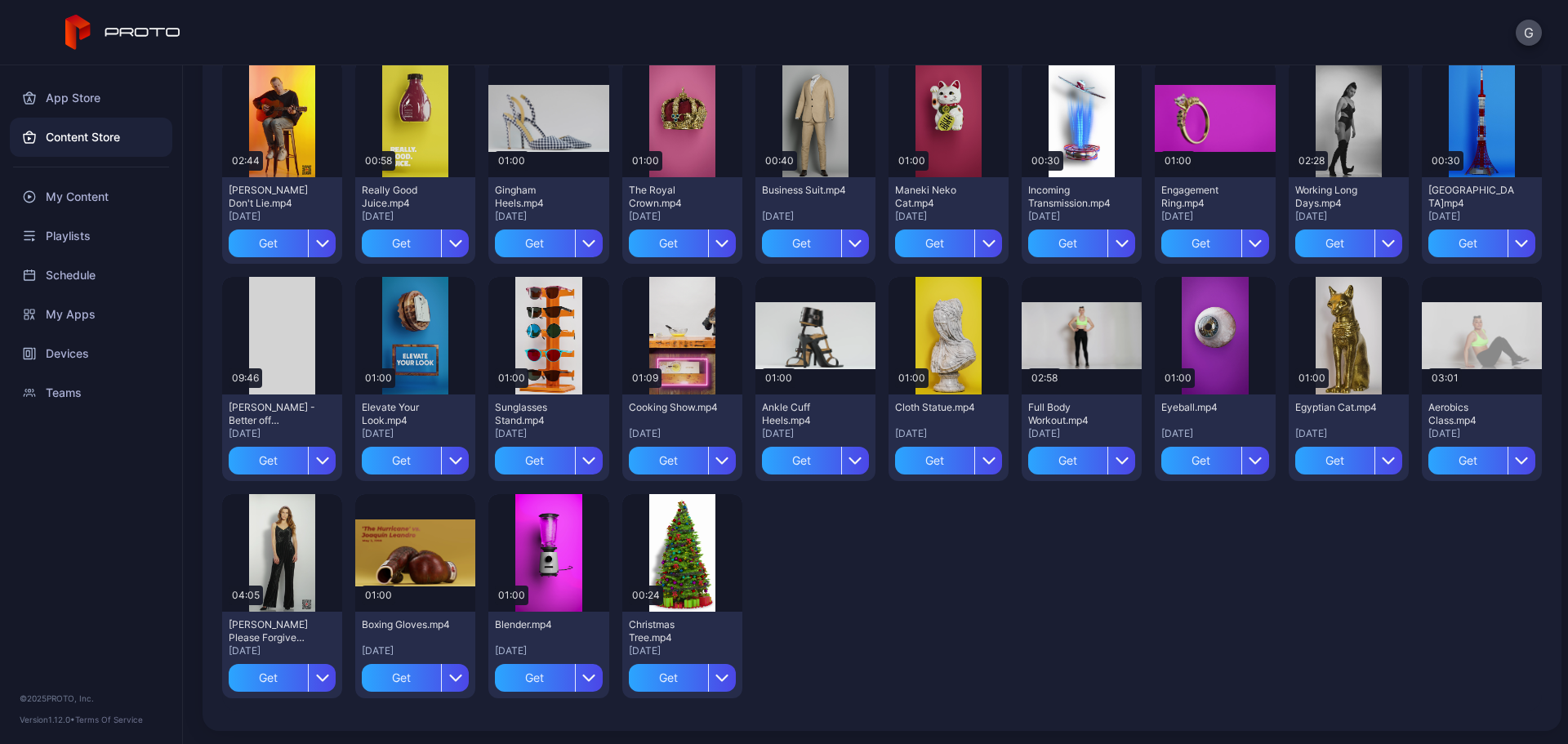 click on "Eyeball.mp4" at bounding box center (1206, 408) 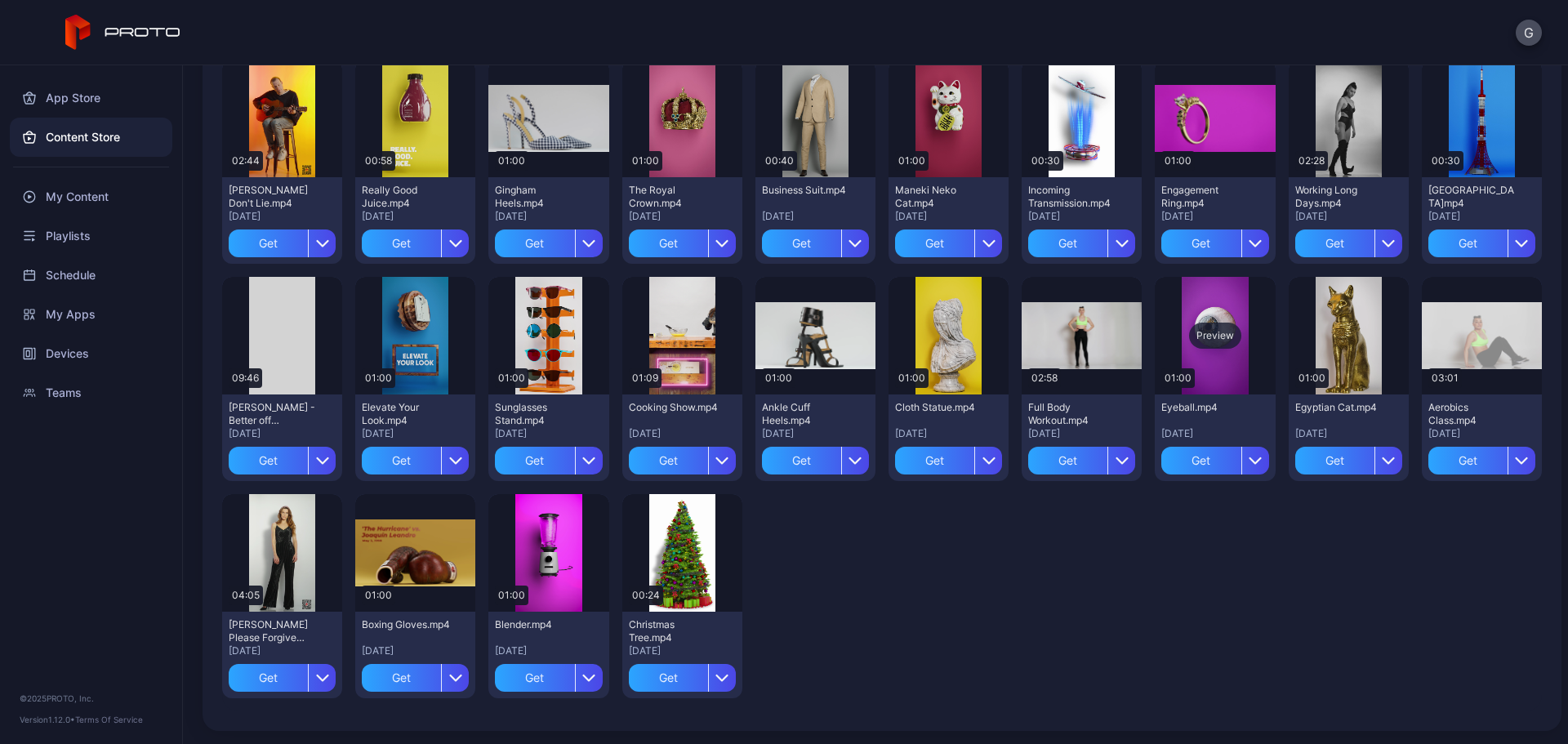 click on "Preview" at bounding box center [1214, 336] 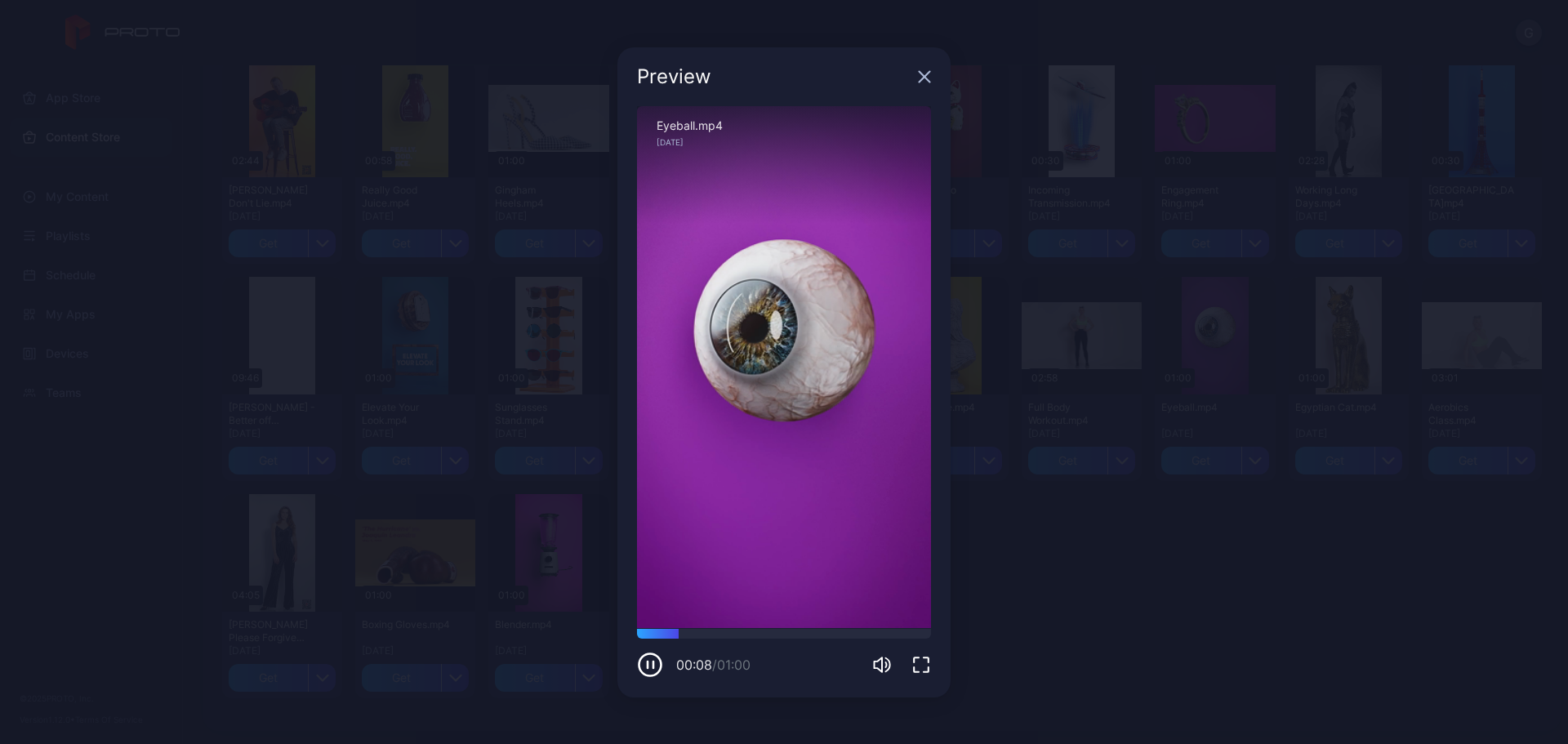 click 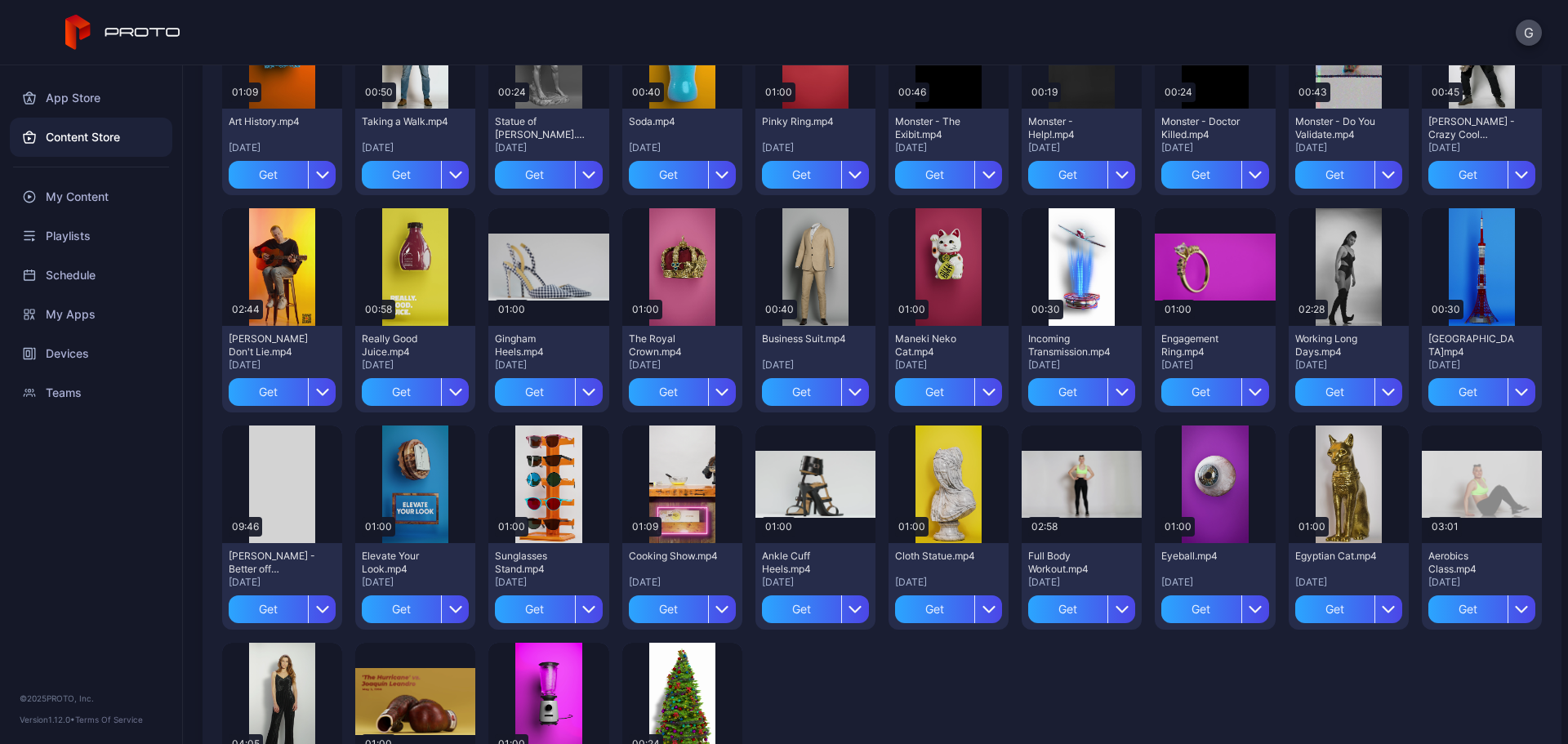 scroll, scrollTop: 1302, scrollLeft: 0, axis: vertical 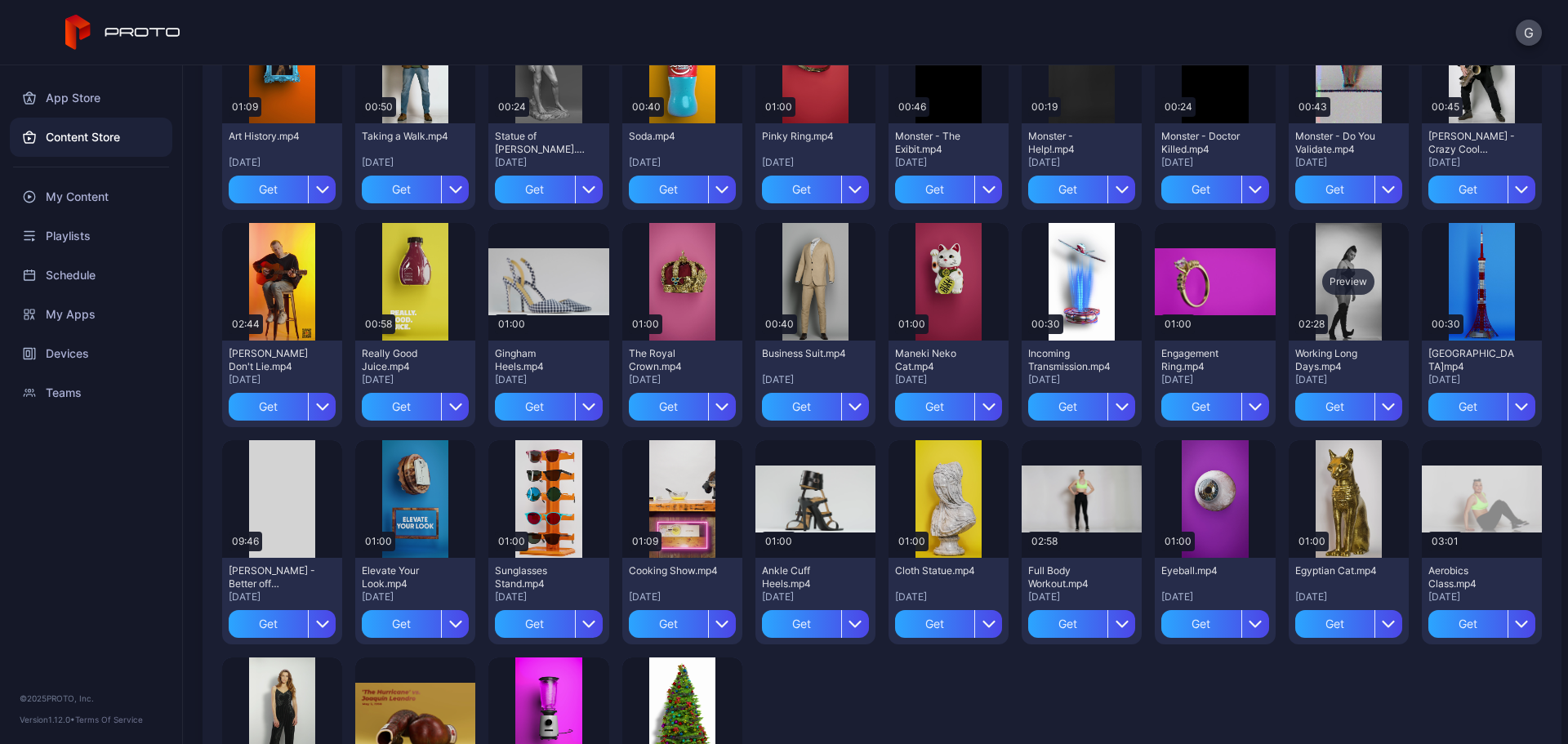 click on "Preview" at bounding box center [1348, 282] 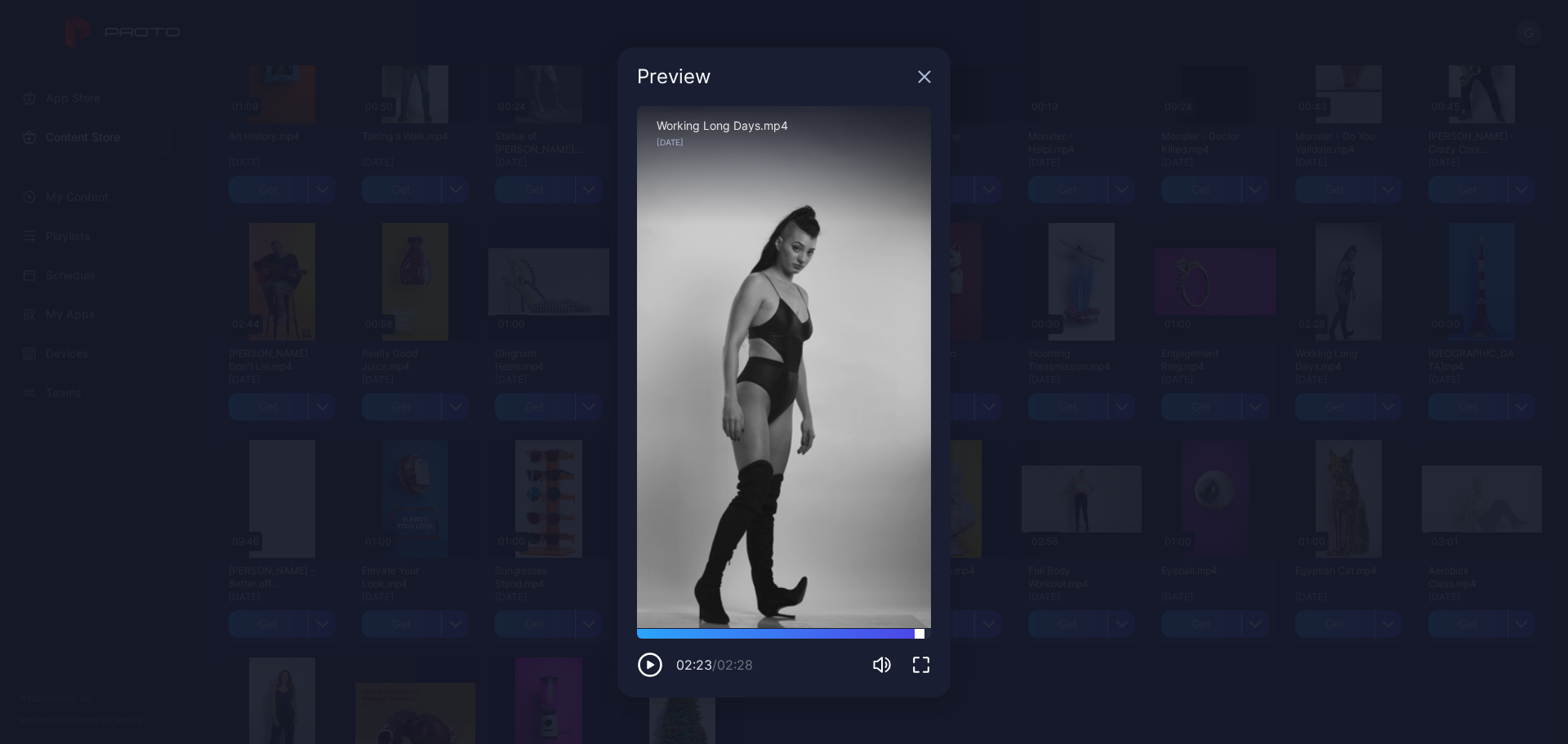 drag, startPoint x: 693, startPoint y: 633, endPoint x: 918, endPoint y: 638, distance: 225.05555 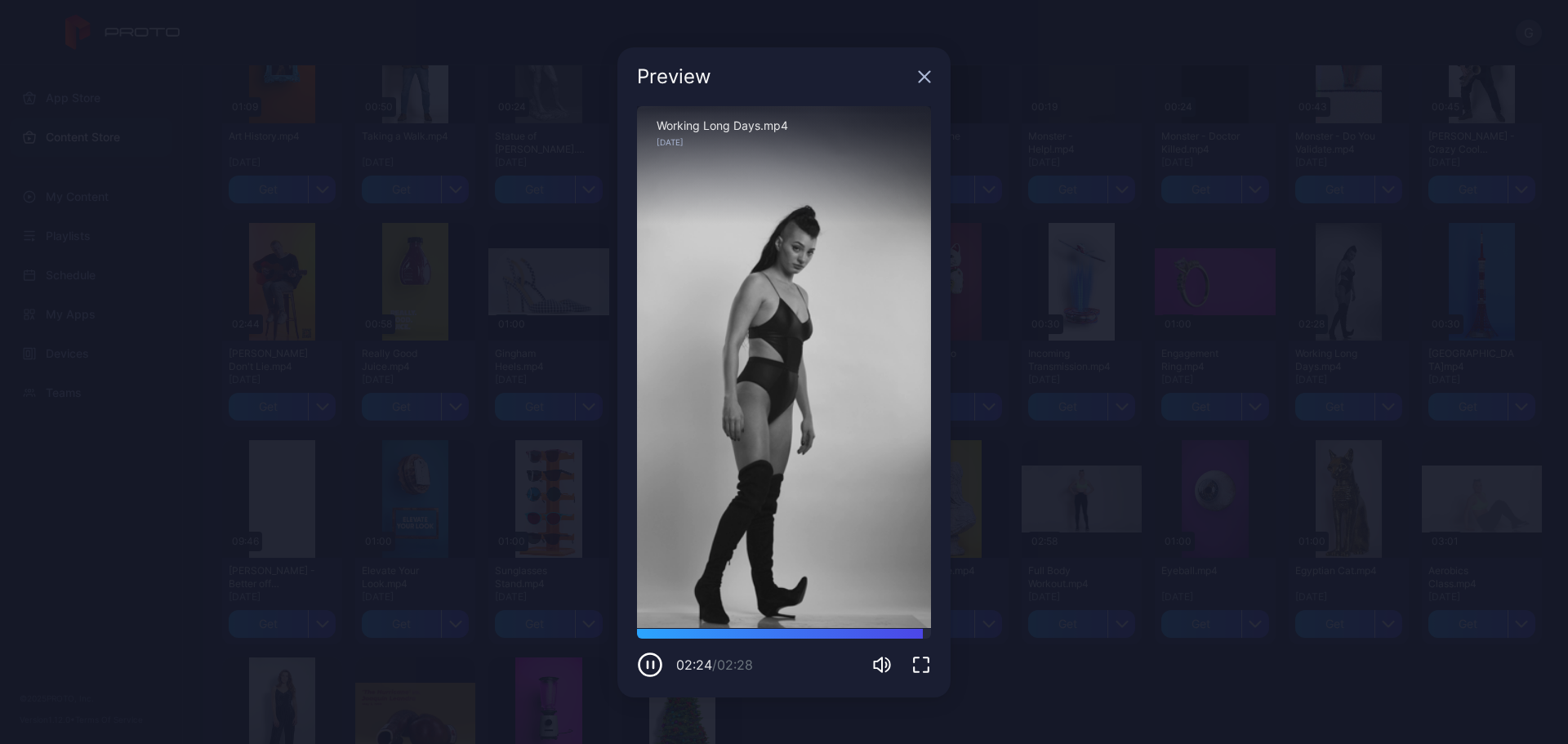 click 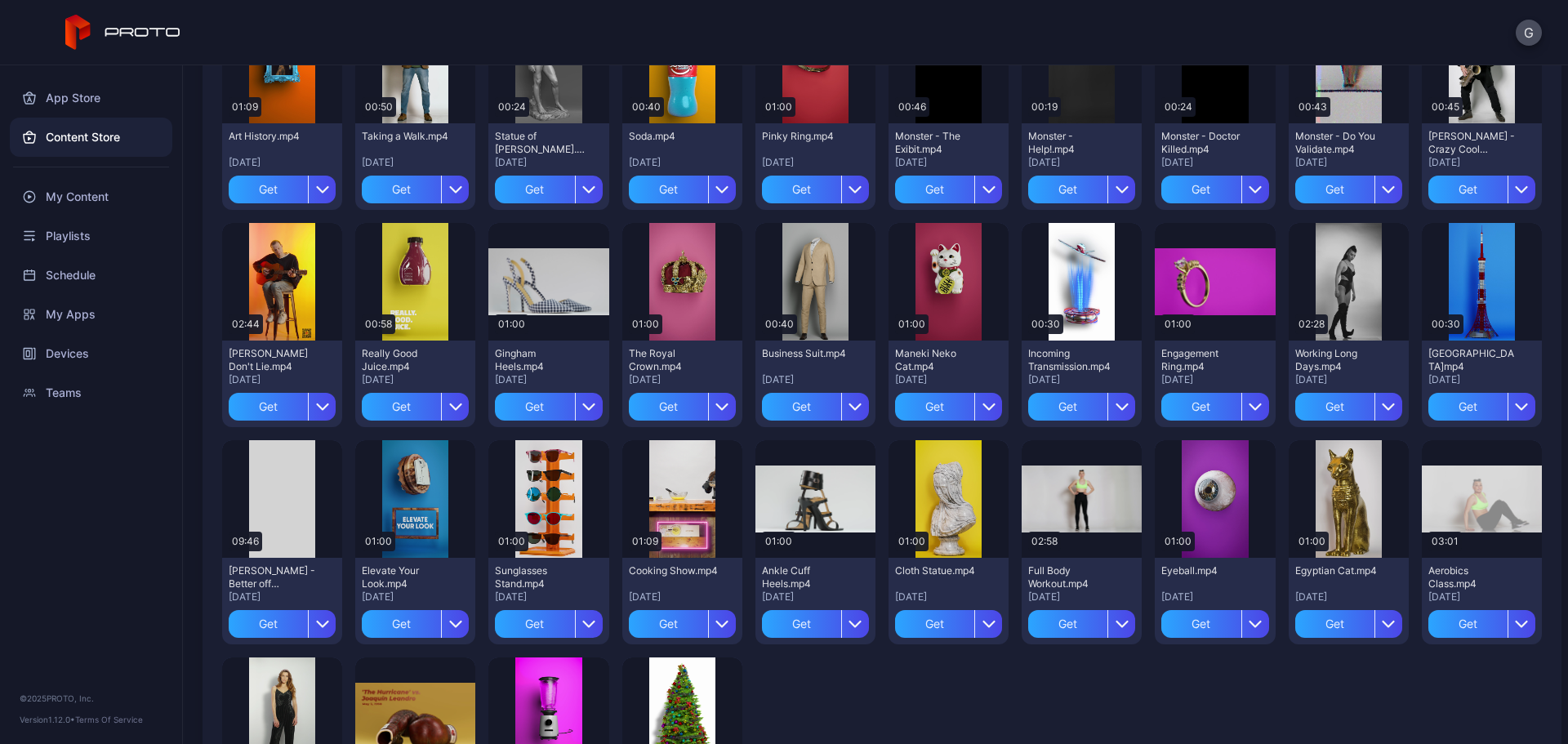 scroll, scrollTop: 1465, scrollLeft: 0, axis: vertical 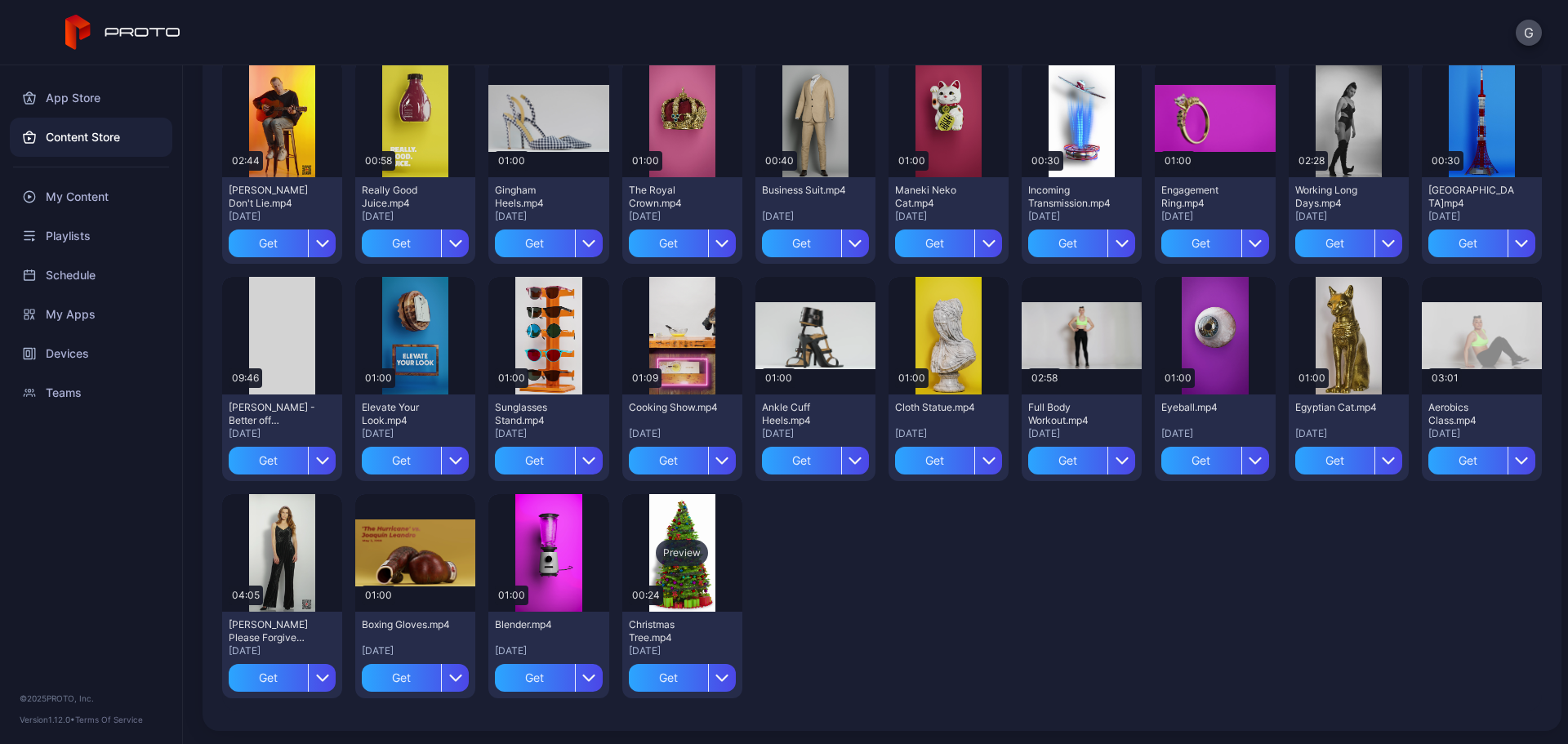 click on "Preview" at bounding box center [682, 553] 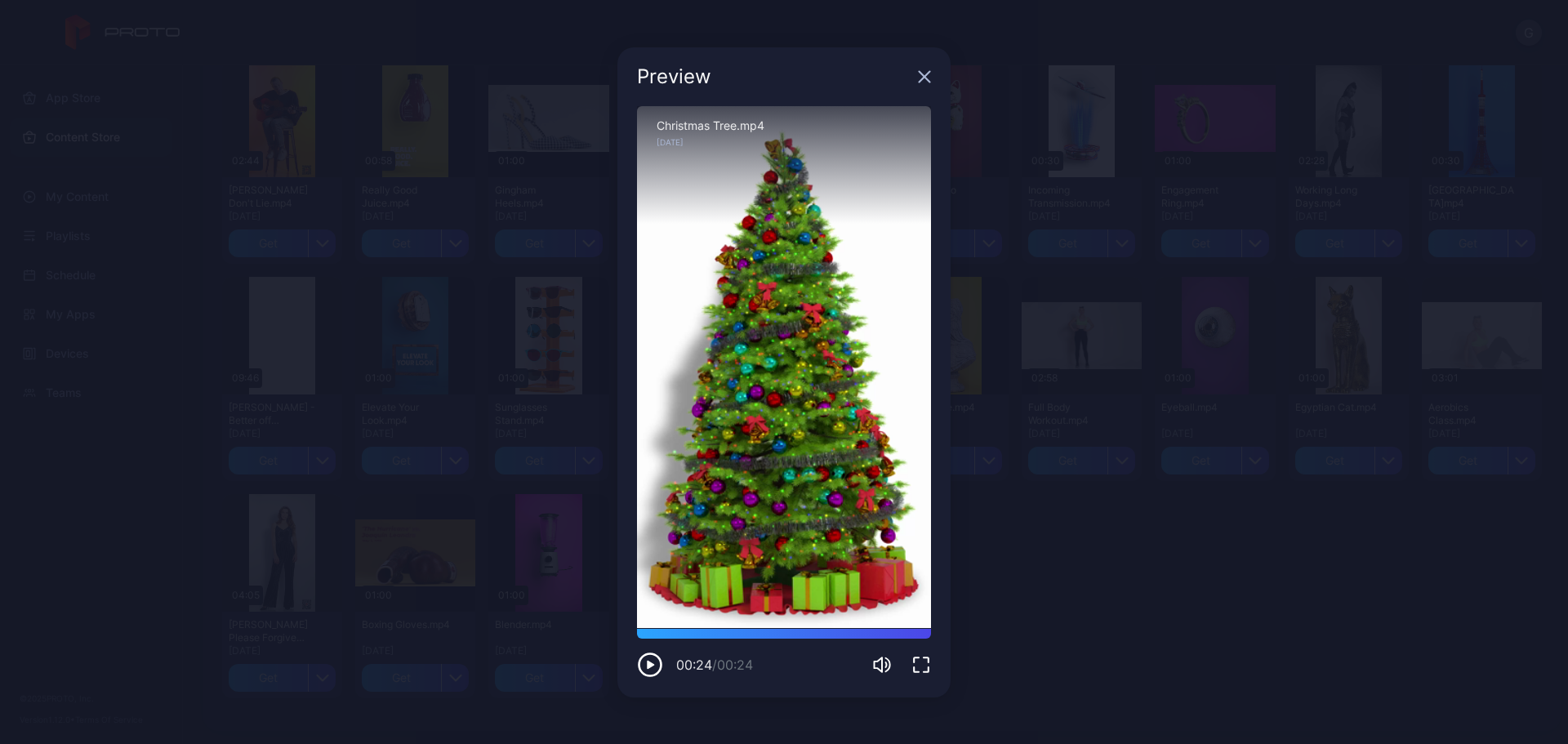 click 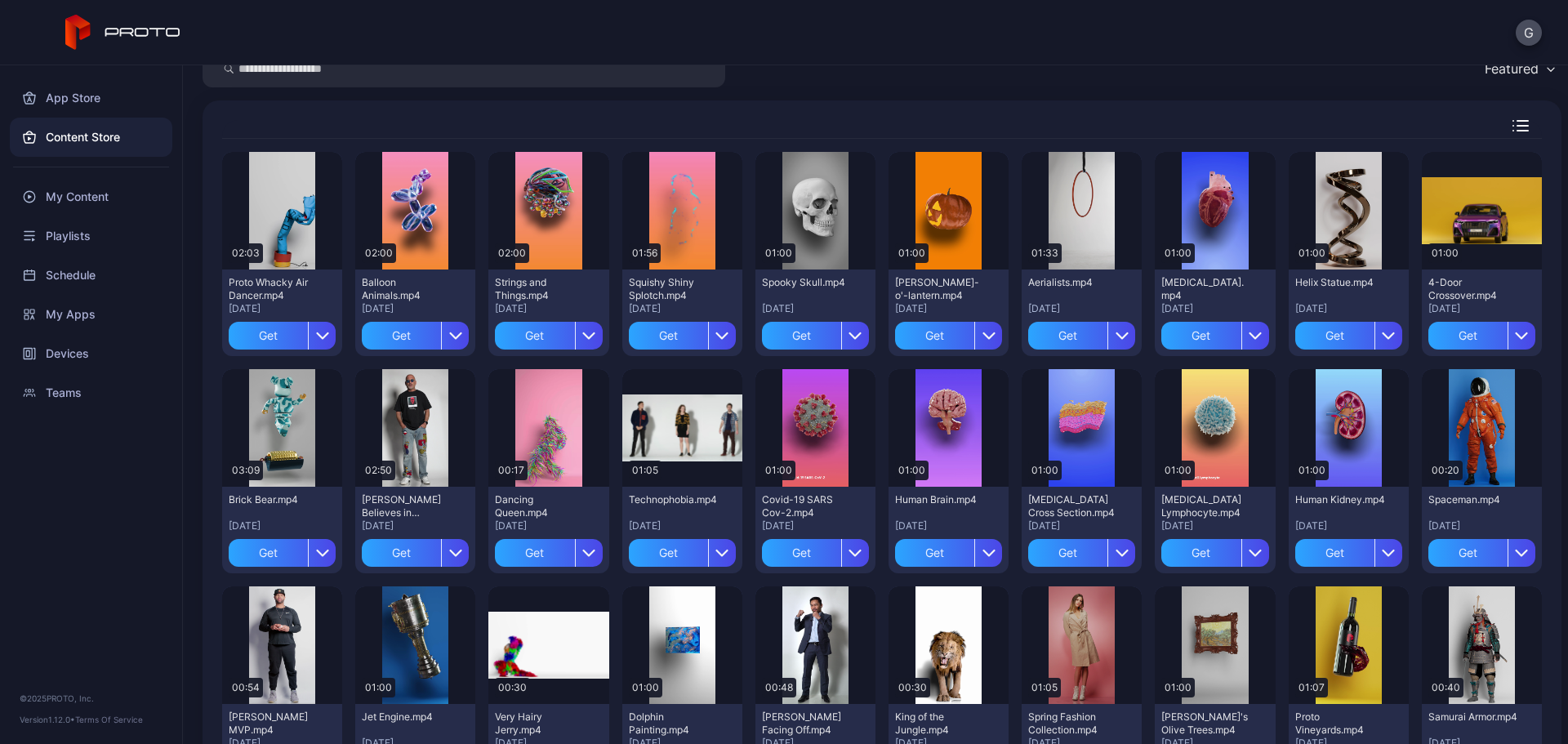 scroll, scrollTop: 163, scrollLeft: 0, axis: vertical 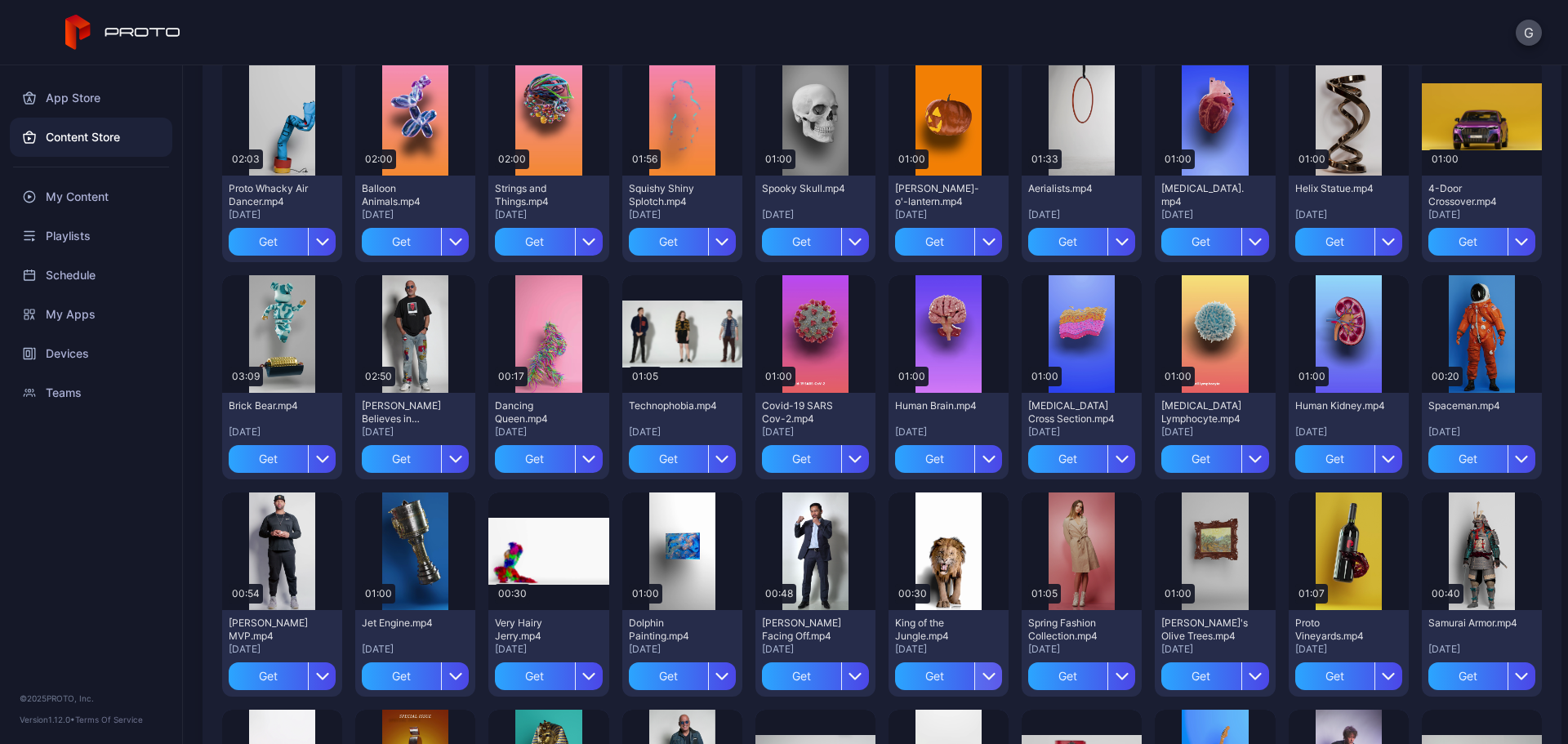 click 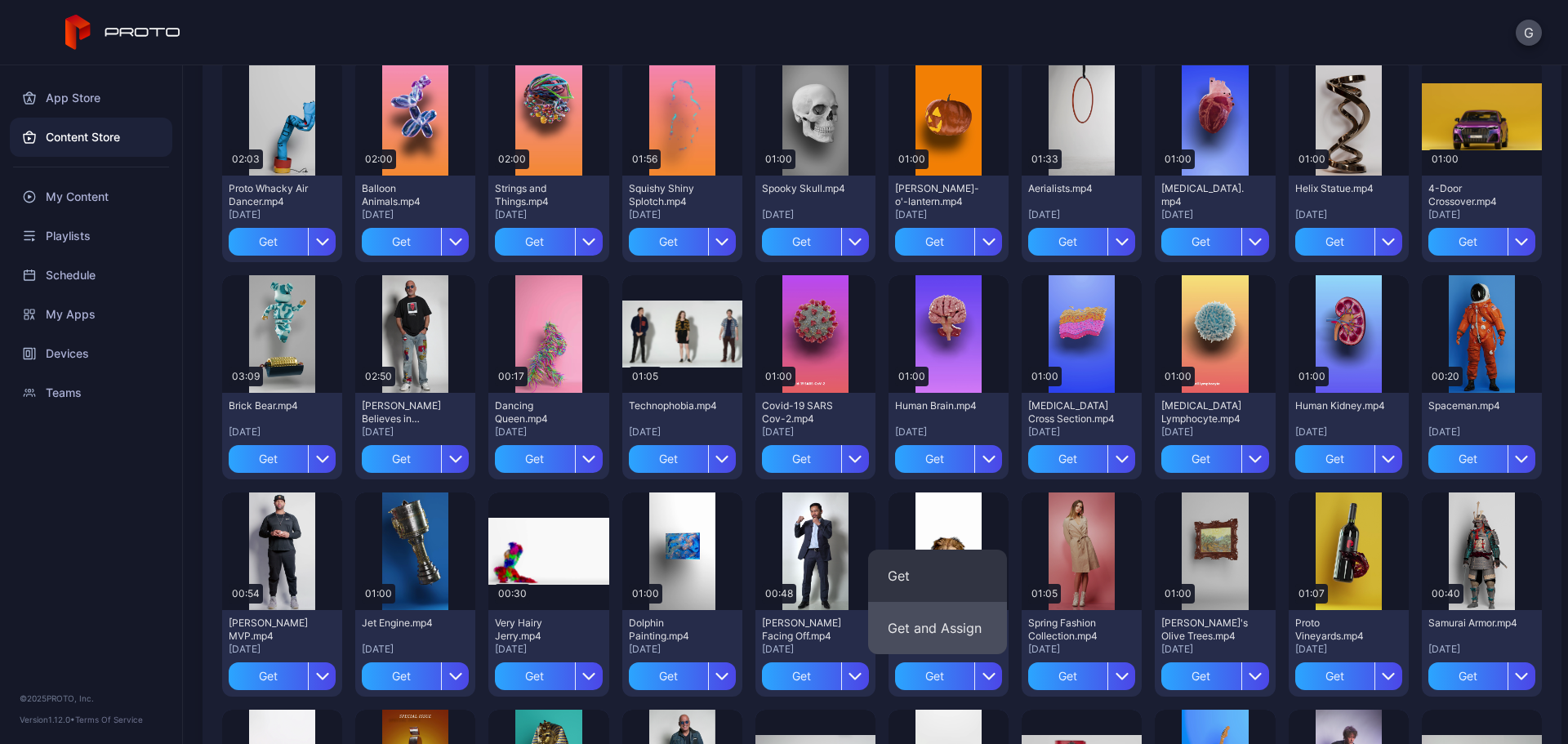 click on "Get and Assign" at bounding box center (938, 628) 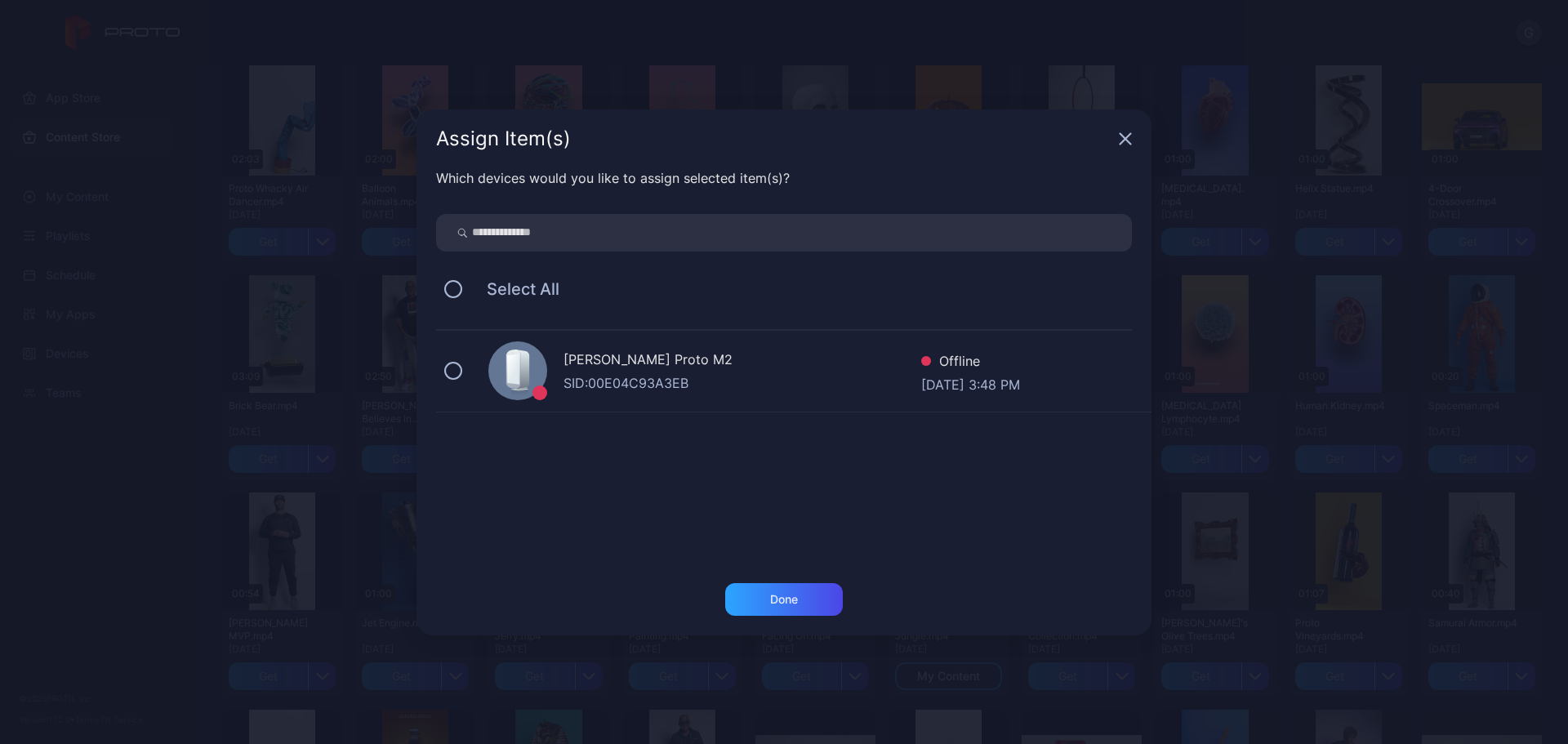 click on "[PERSON_NAME] Proto M2 SID:  00E04C93A3EB Offline [DATE] 3:48 PM" at bounding box center [794, 372] 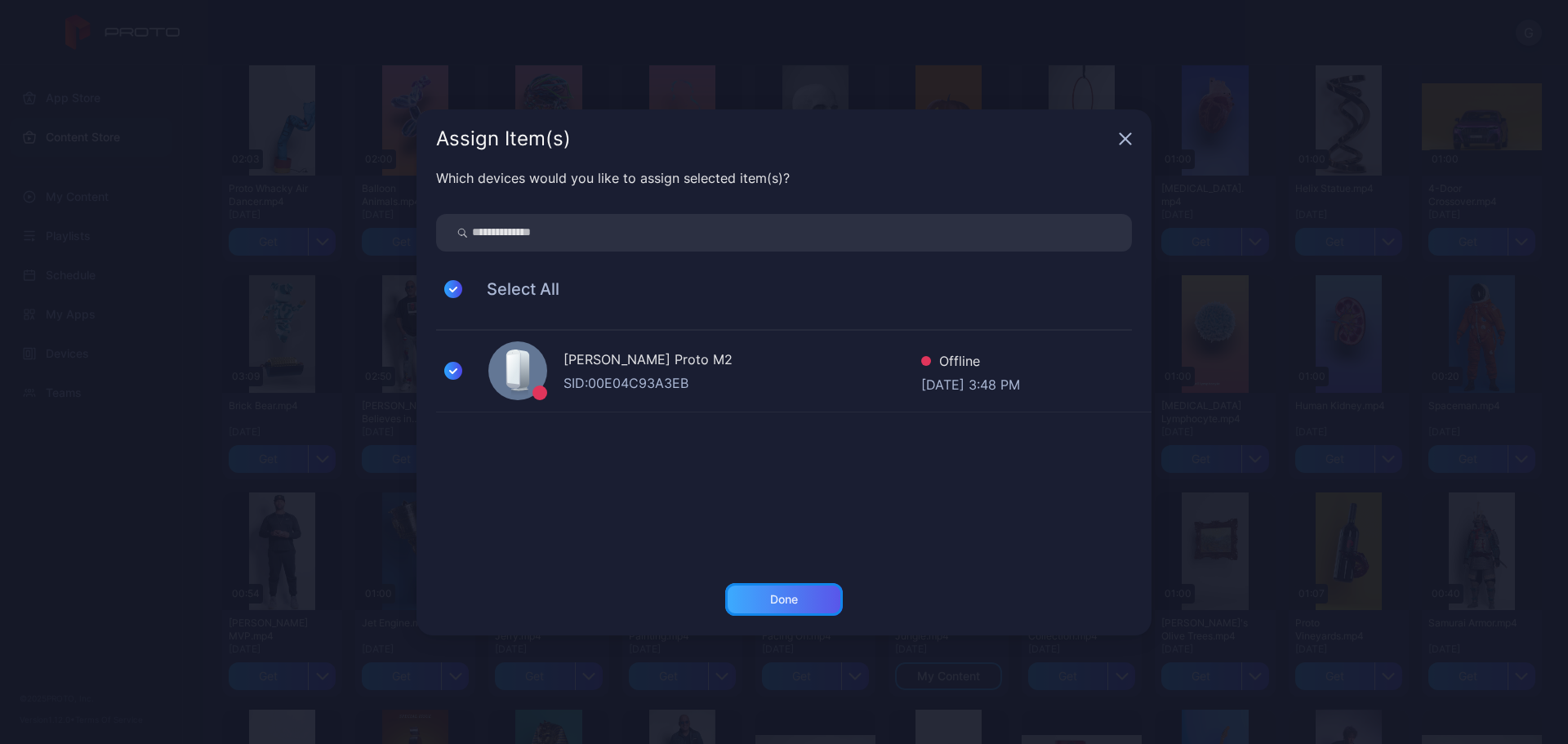 click on "Done" at bounding box center (784, 599) 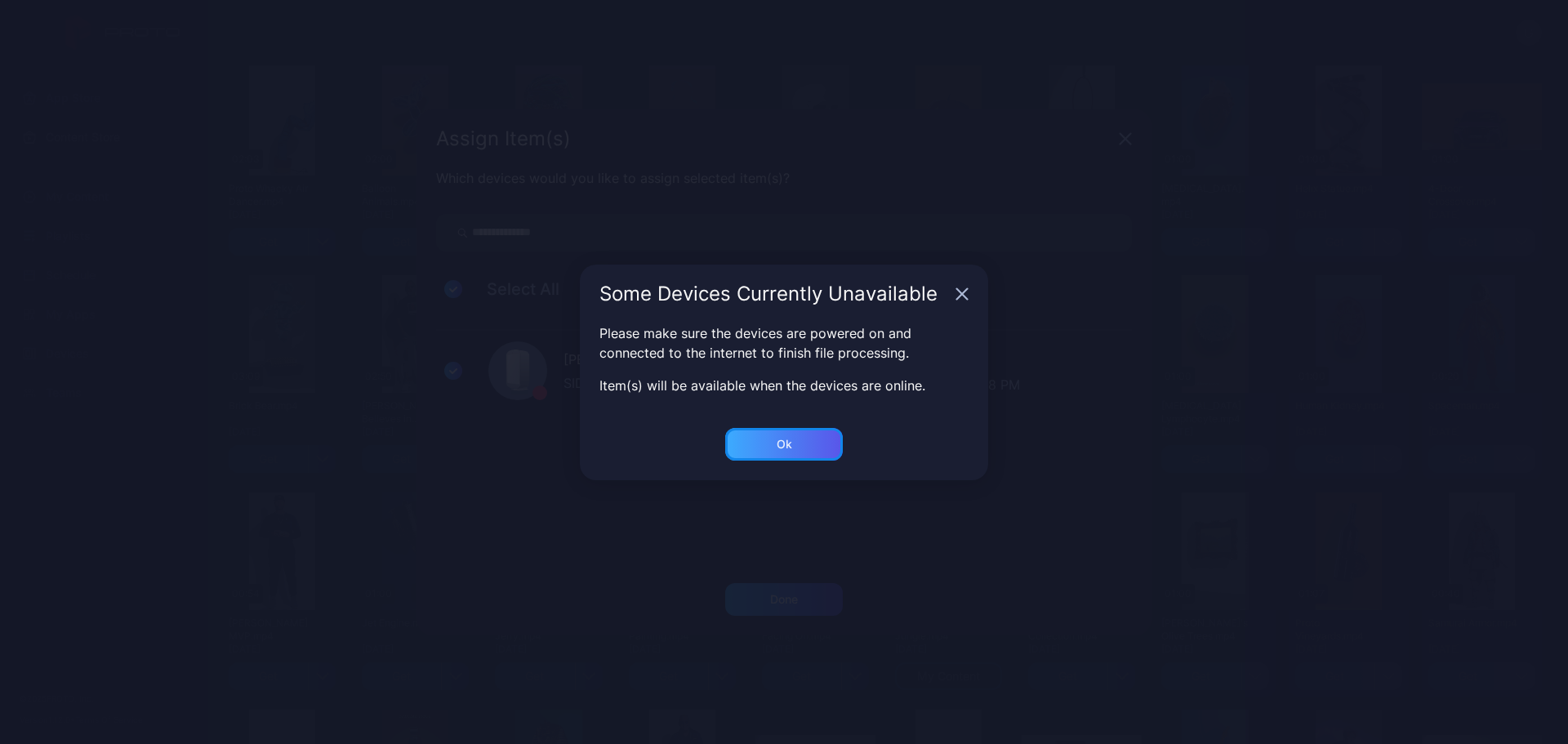 click on "Ok" at bounding box center (784, 599) 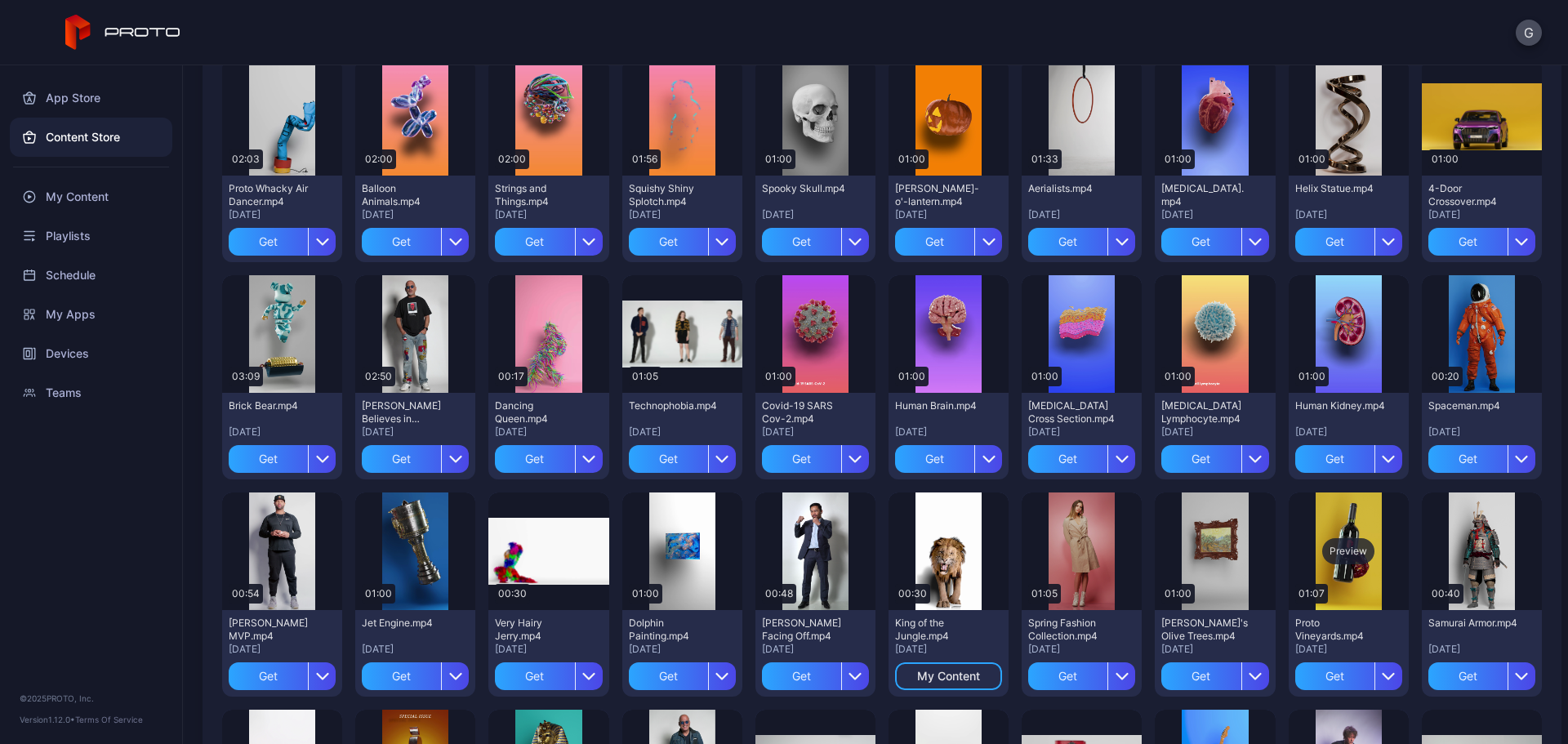 click on "Preview" at bounding box center (1348, 551) 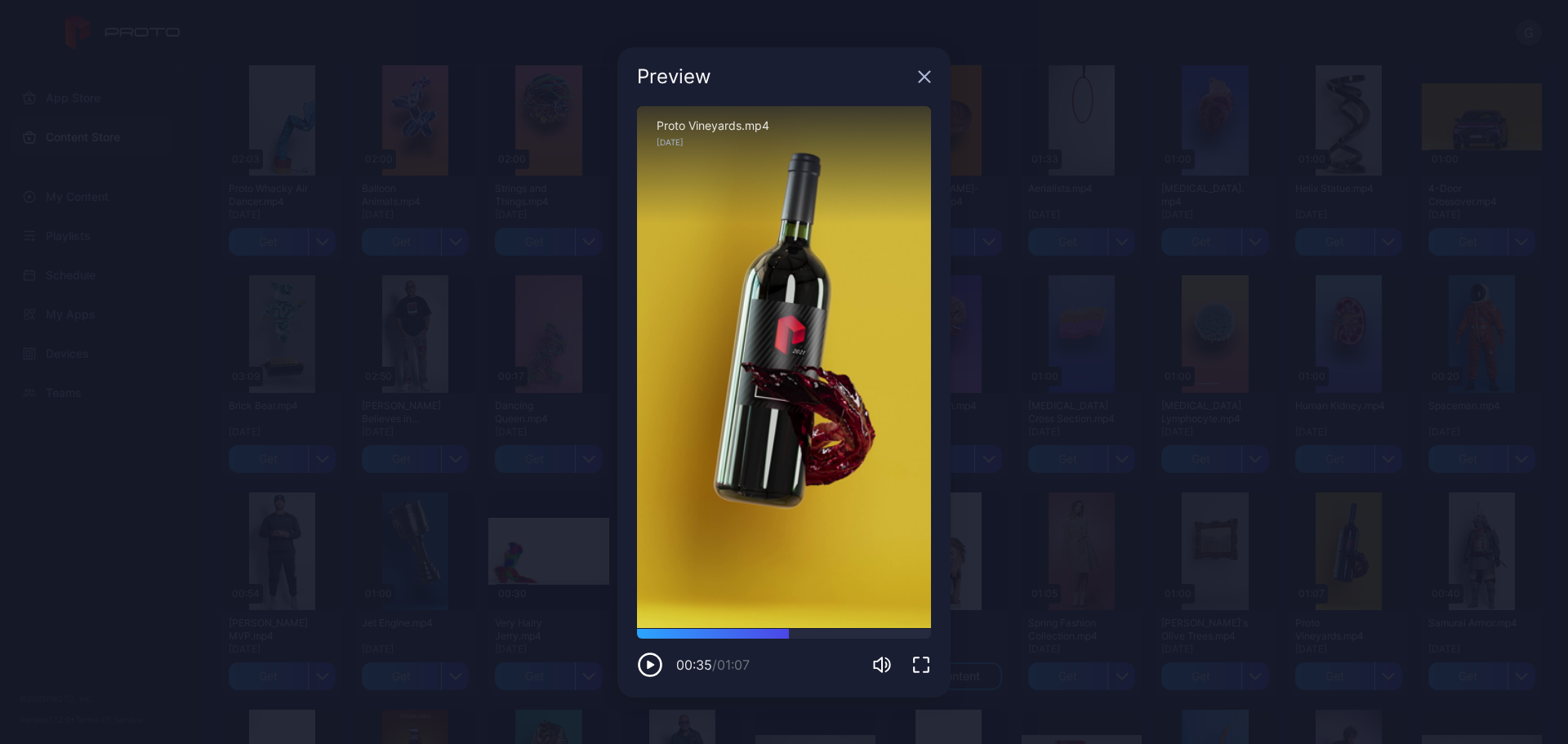 drag, startPoint x: 659, startPoint y: 635, endPoint x: 789, endPoint y: 649, distance: 130.75167 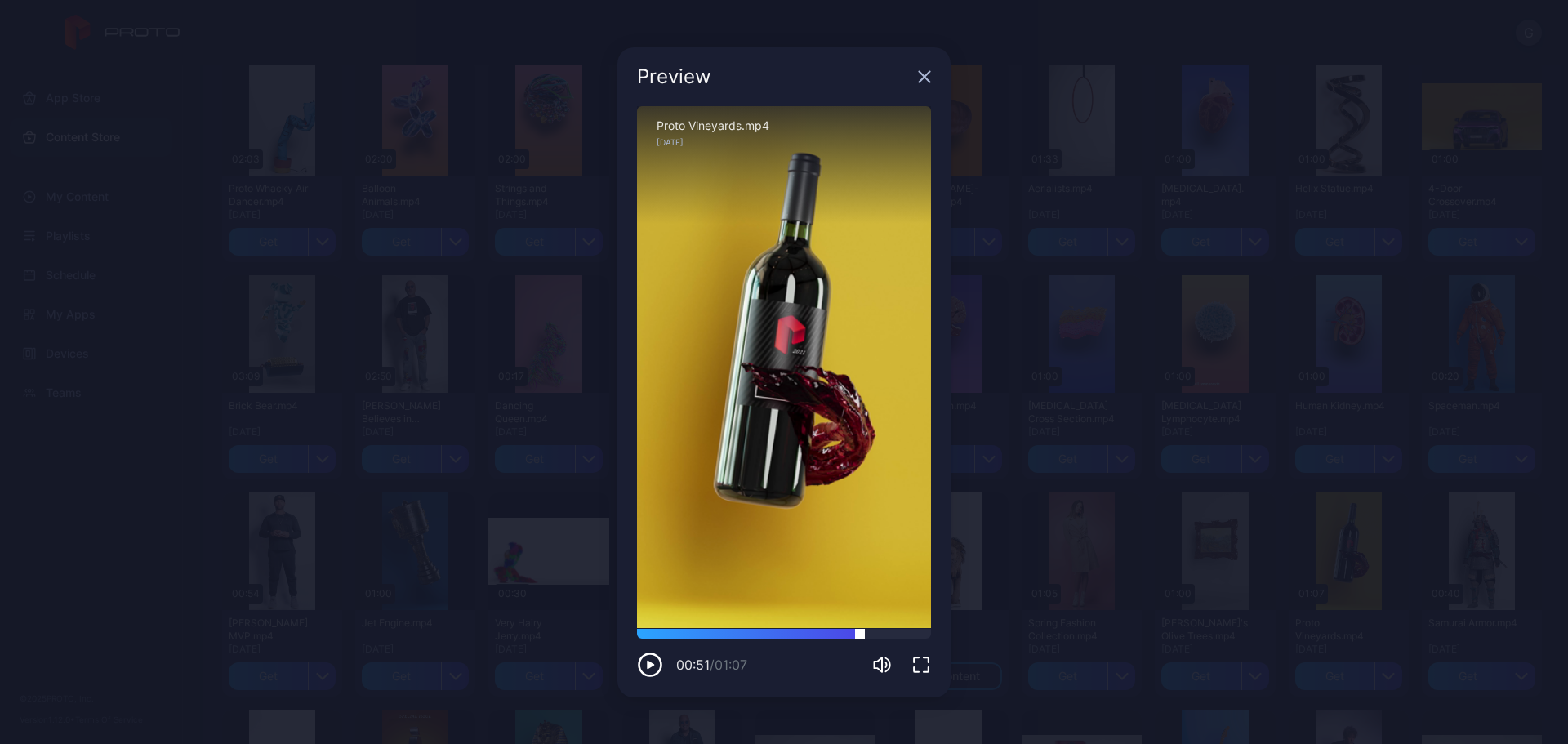 drag, startPoint x: 795, startPoint y: 635, endPoint x: 874, endPoint y: 638, distance: 79.0569 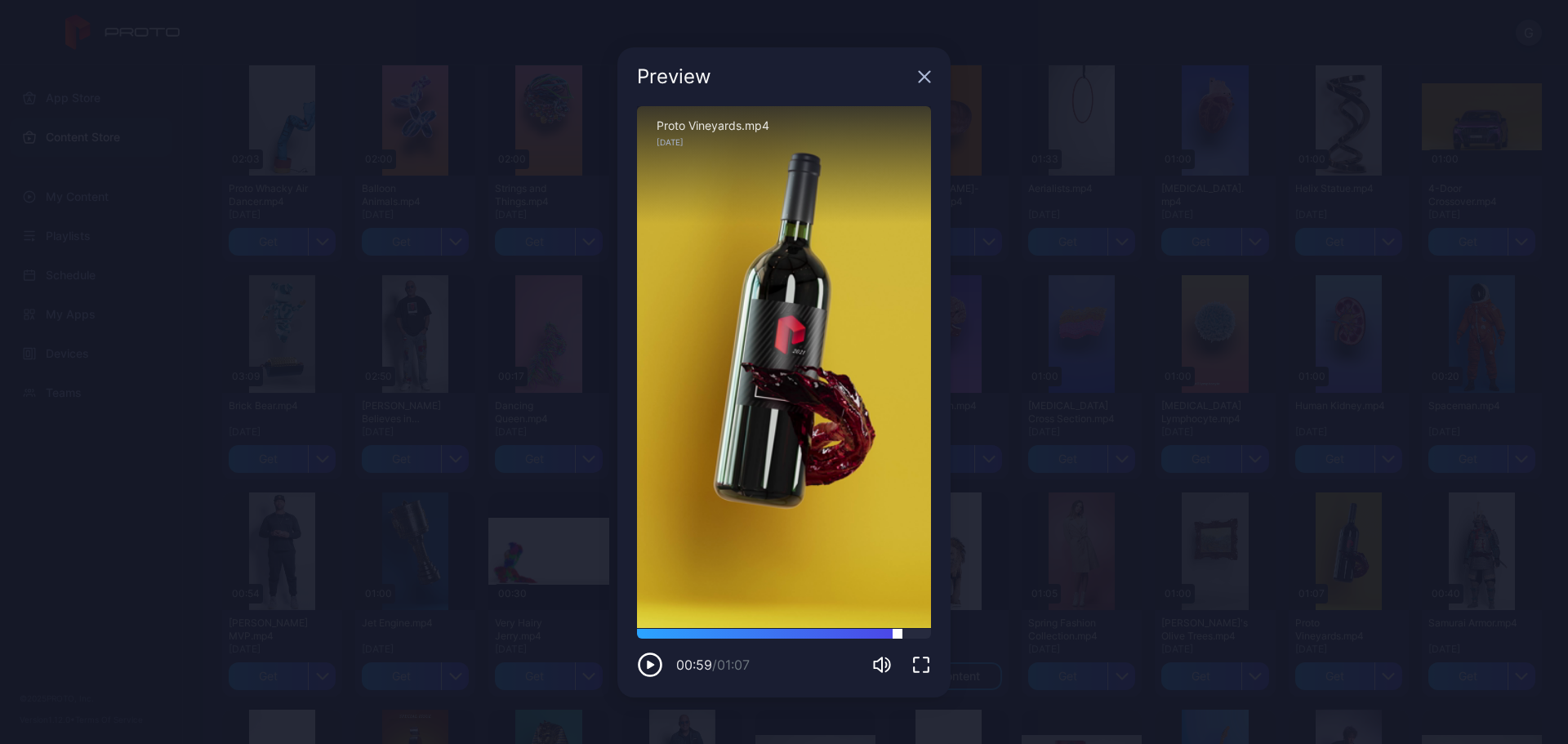 drag, startPoint x: 875, startPoint y: 638, endPoint x: 901, endPoint y: 637, distance: 26.019224 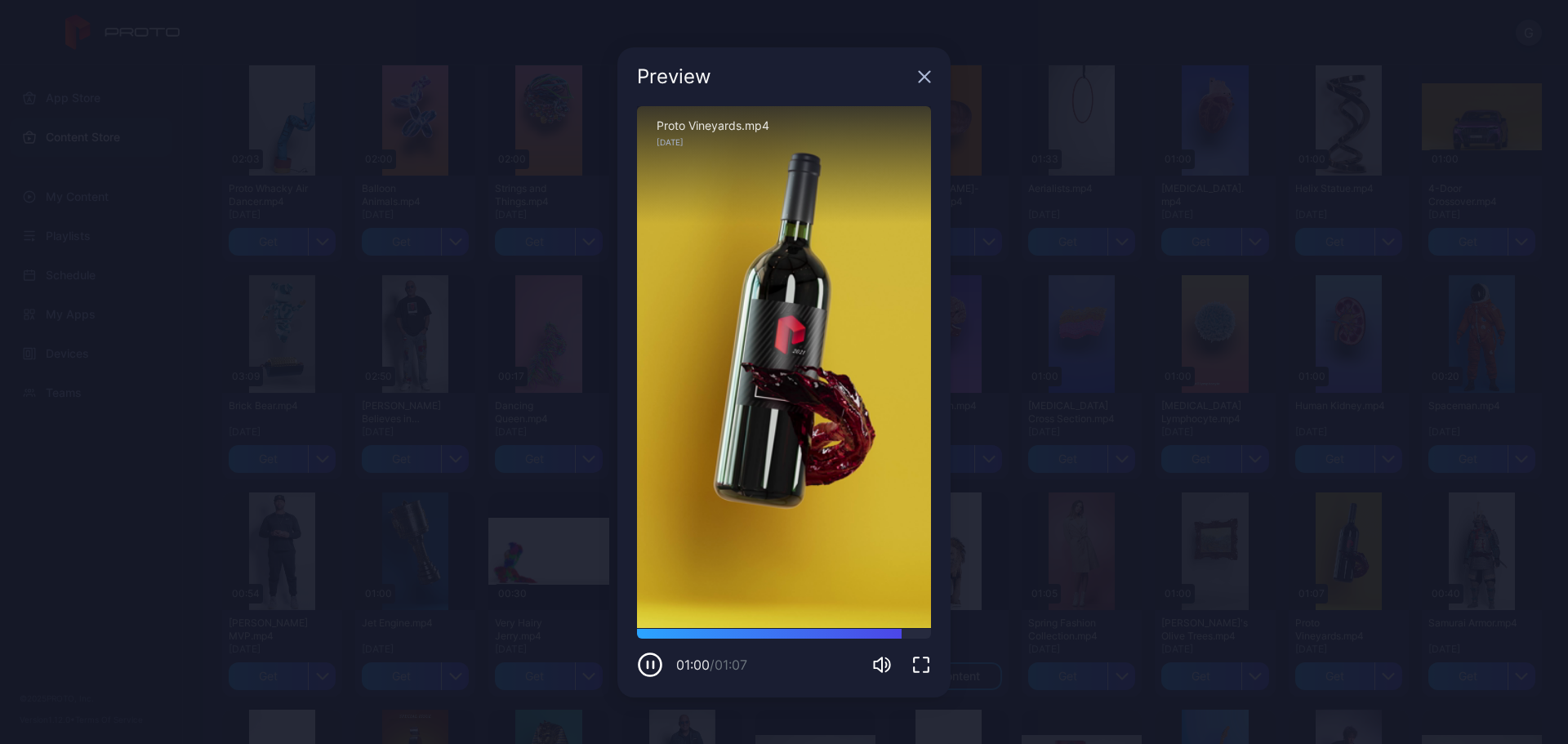 click 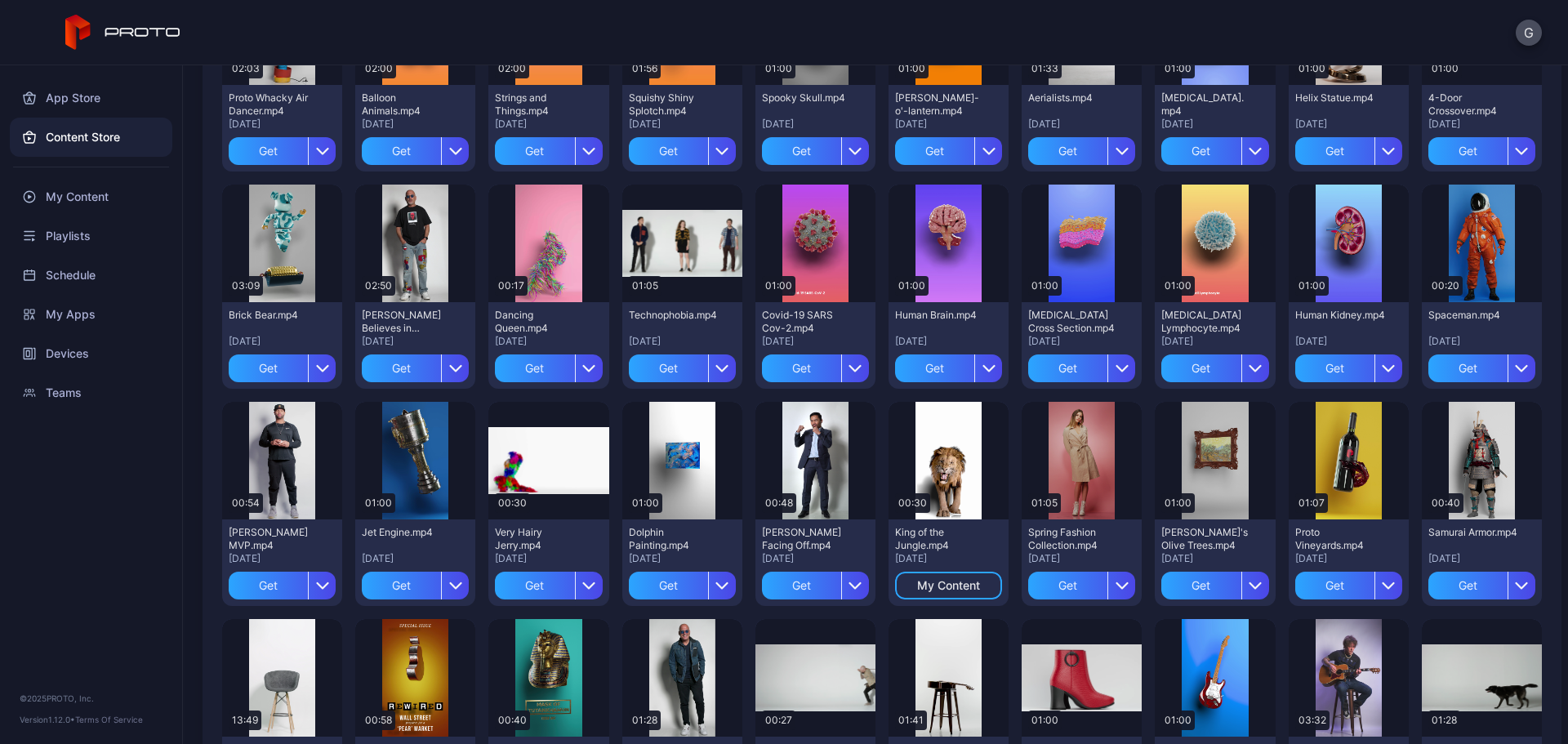 scroll, scrollTop: 490, scrollLeft: 0, axis: vertical 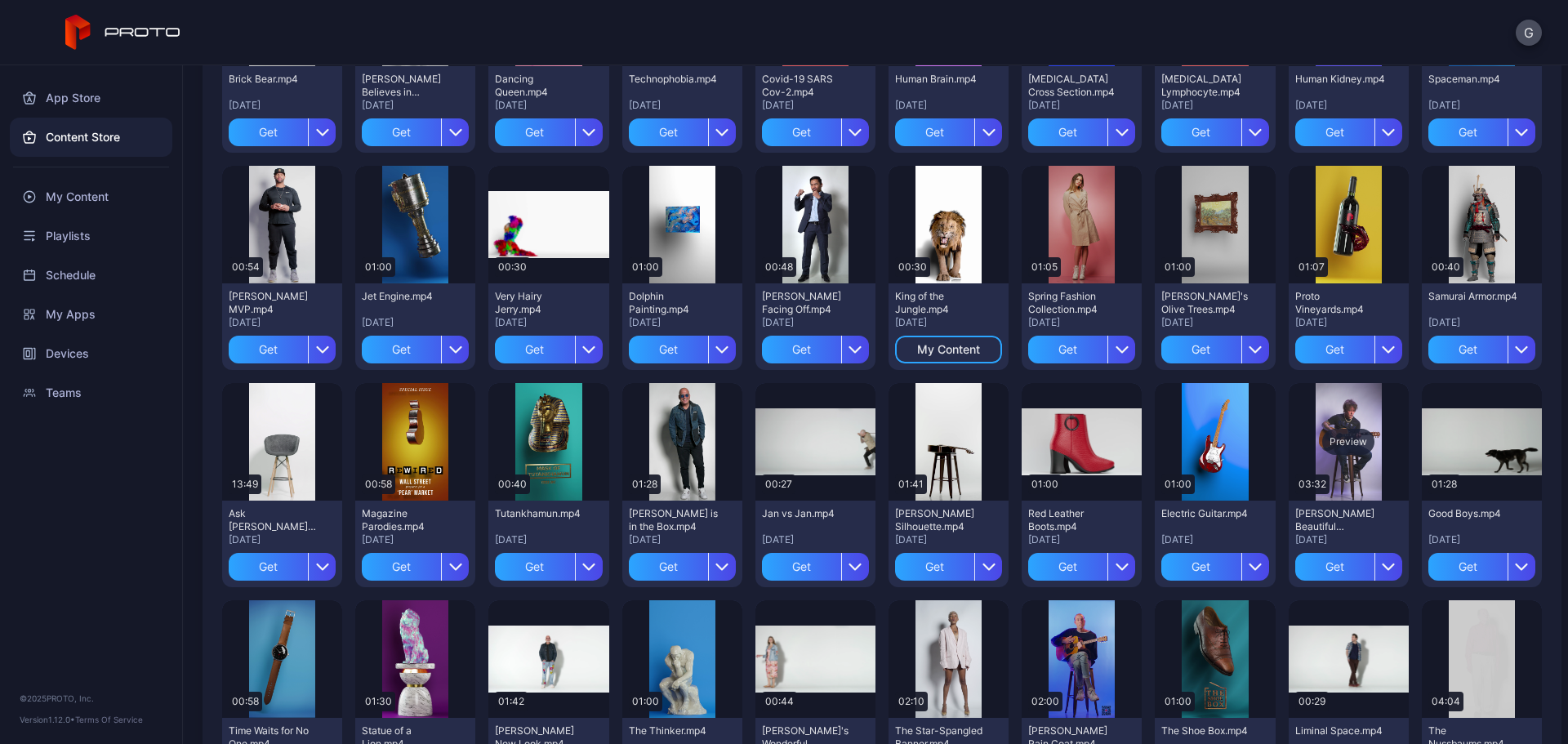 click on "Preview" at bounding box center (1348, 442) 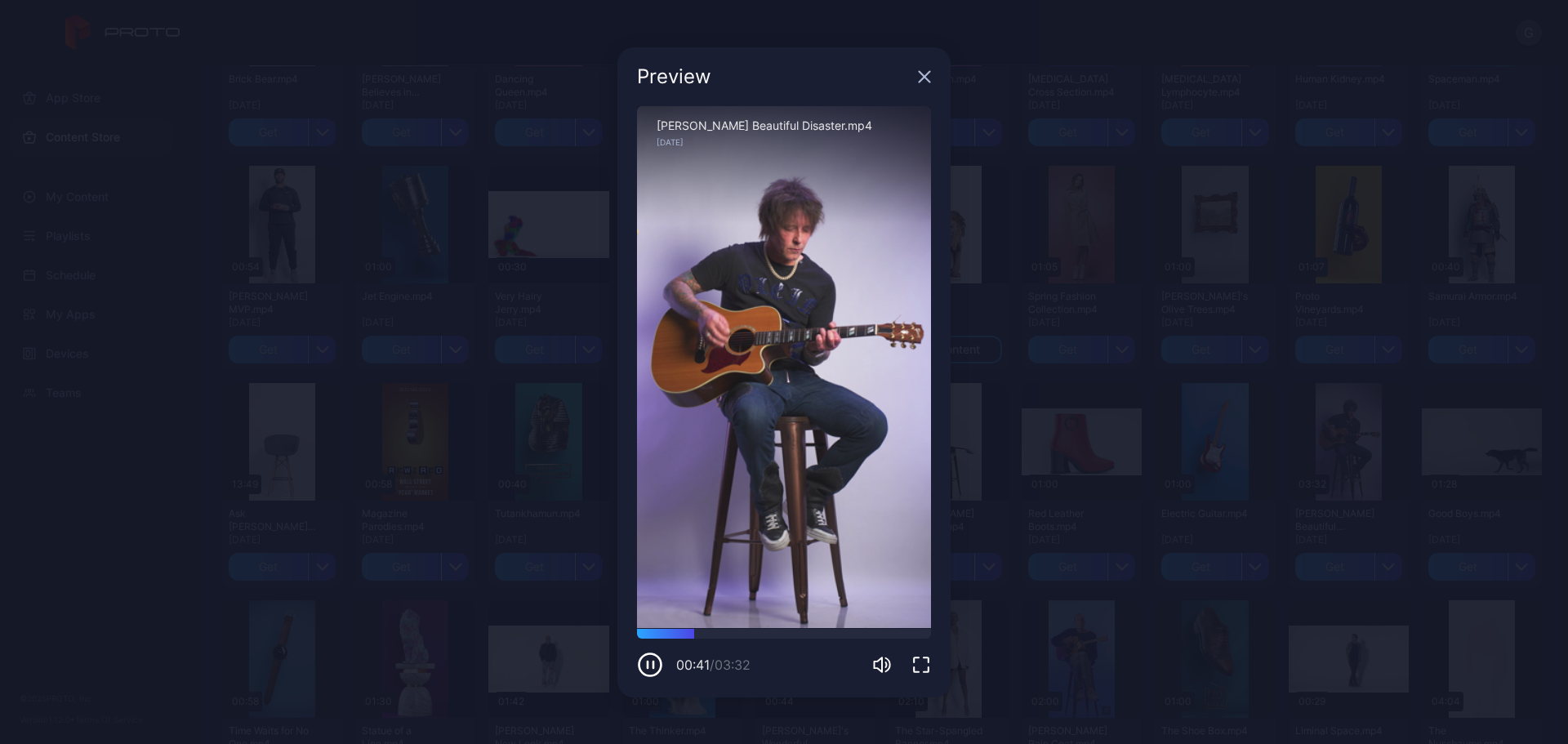 click 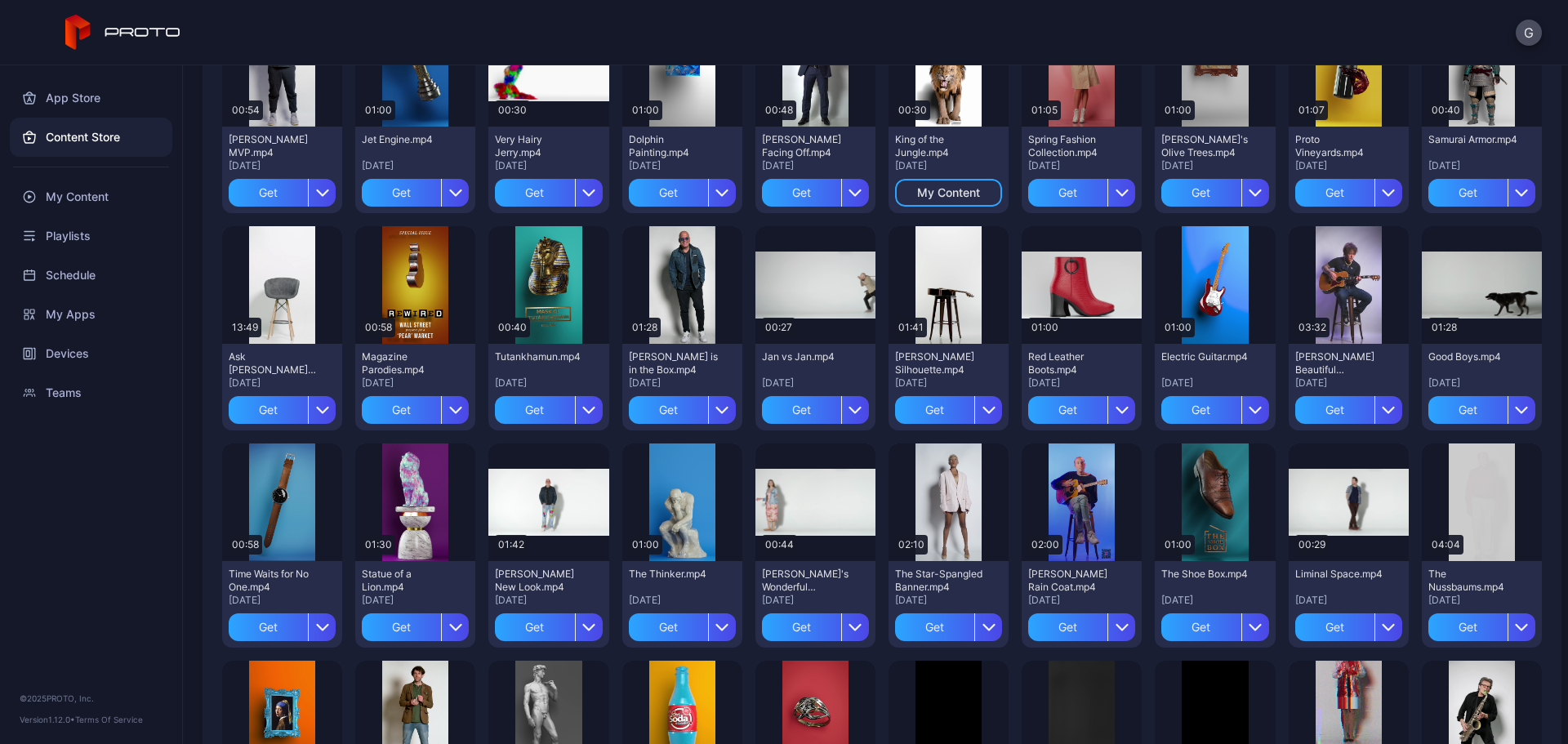 scroll, scrollTop: 653, scrollLeft: 0, axis: vertical 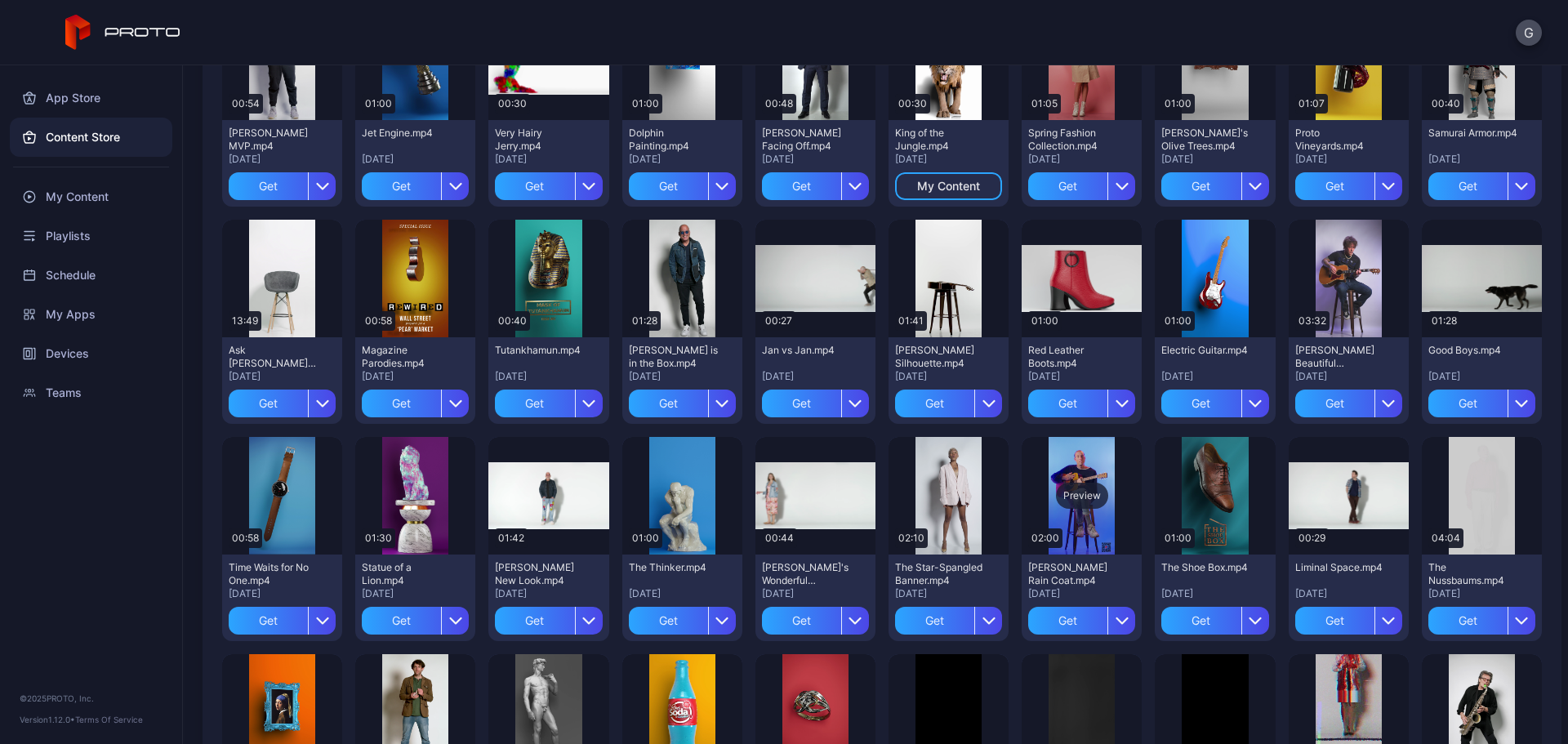 click on "Preview" at bounding box center [1081, 496] 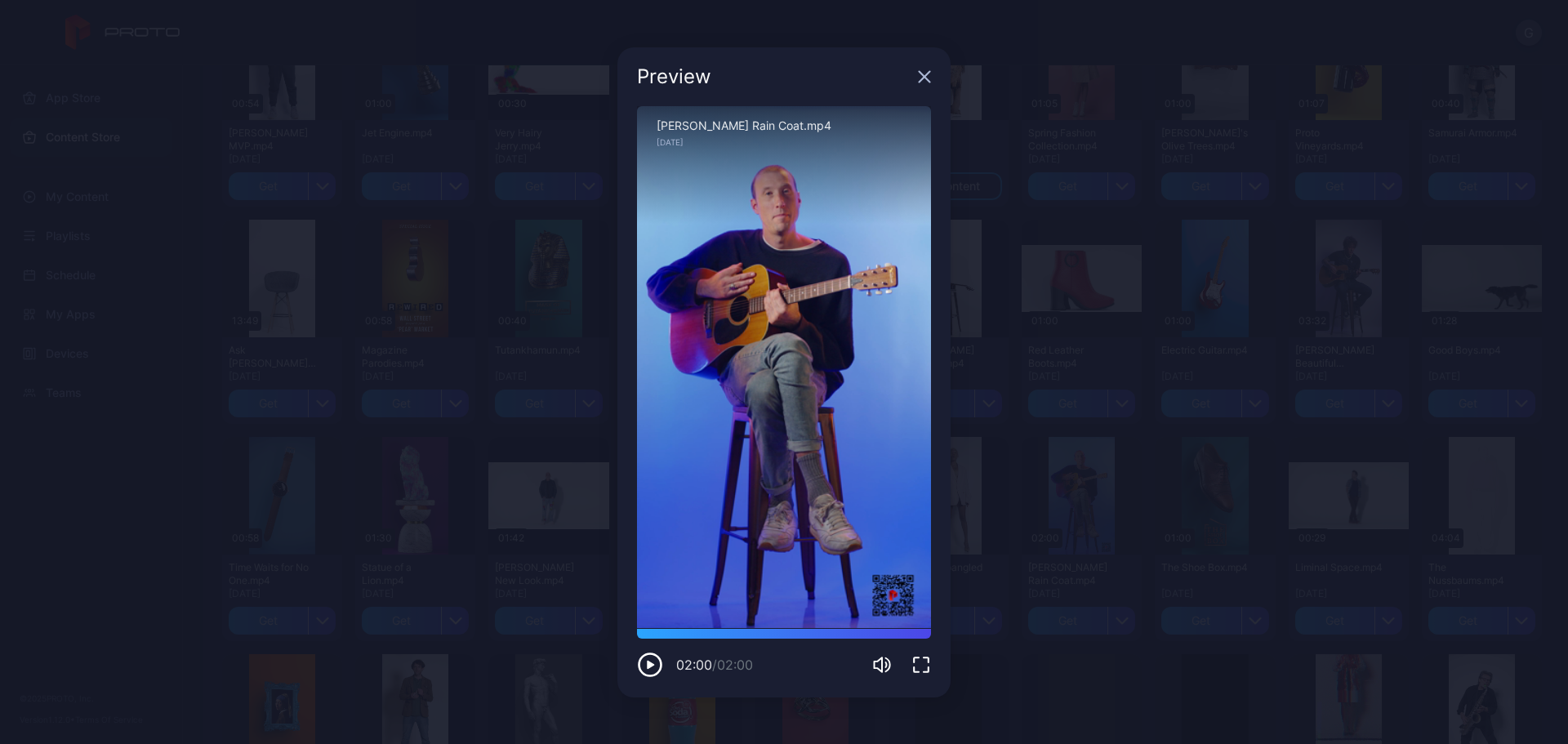 click 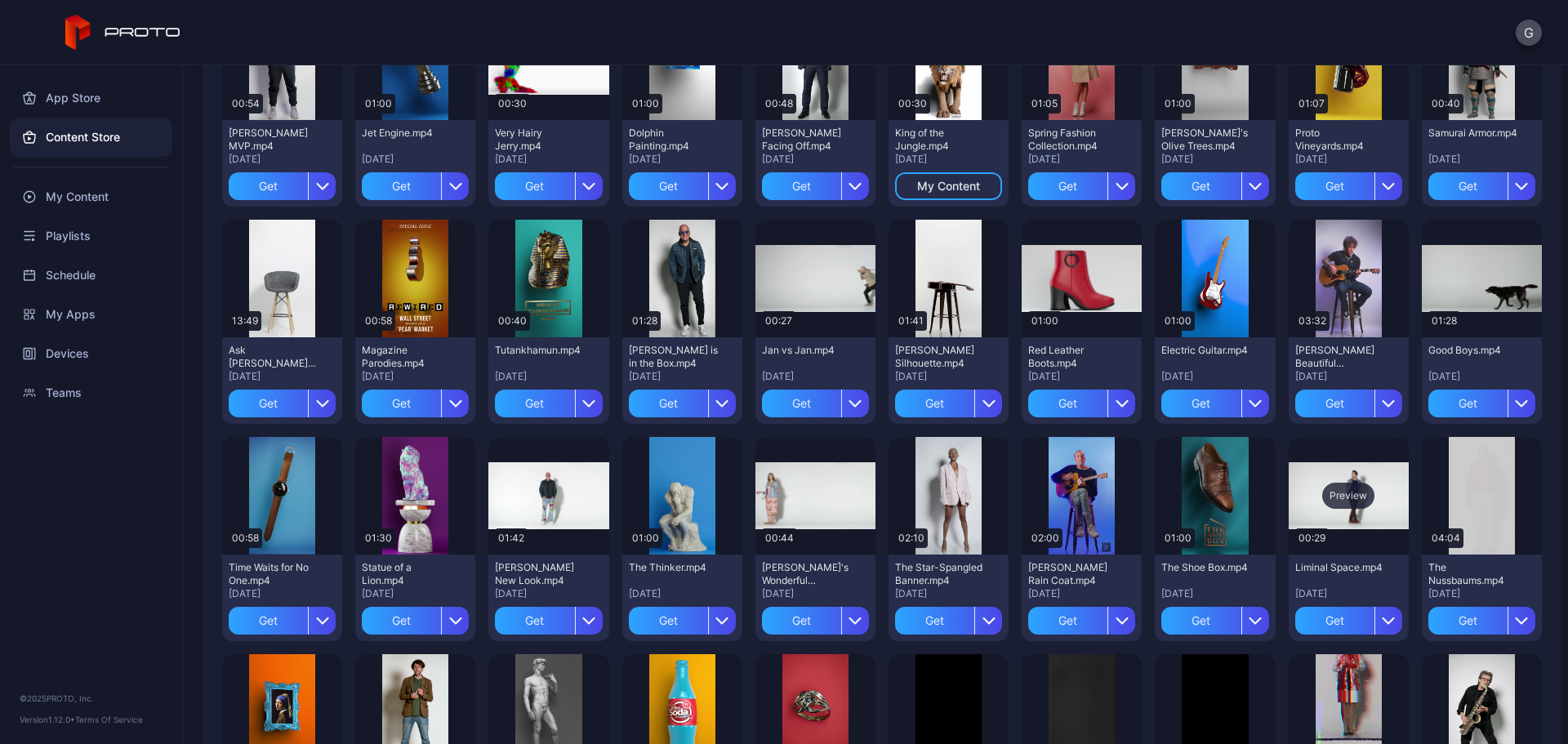 click on "Preview" at bounding box center (1348, 496) 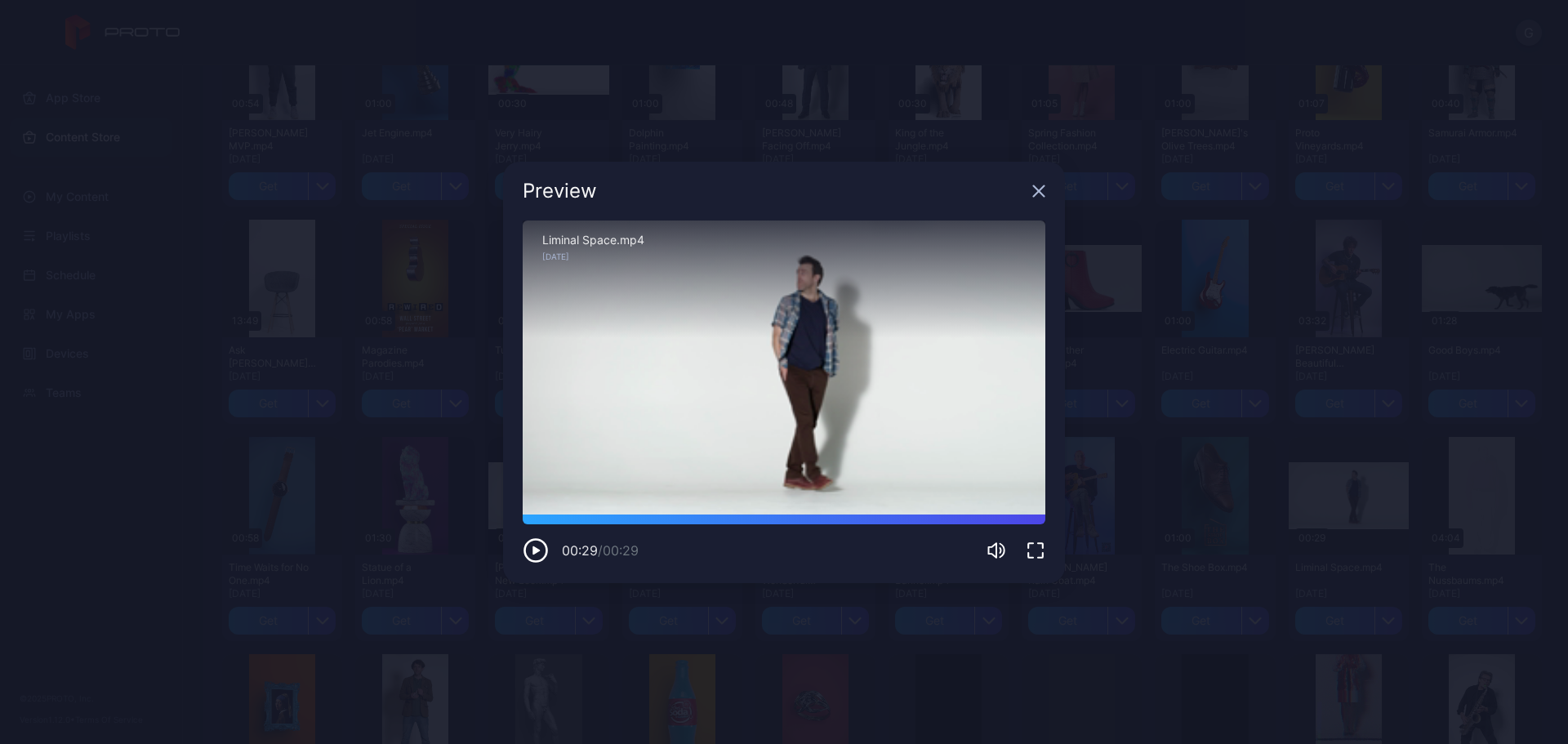 click 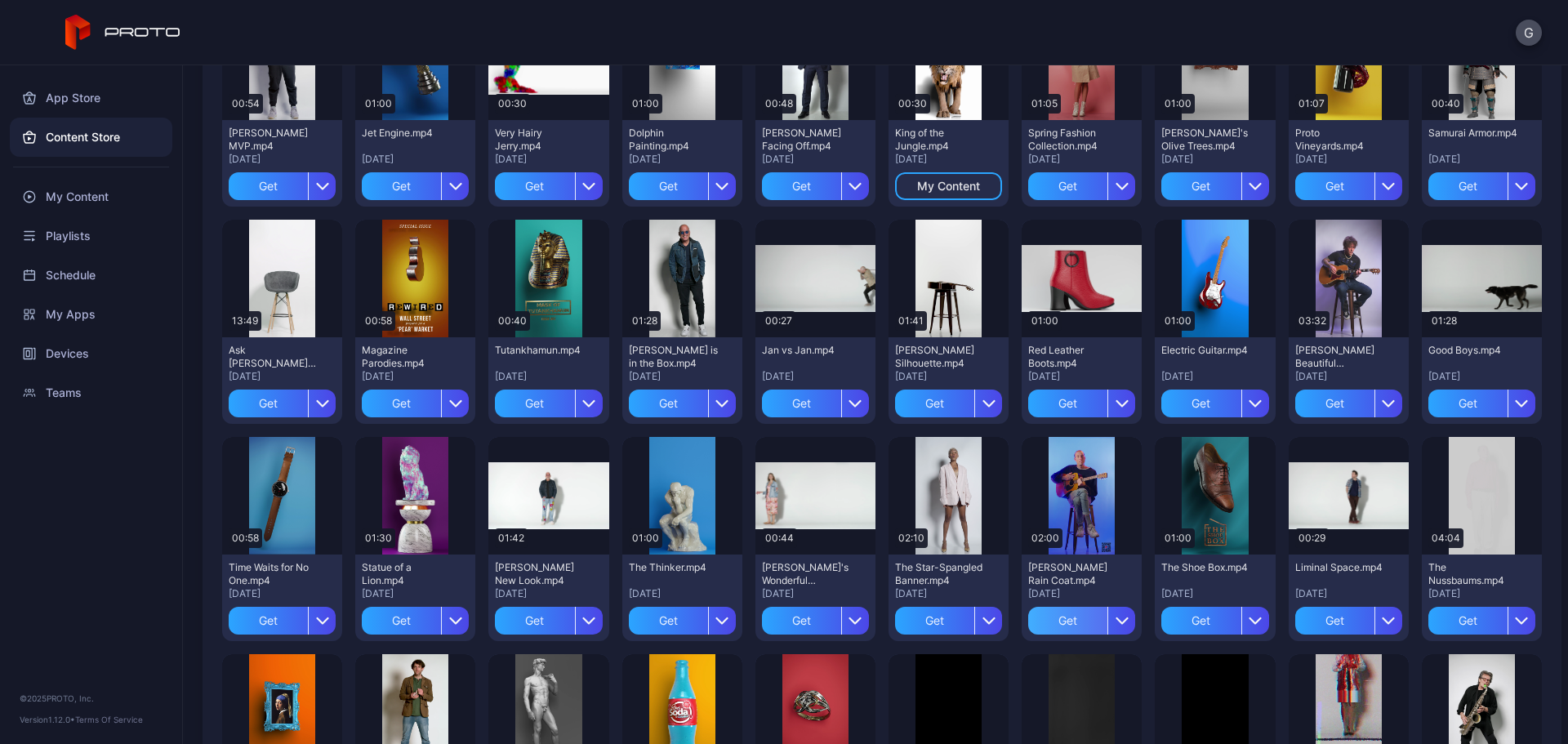 click on "Get" at bounding box center [1067, 621] 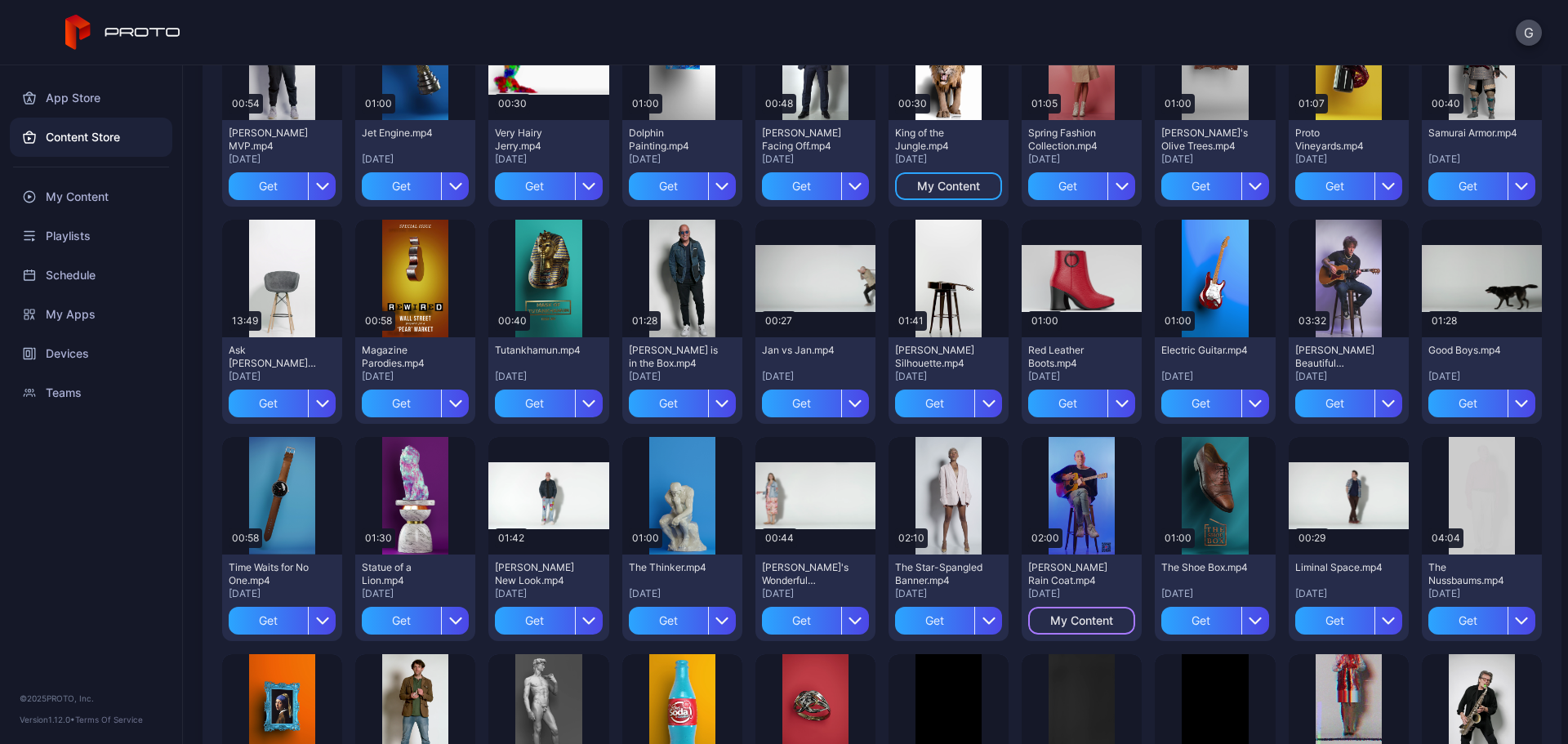 click on "My Content" at bounding box center [1081, 621] 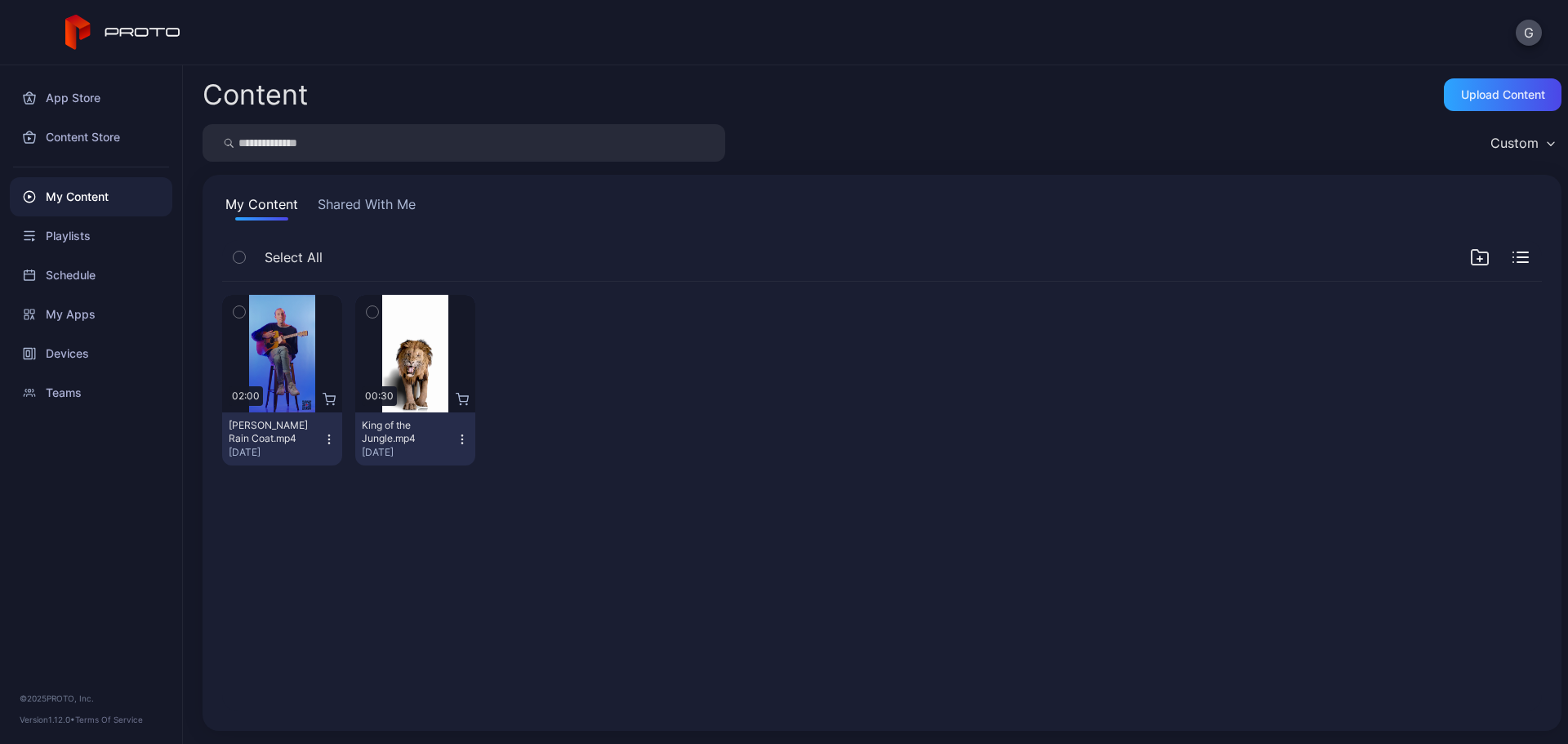 click 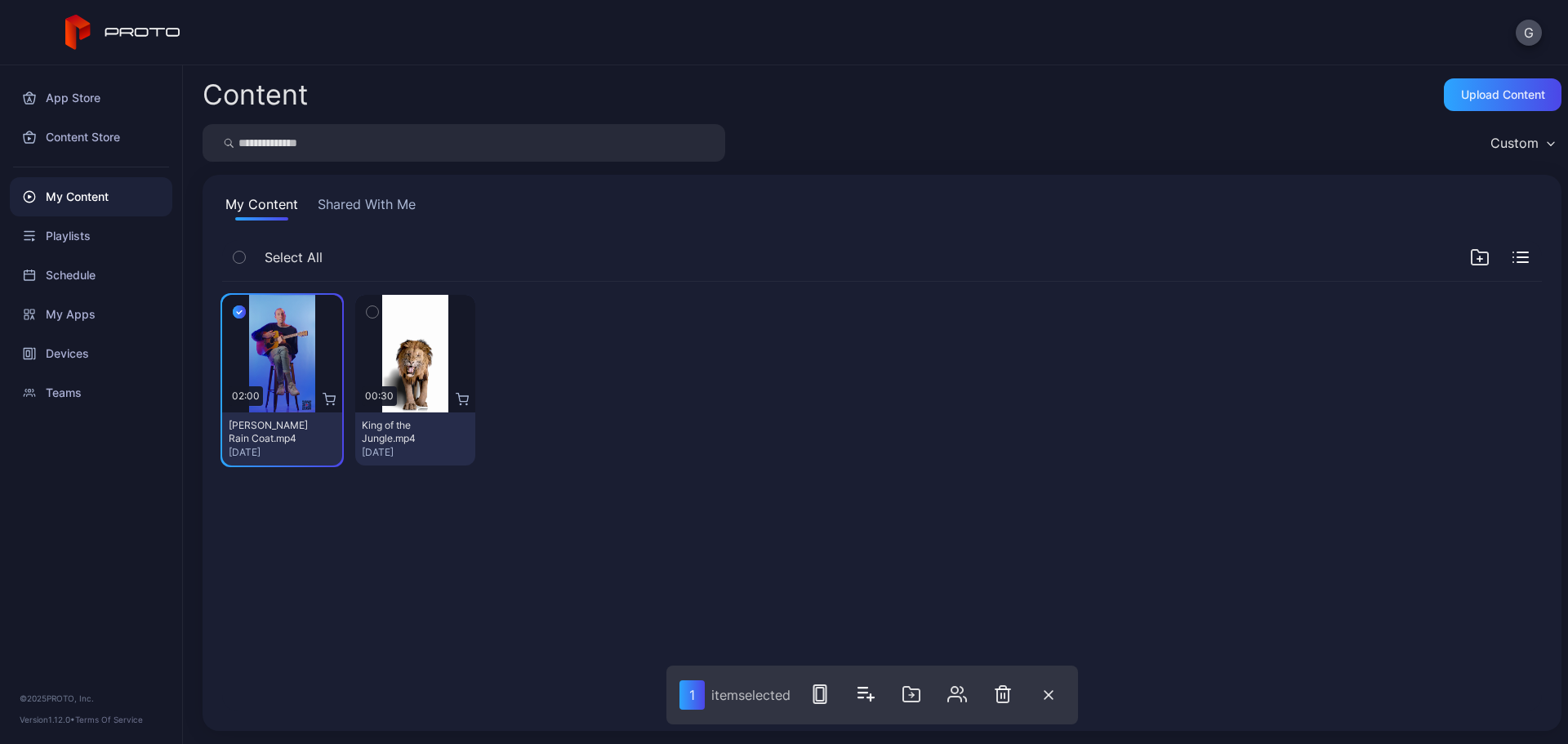 click 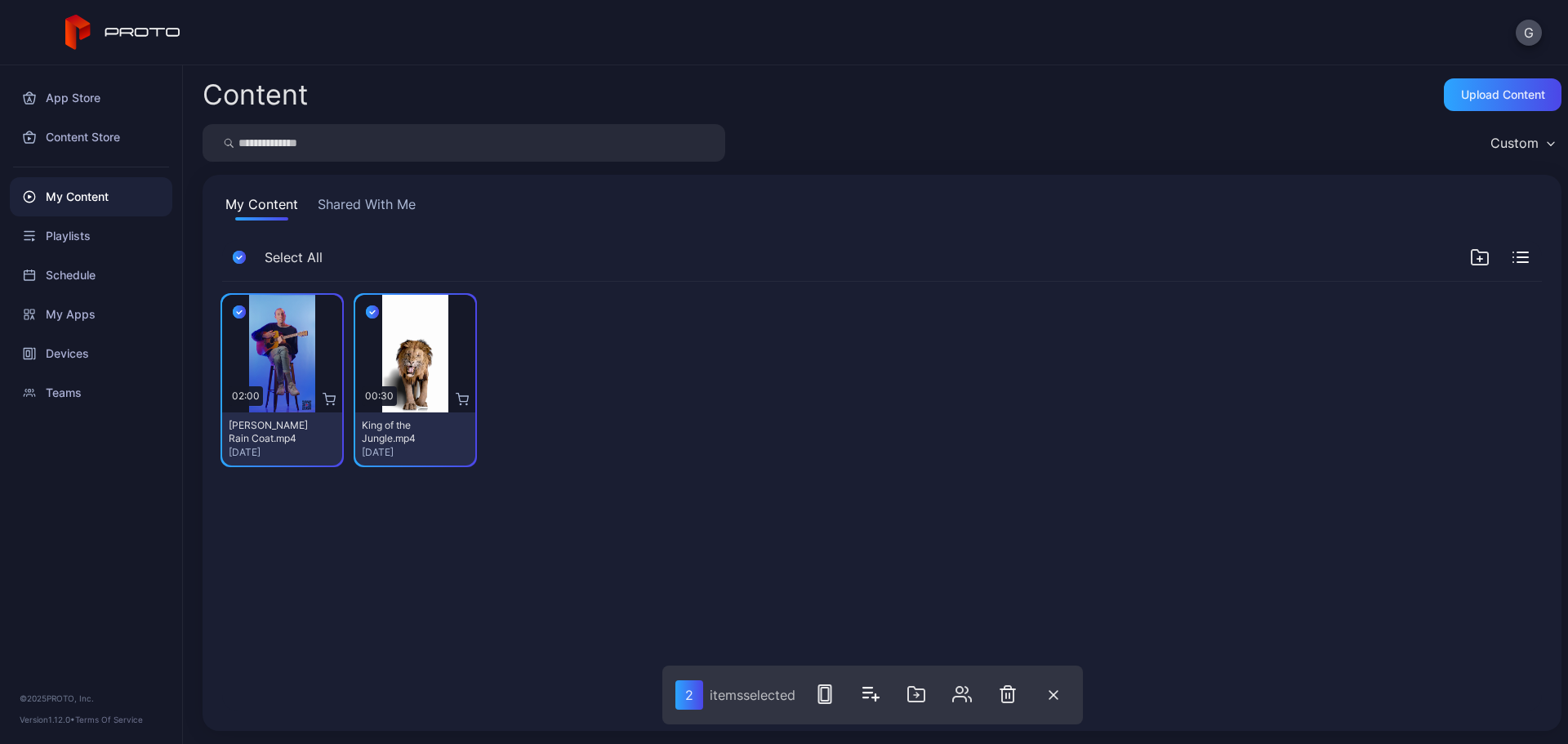 click 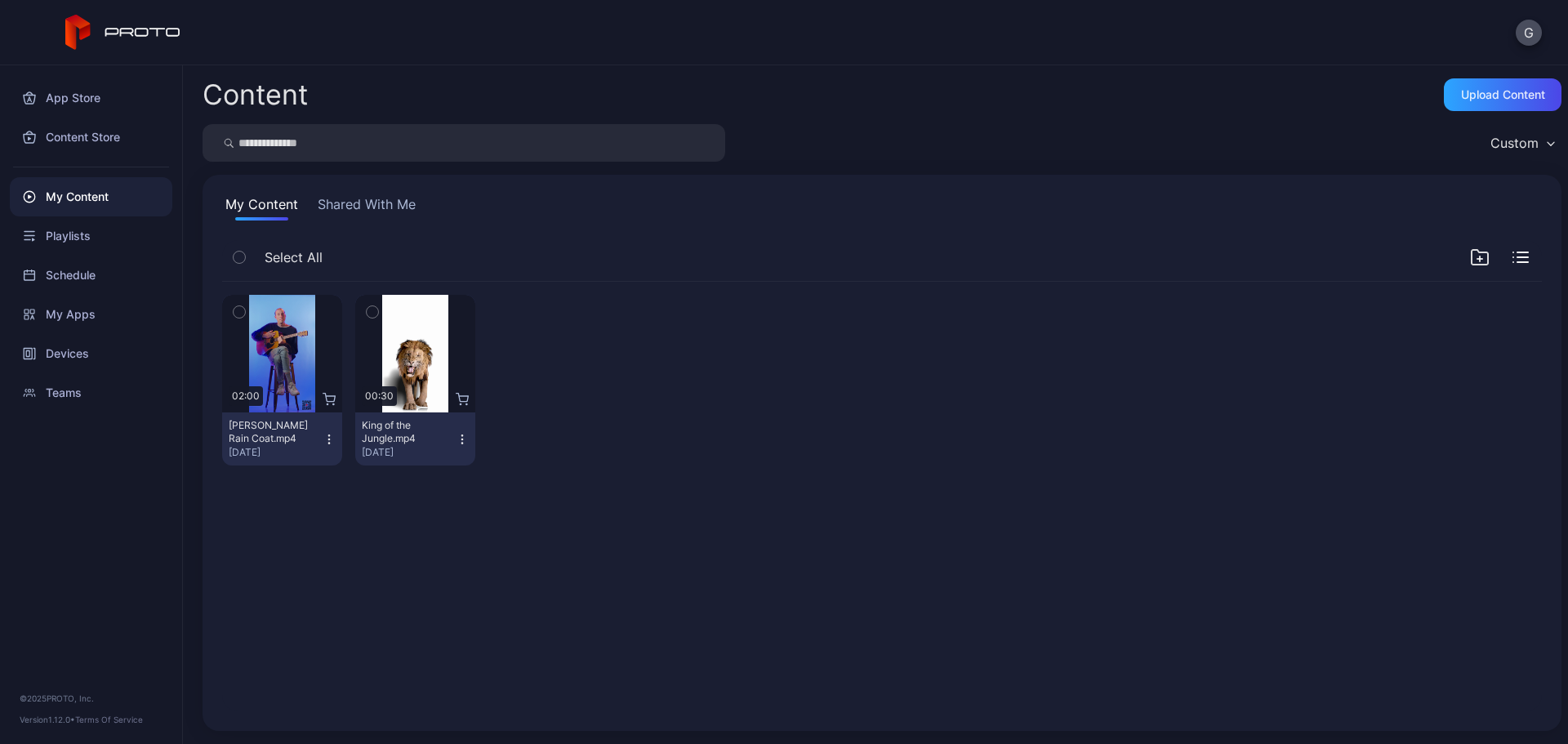 click 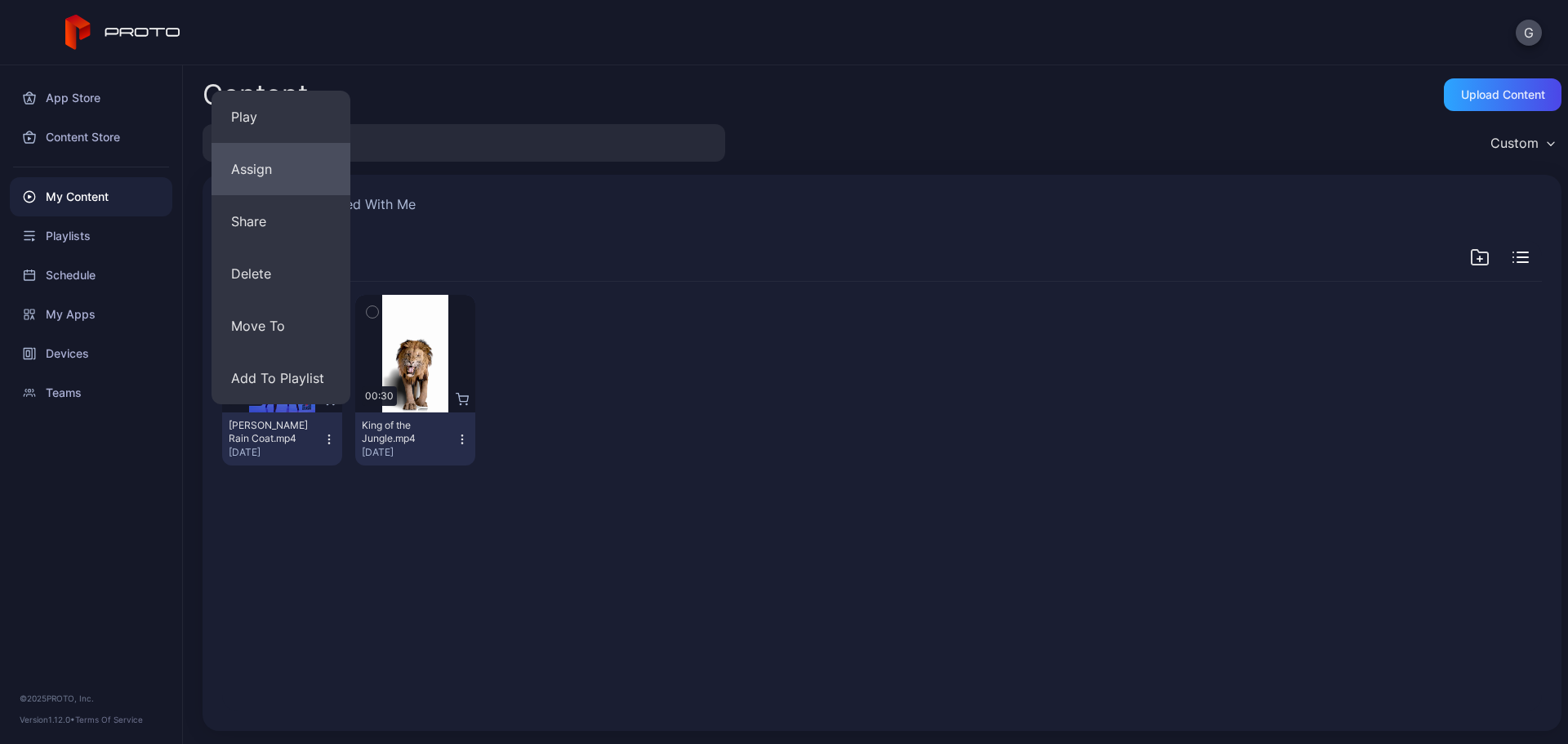 click on "Assign" at bounding box center (281, 169) 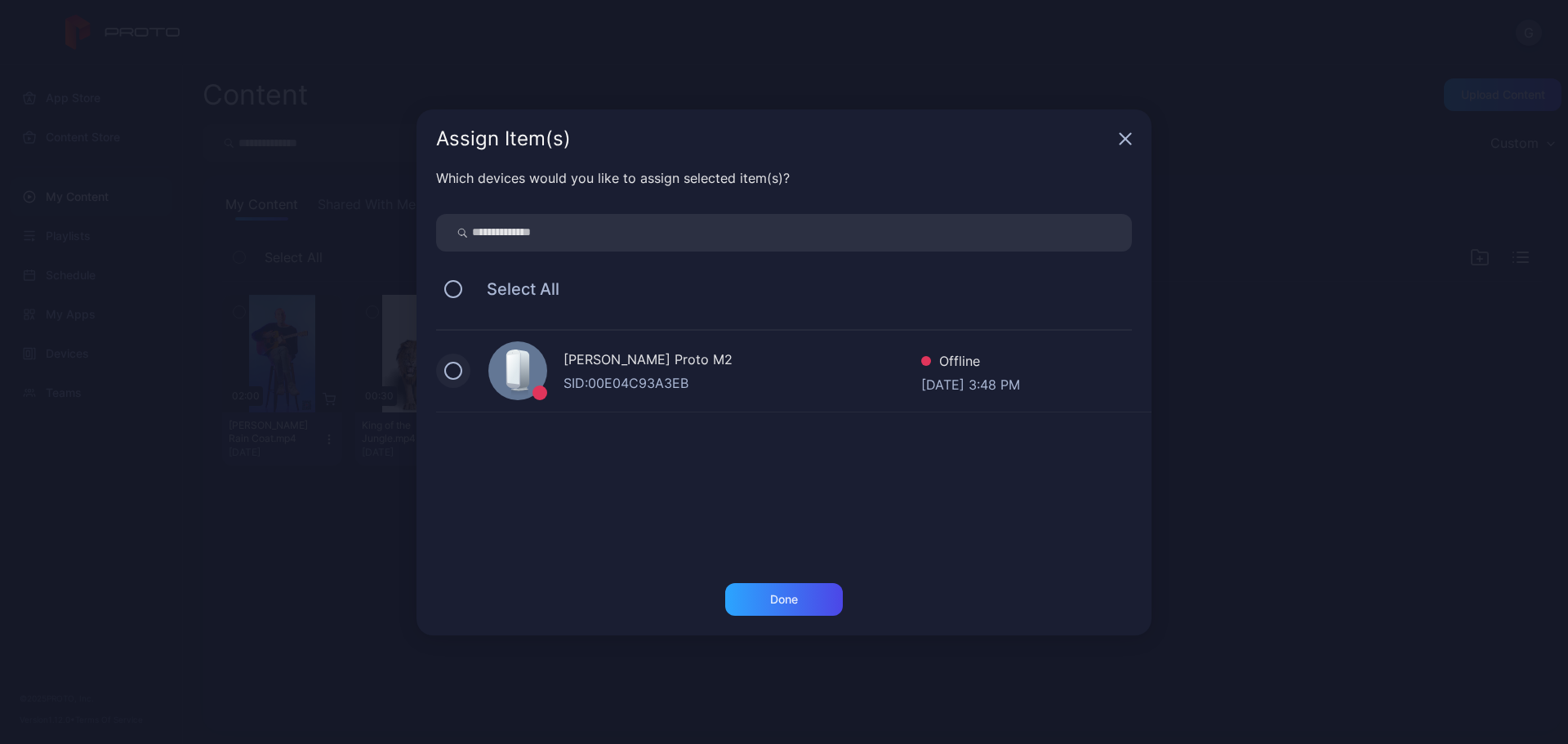 click at bounding box center [453, 371] 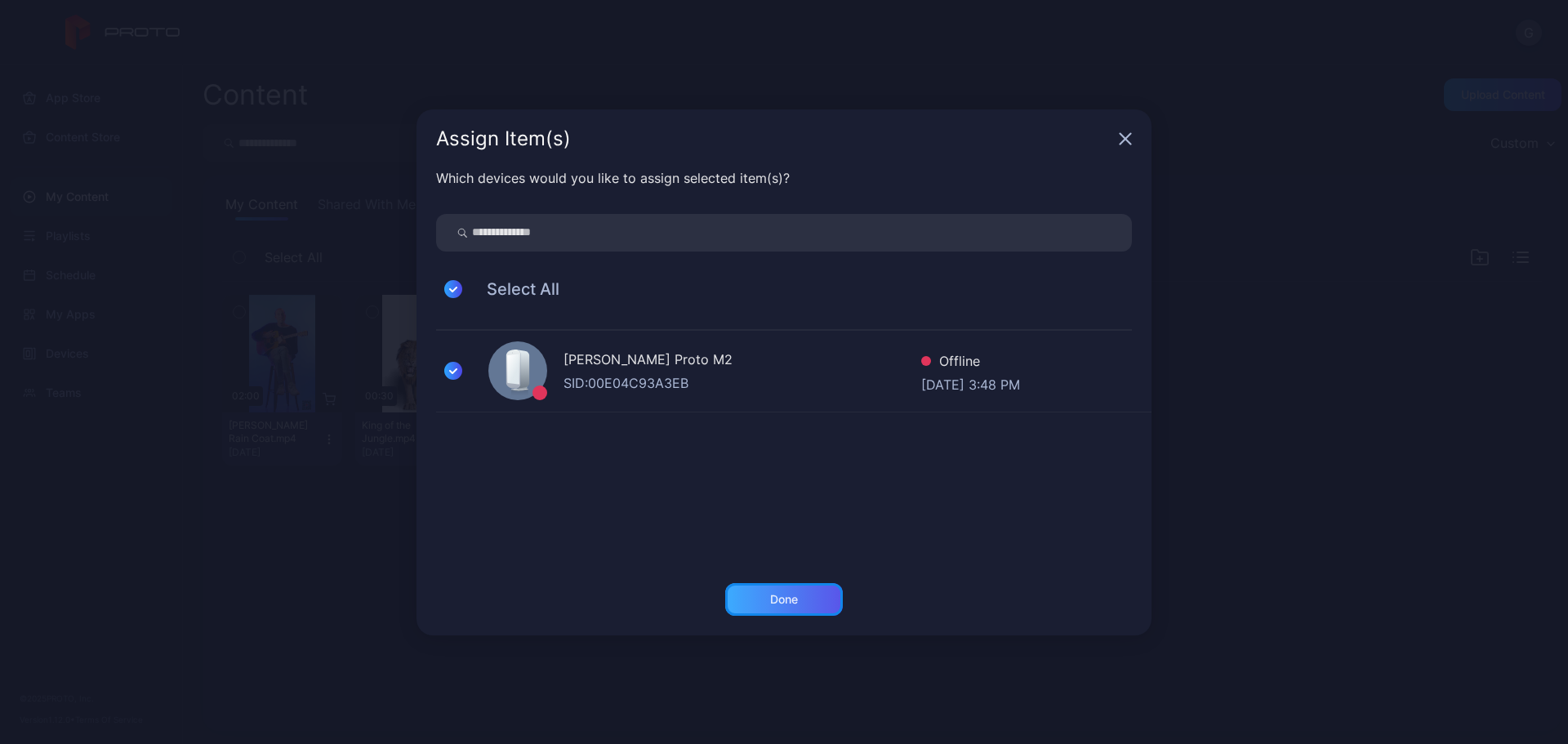 click on "Done" at bounding box center (784, 599) 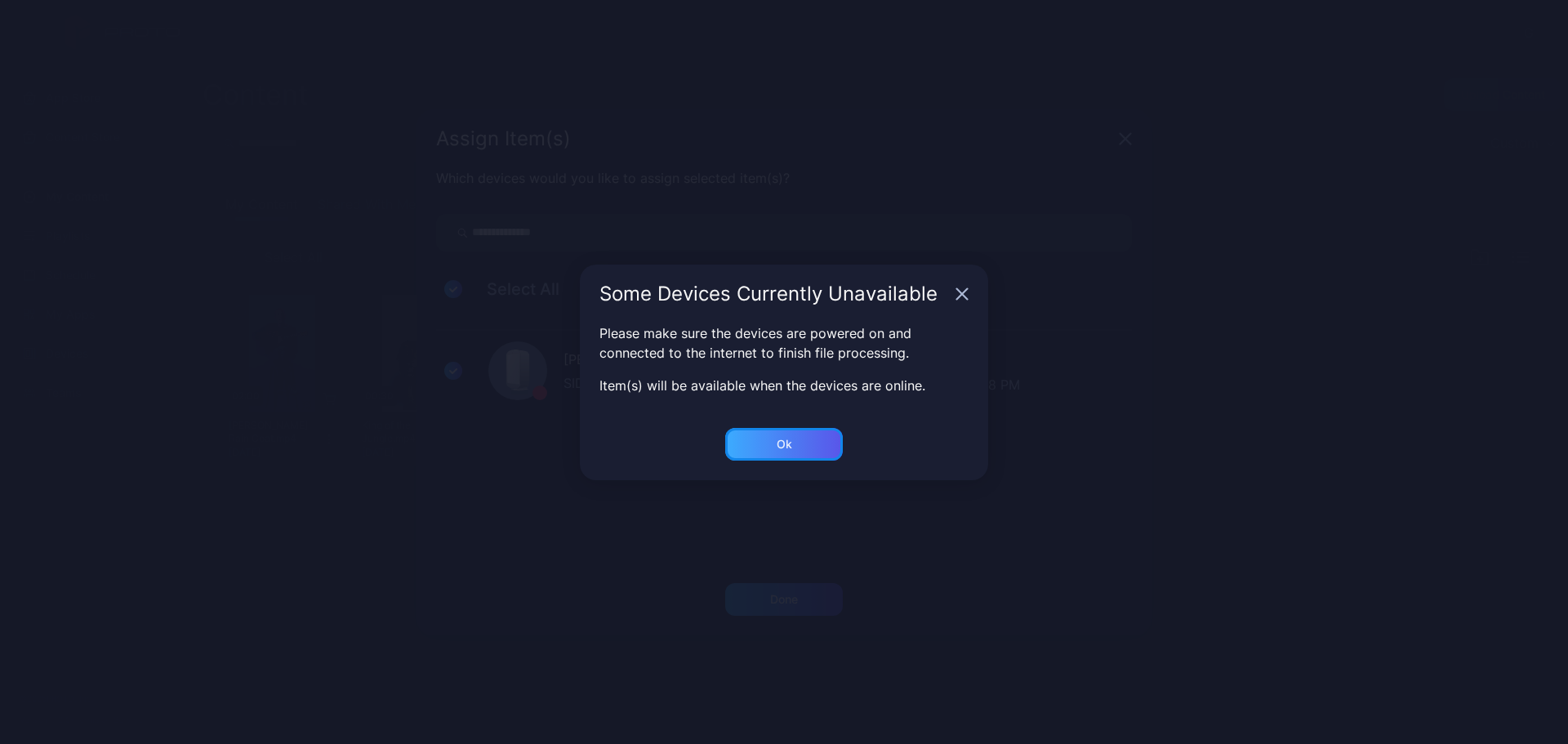 click on "Ok" at bounding box center (784, 599) 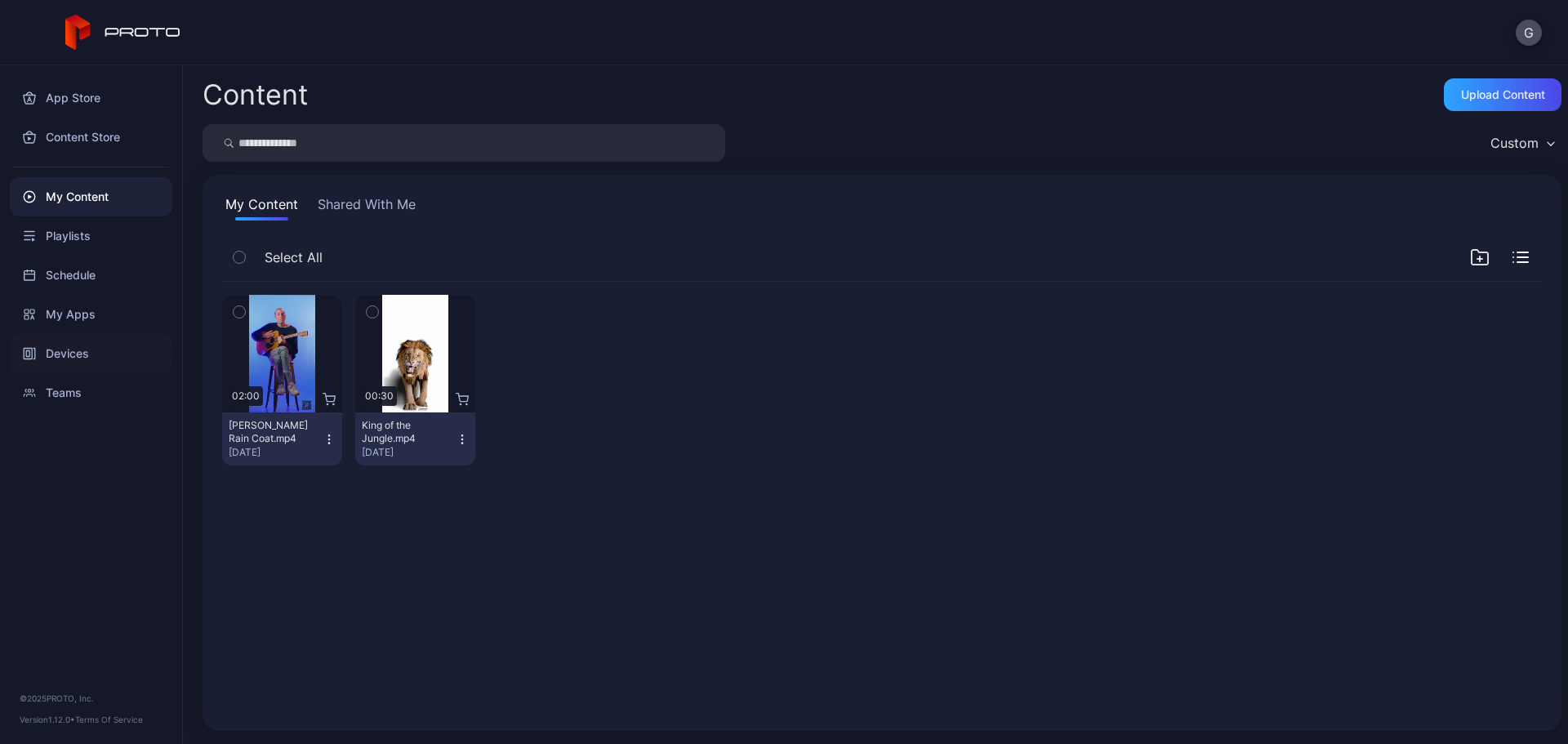 click on "Devices" at bounding box center [91, 354] 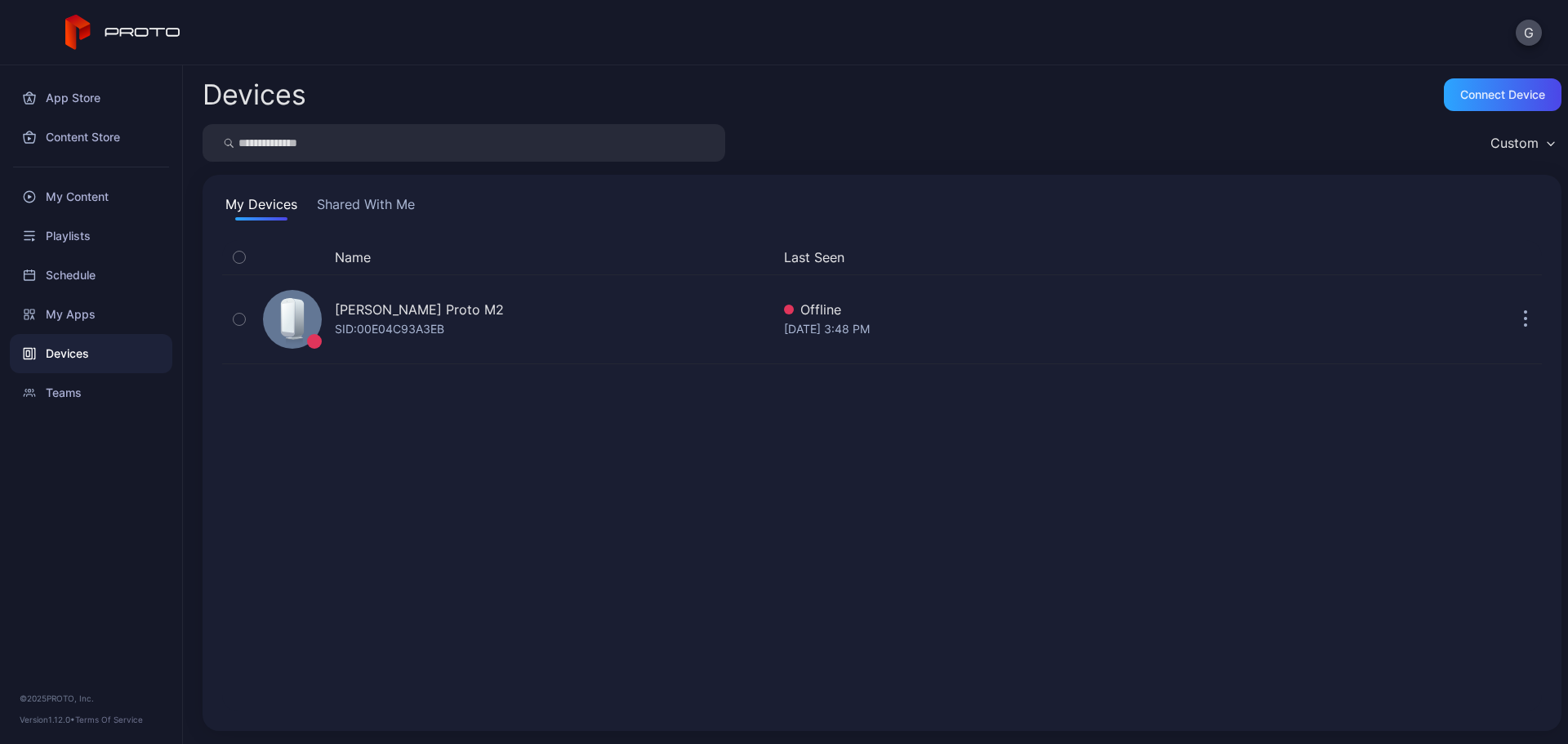 click on "Shared With Me" at bounding box center (366, 207) 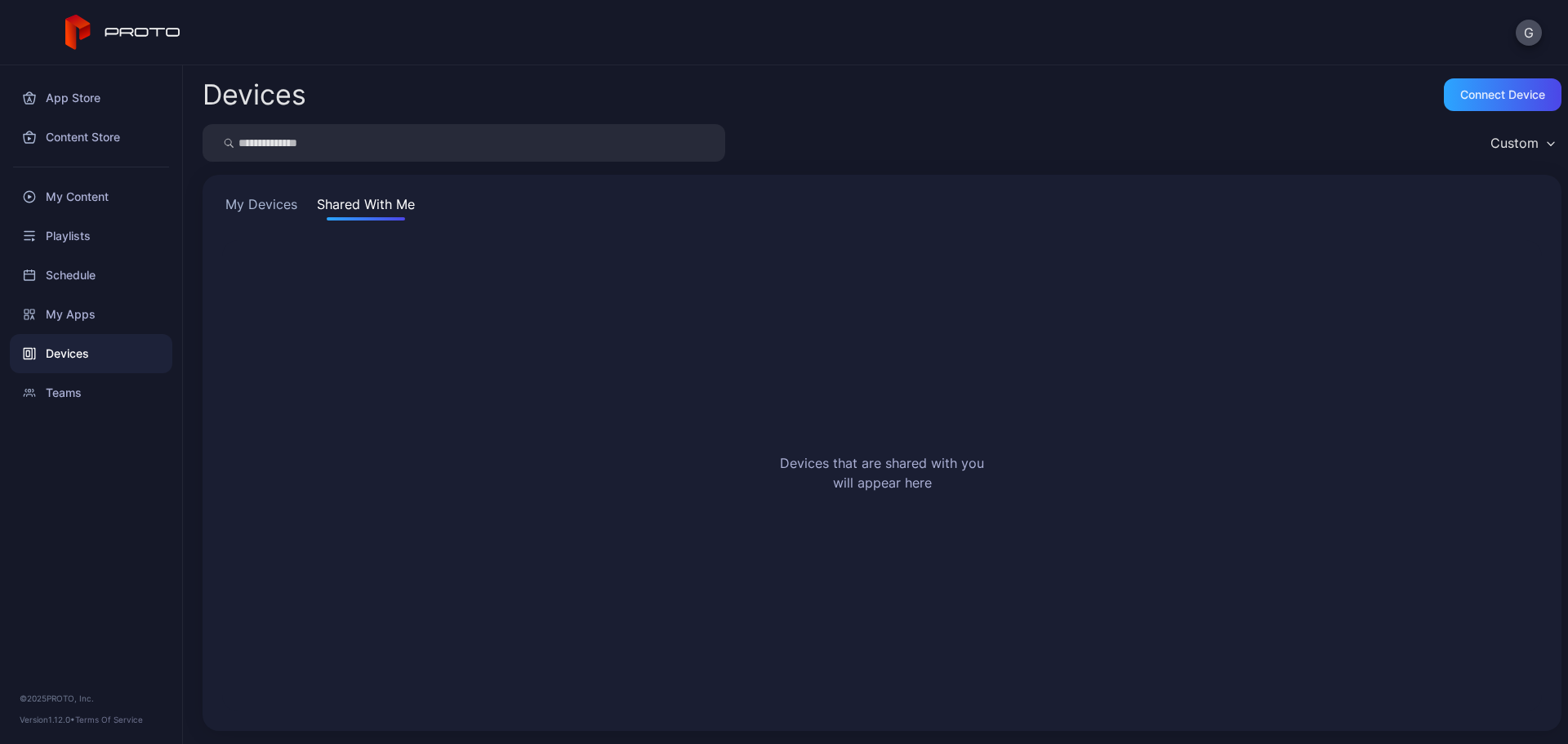 click on "My Devices" at bounding box center (261, 207) 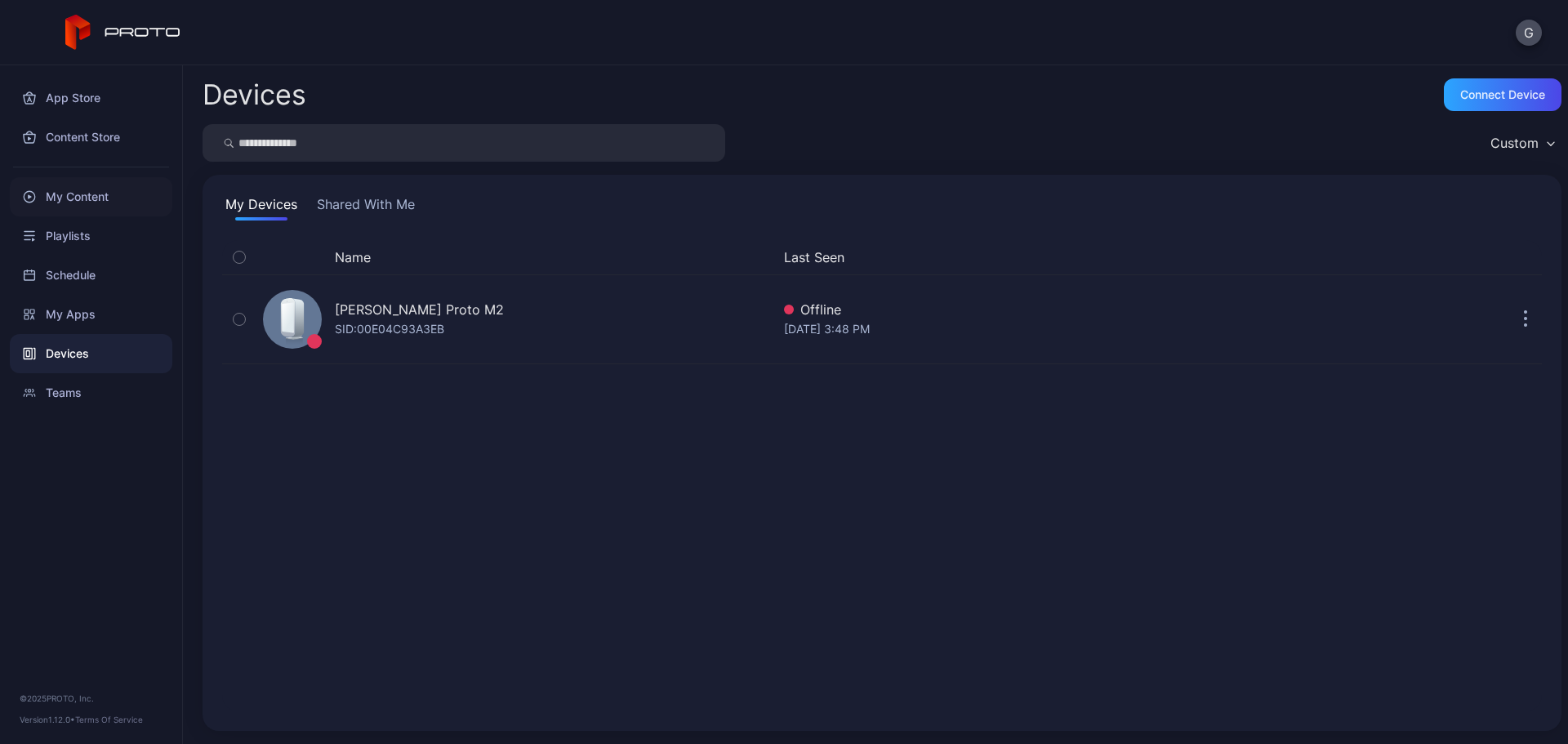 click on "My Content" at bounding box center [91, 197] 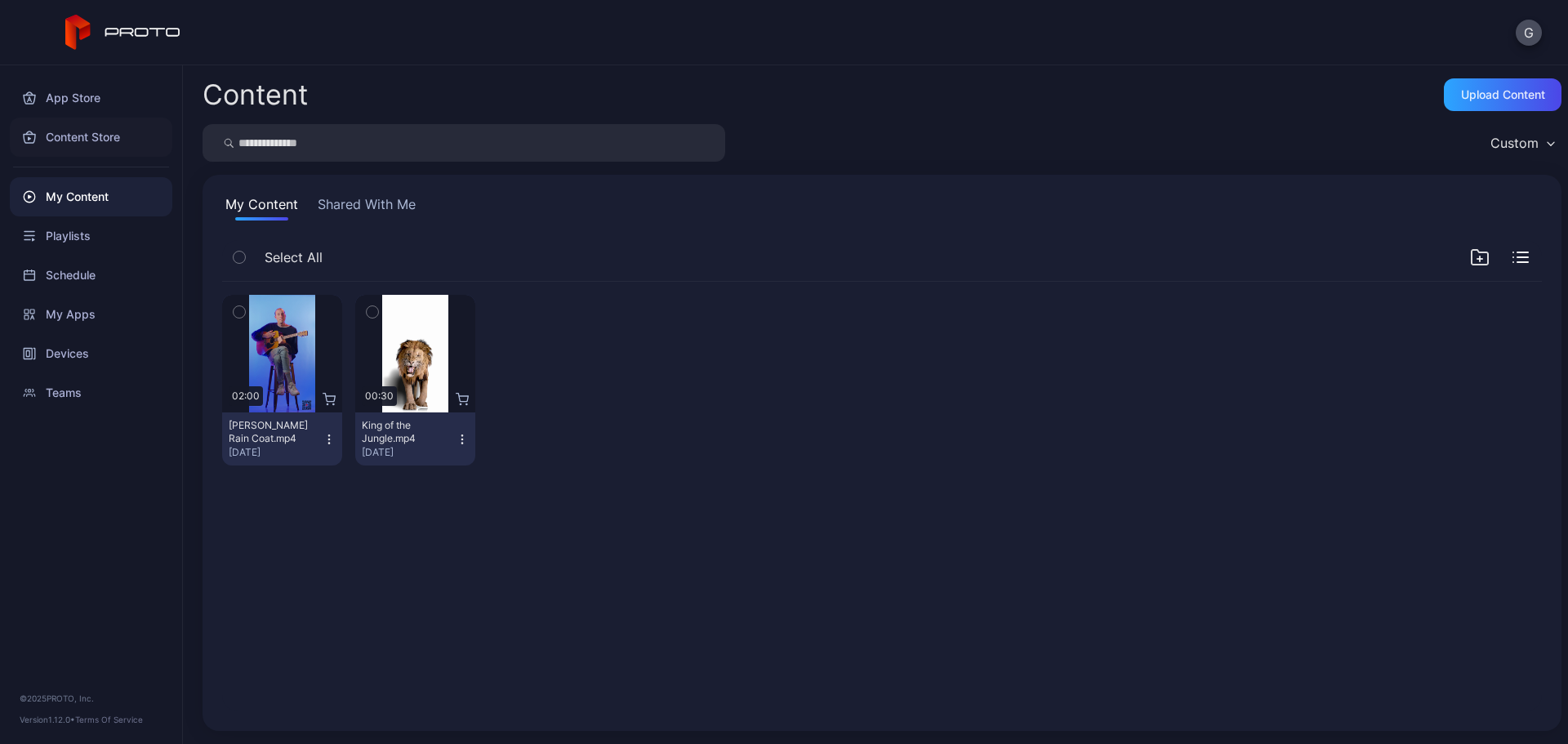 click on "Content Store" at bounding box center (91, 137) 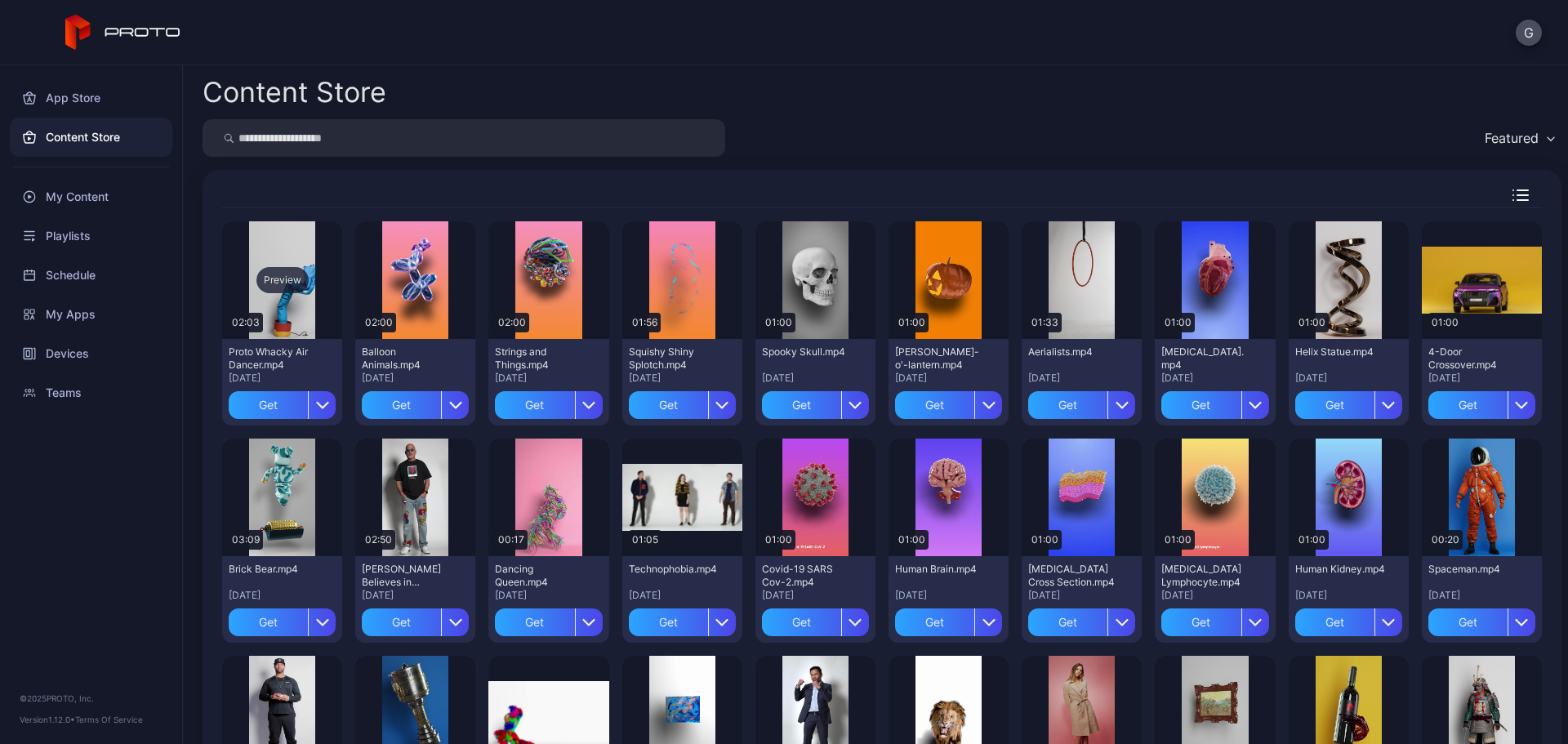 click on "Preview" at bounding box center [282, 280] 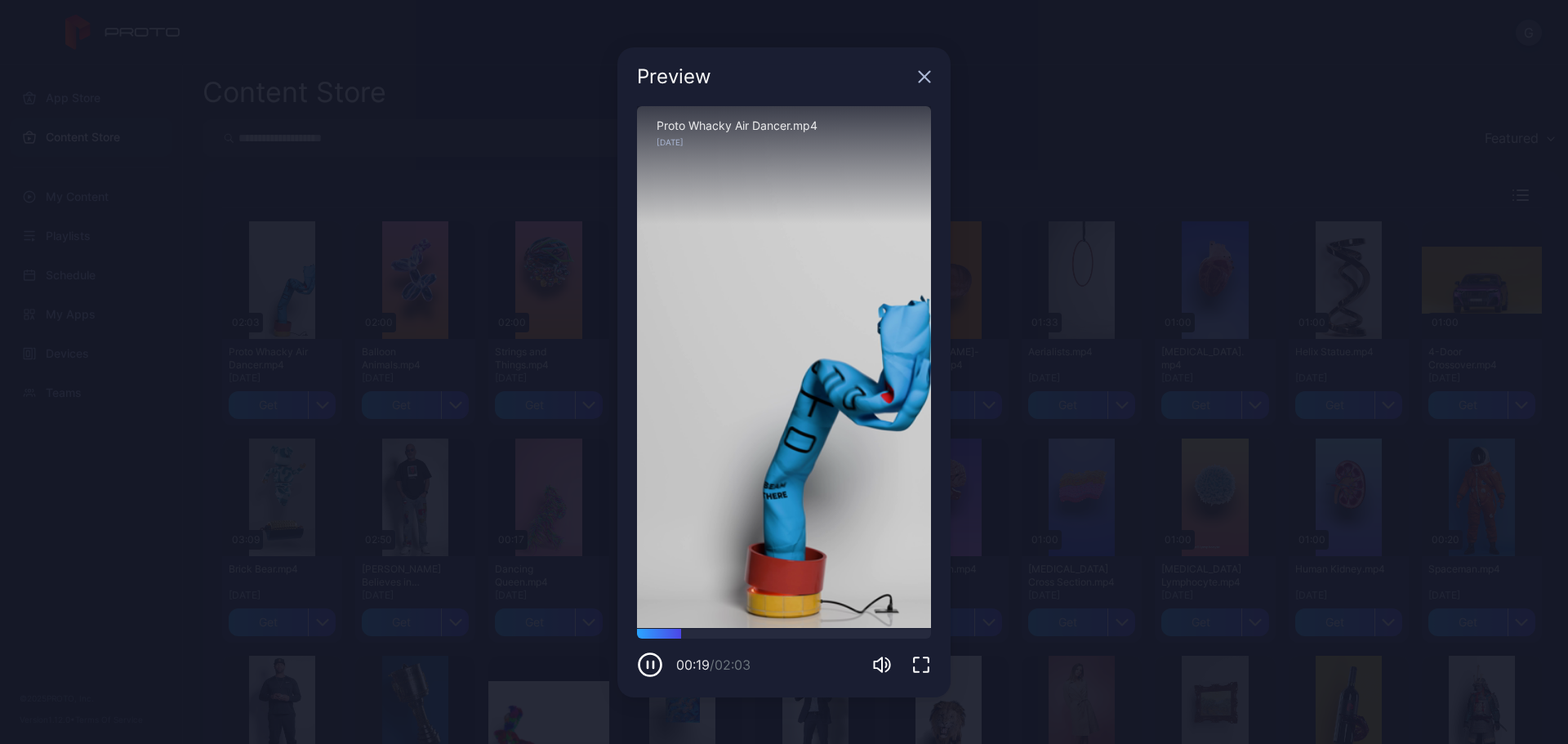 click 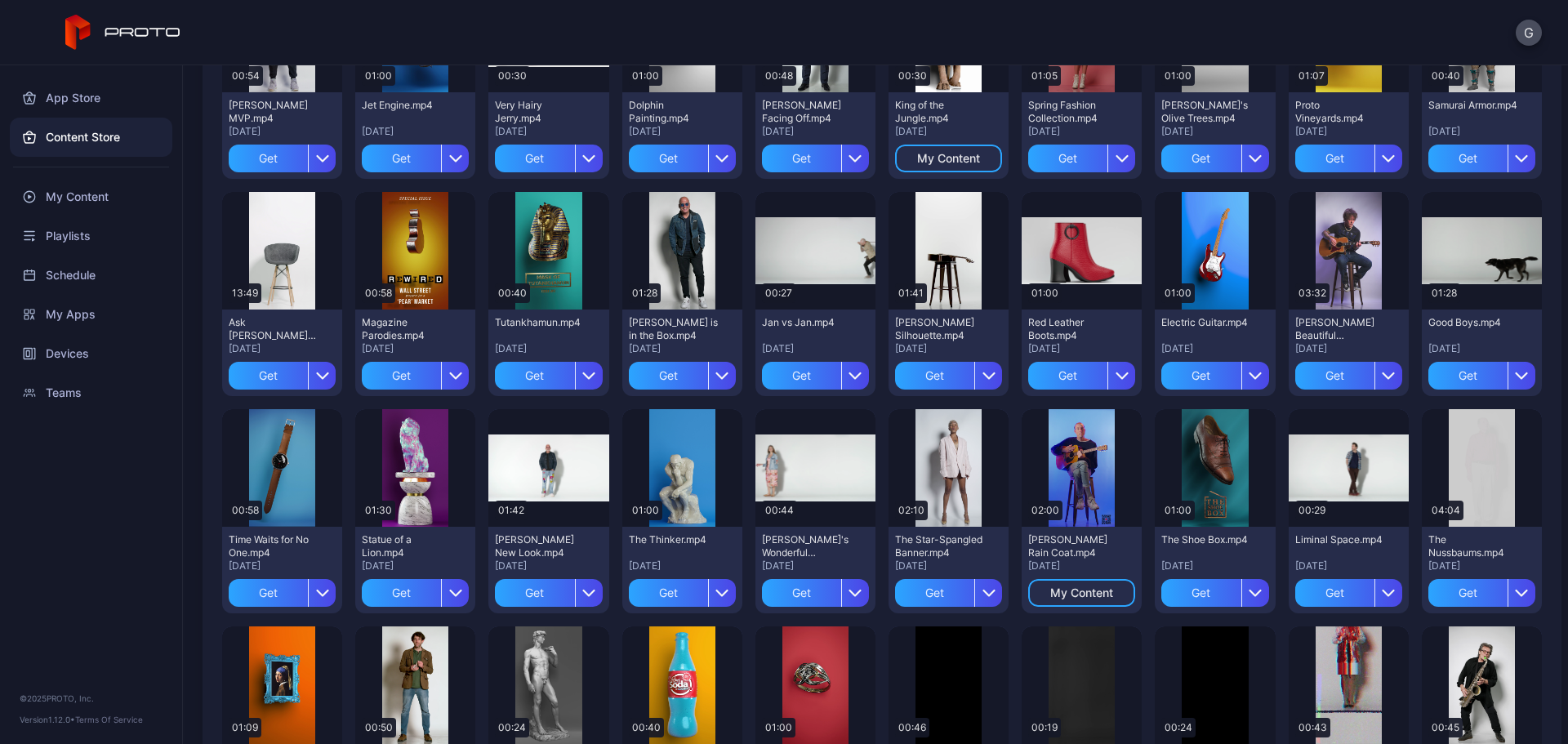scroll, scrollTop: 735, scrollLeft: 0, axis: vertical 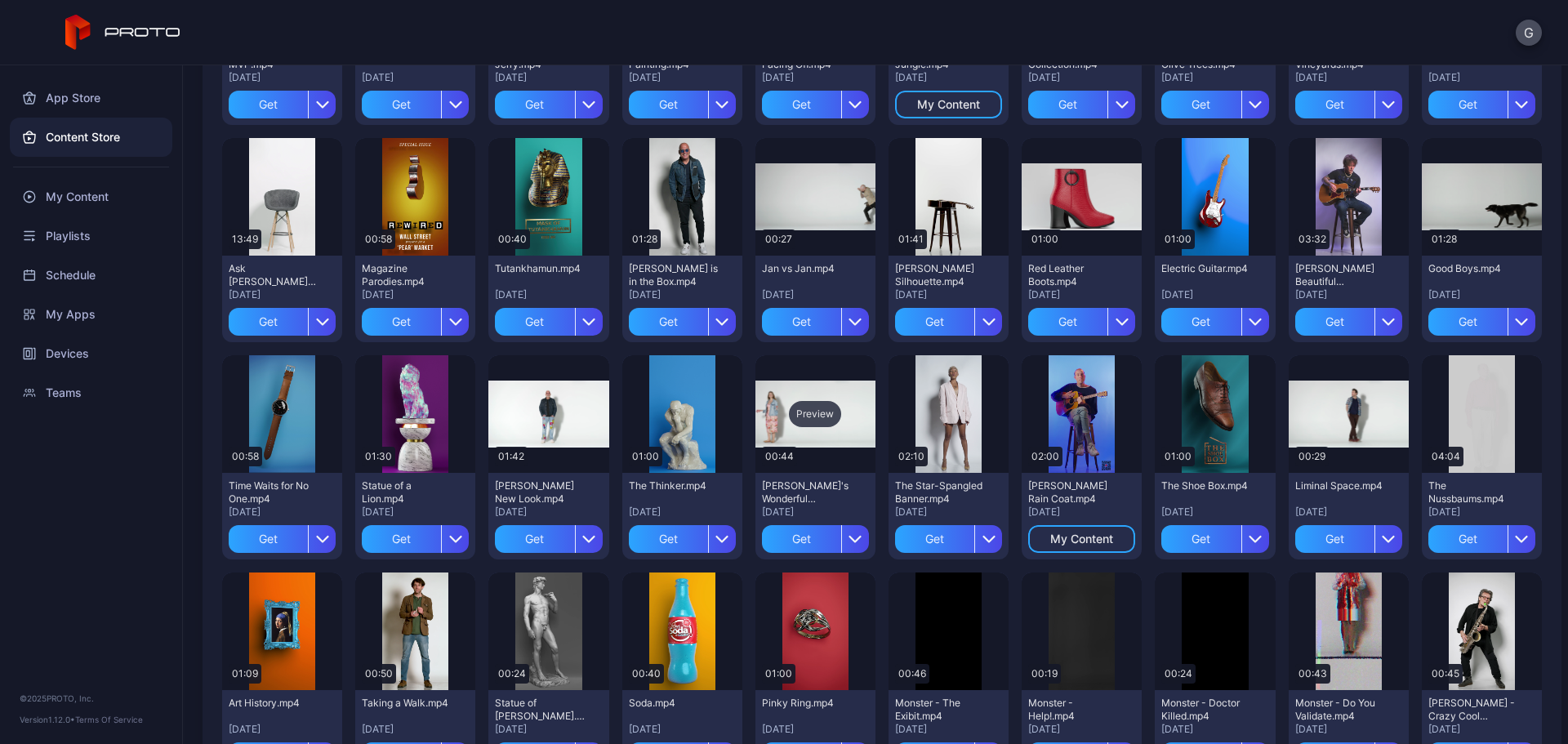 click on "Preview" at bounding box center [815, 414] 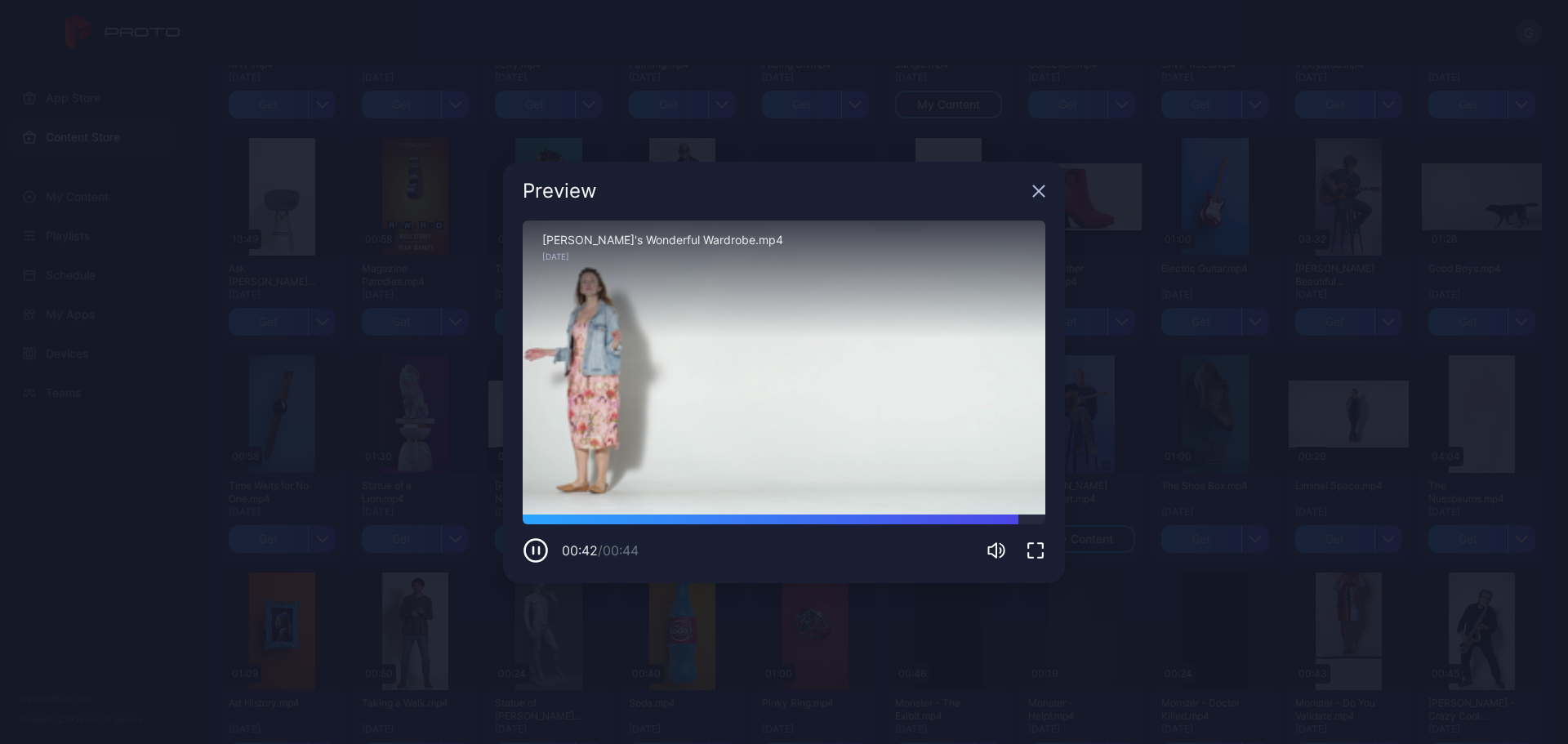 click 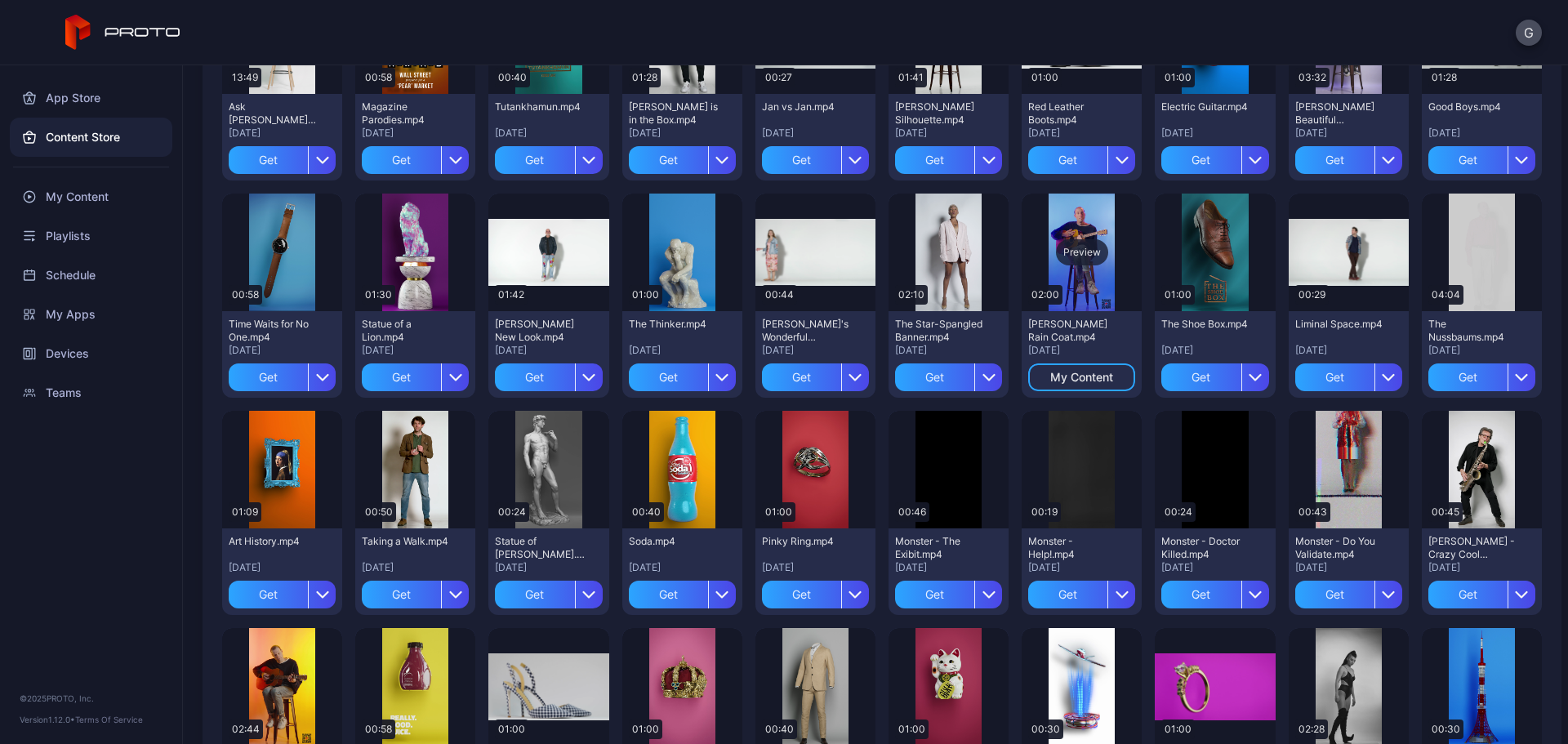 scroll, scrollTop: 898, scrollLeft: 0, axis: vertical 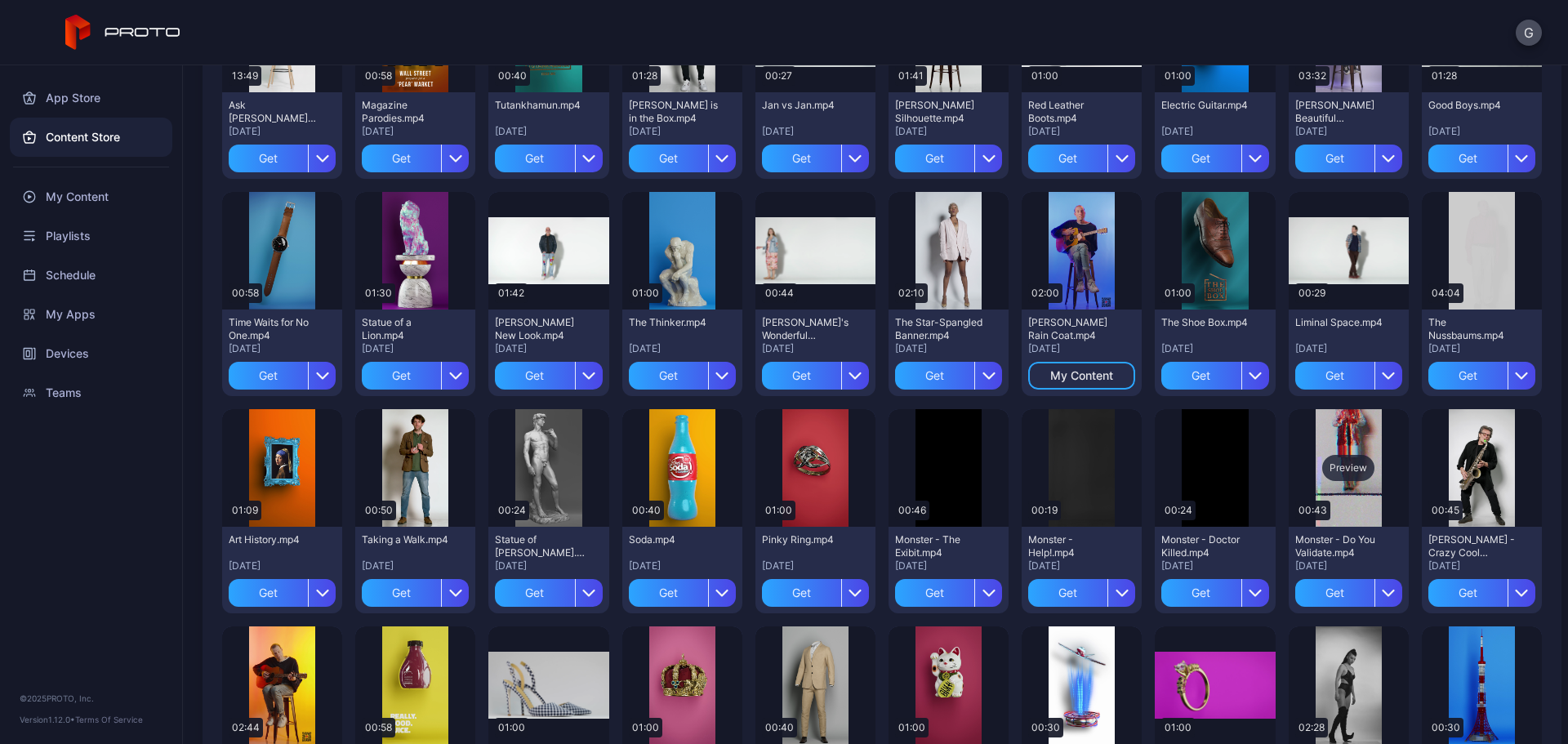 click on "Preview" at bounding box center (1348, 468) 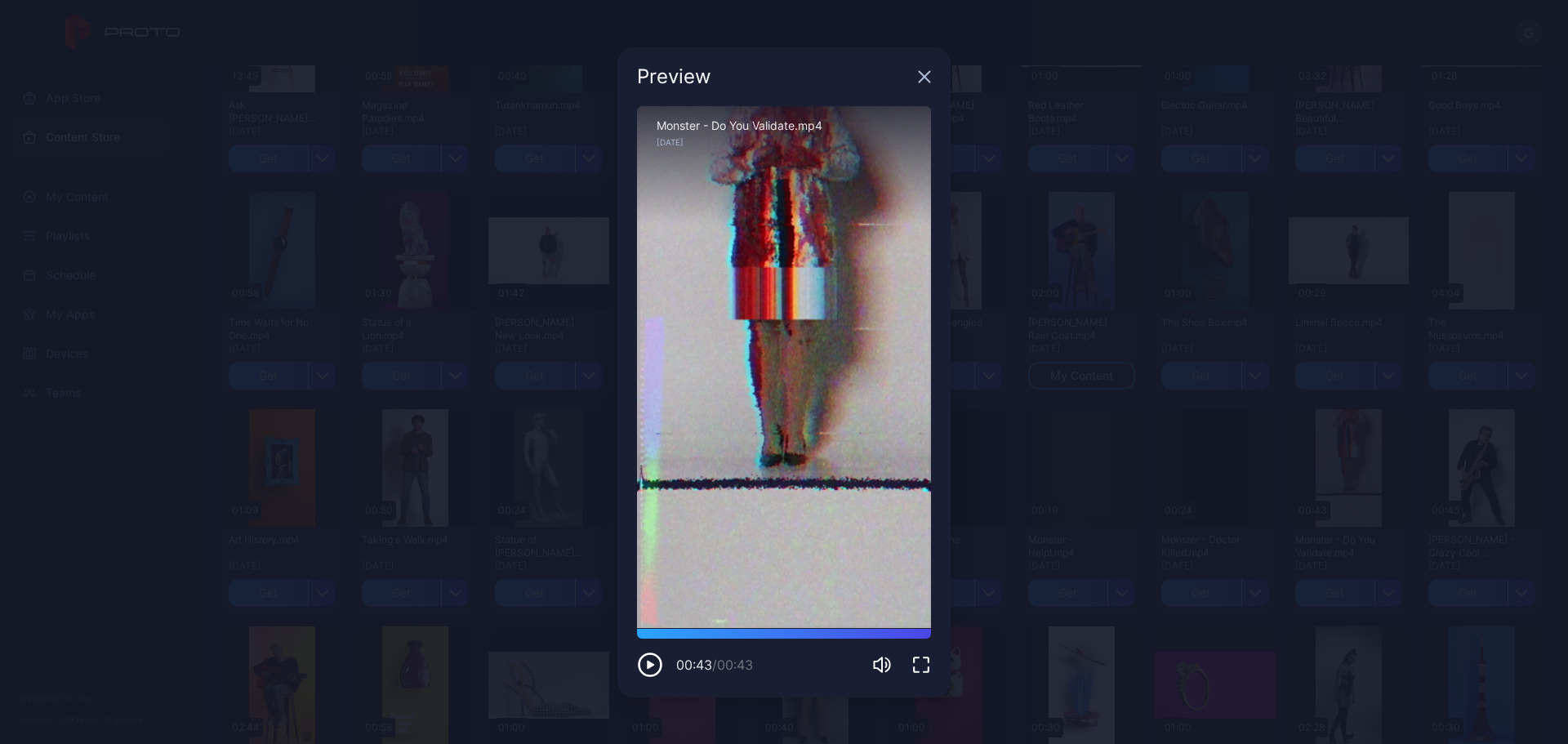 click 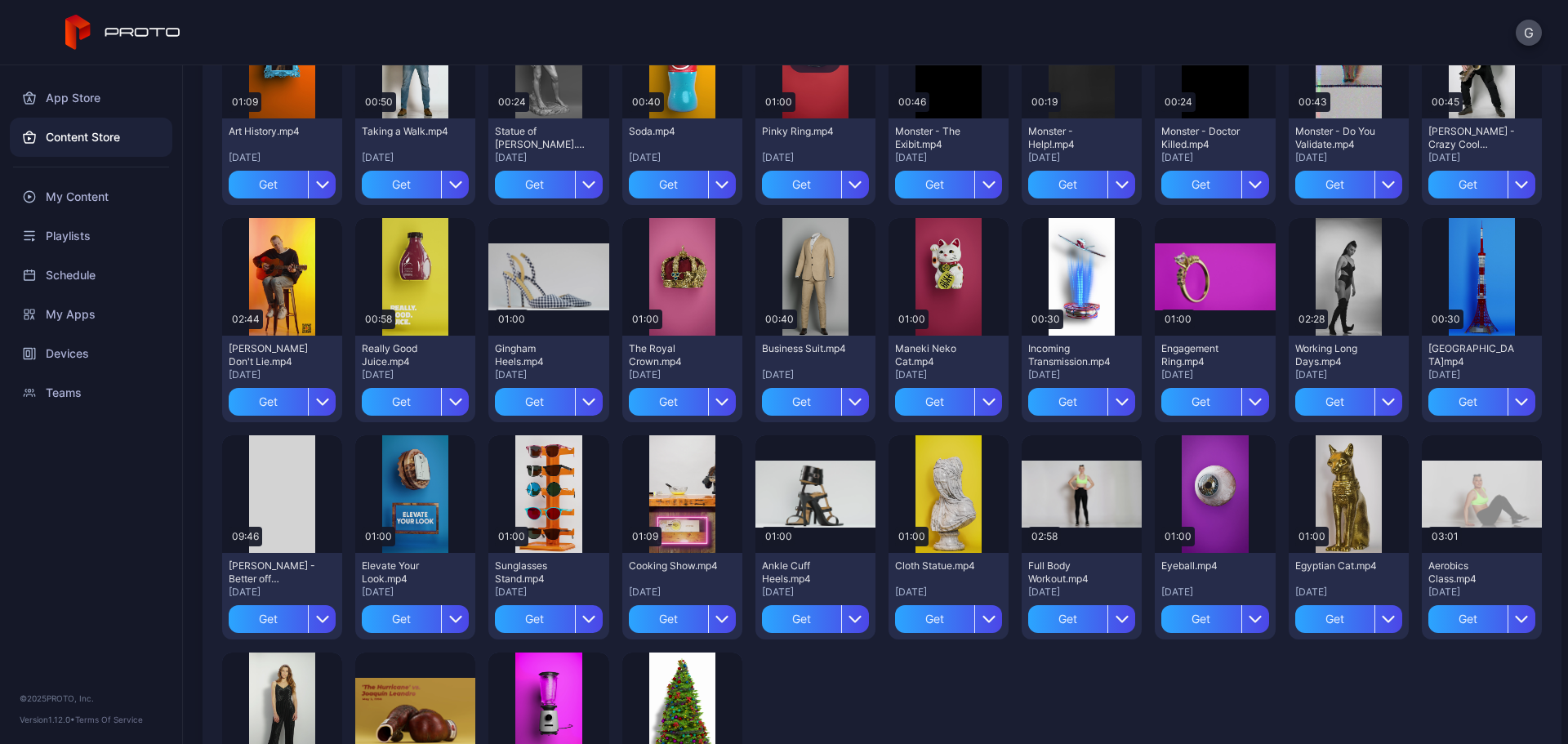 scroll, scrollTop: 1465, scrollLeft: 0, axis: vertical 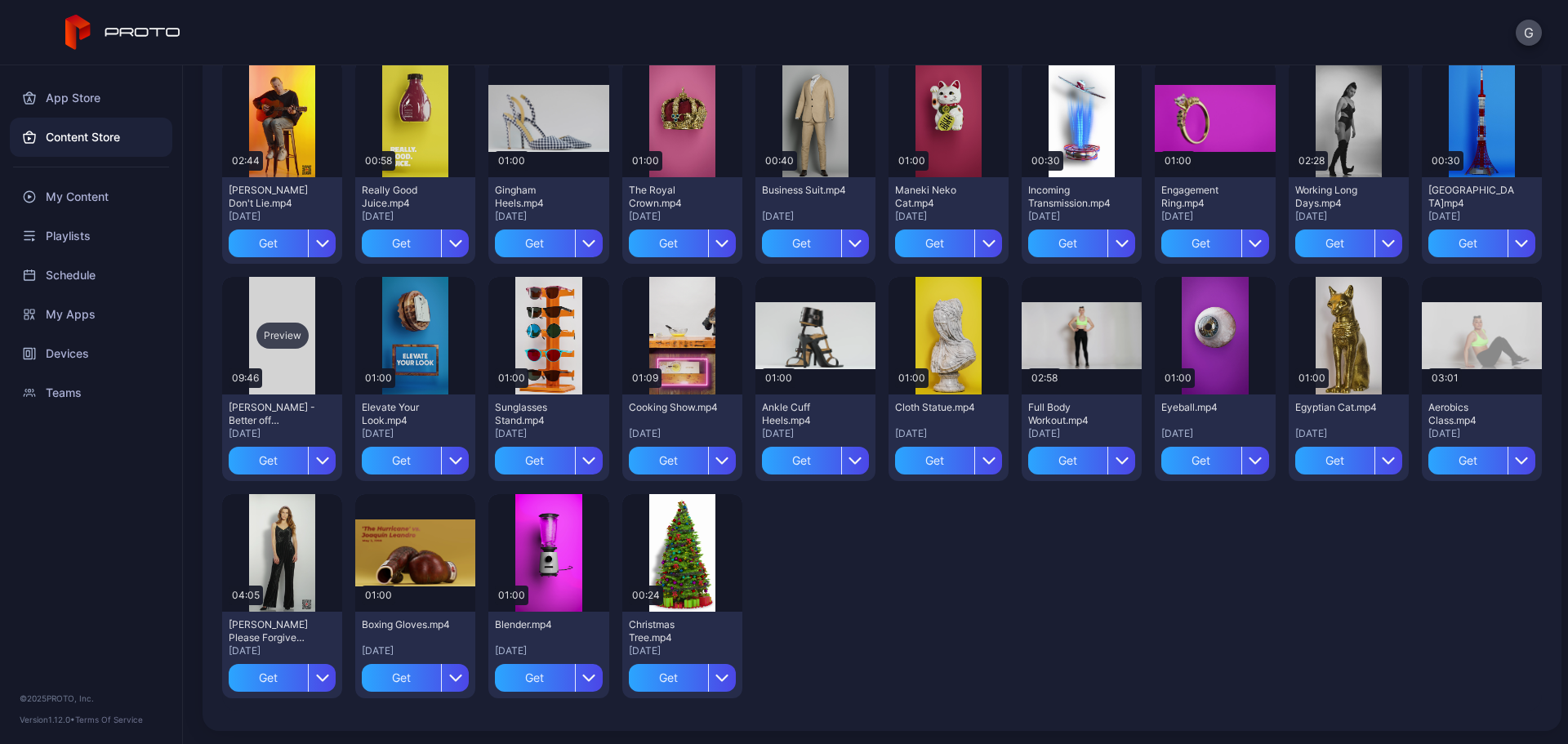 click on "Preview" at bounding box center [282, 336] 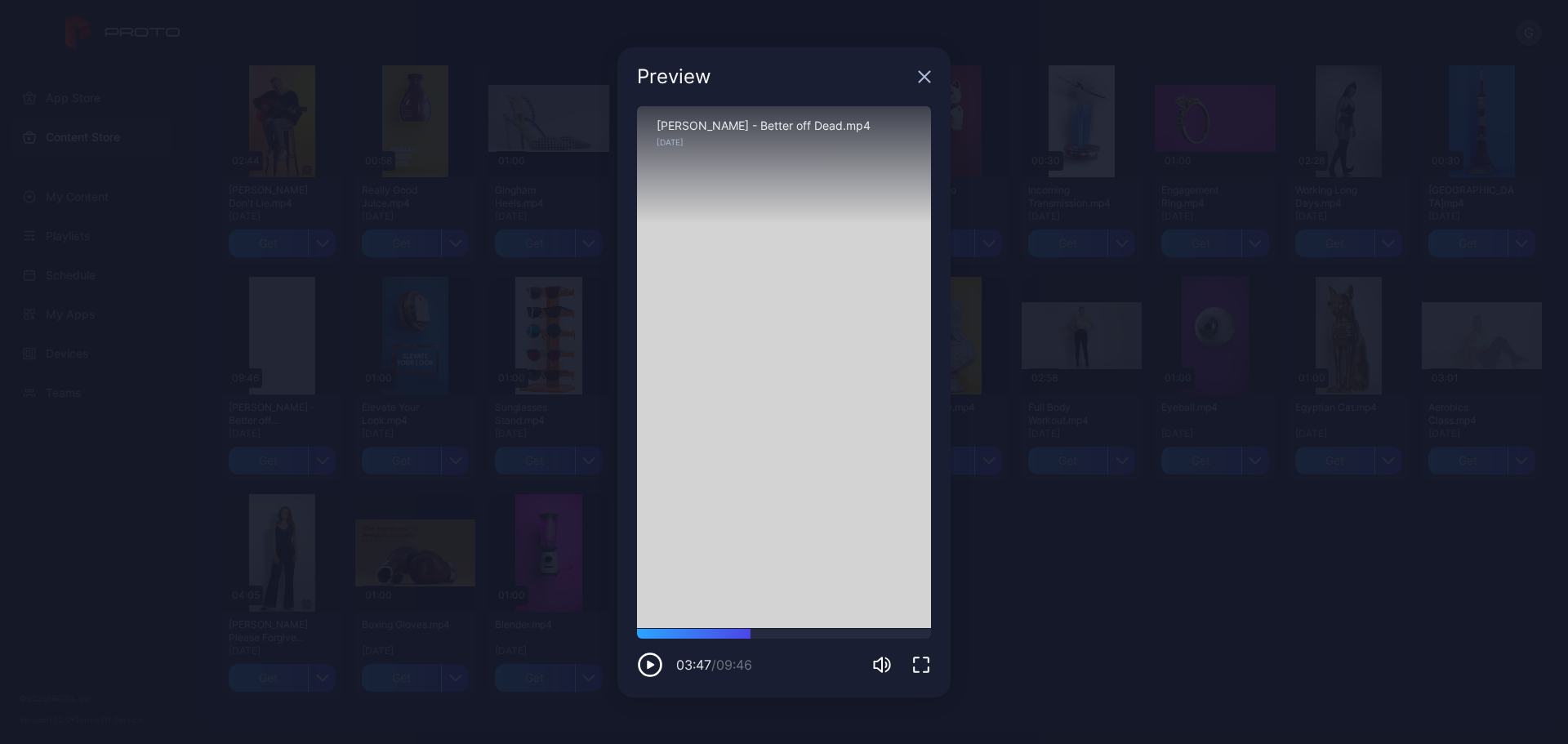 drag, startPoint x: 650, startPoint y: 635, endPoint x: 746, endPoint y: 644, distance: 96.420952 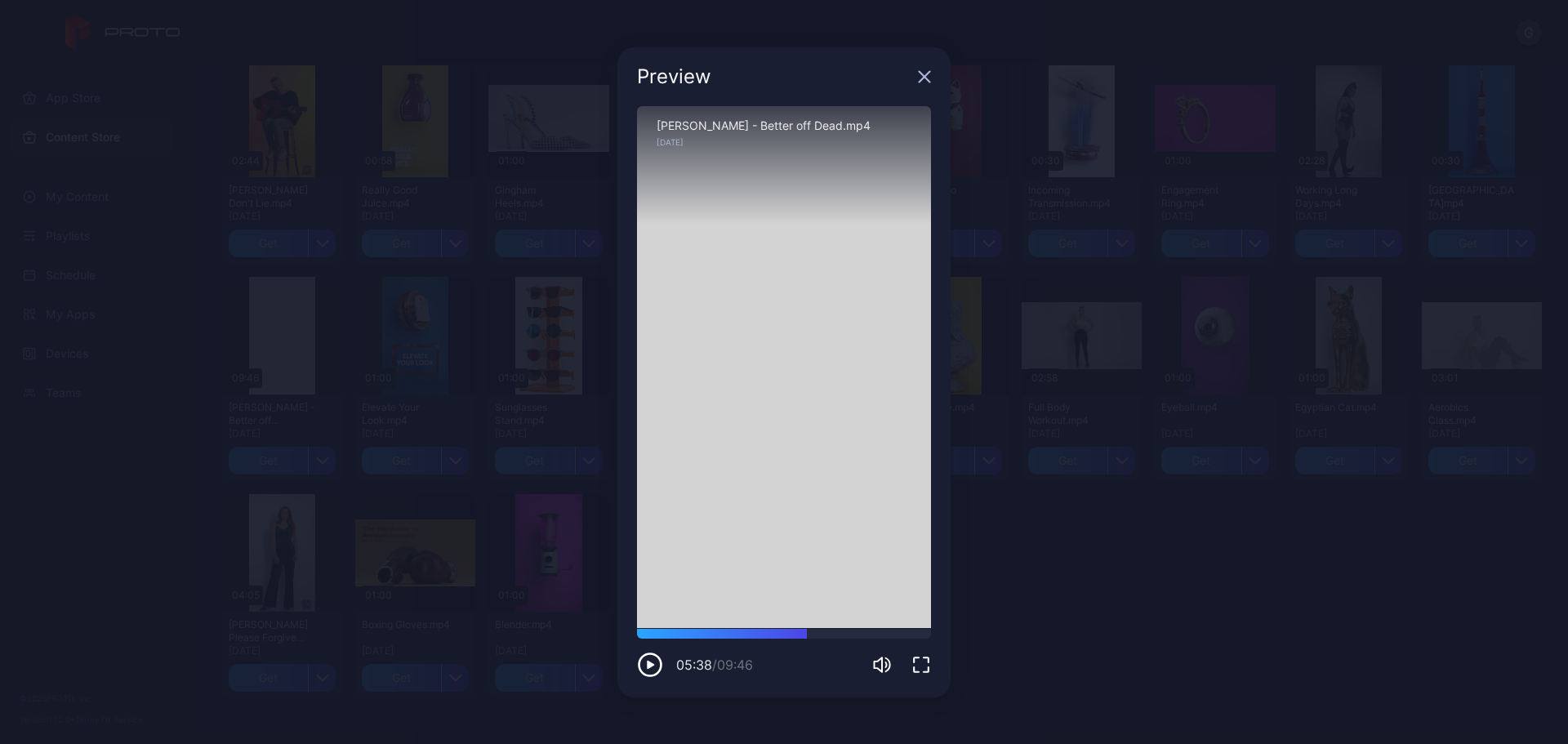 drag, startPoint x: 752, startPoint y: 636, endPoint x: 808, endPoint y: 640, distance: 56.14268 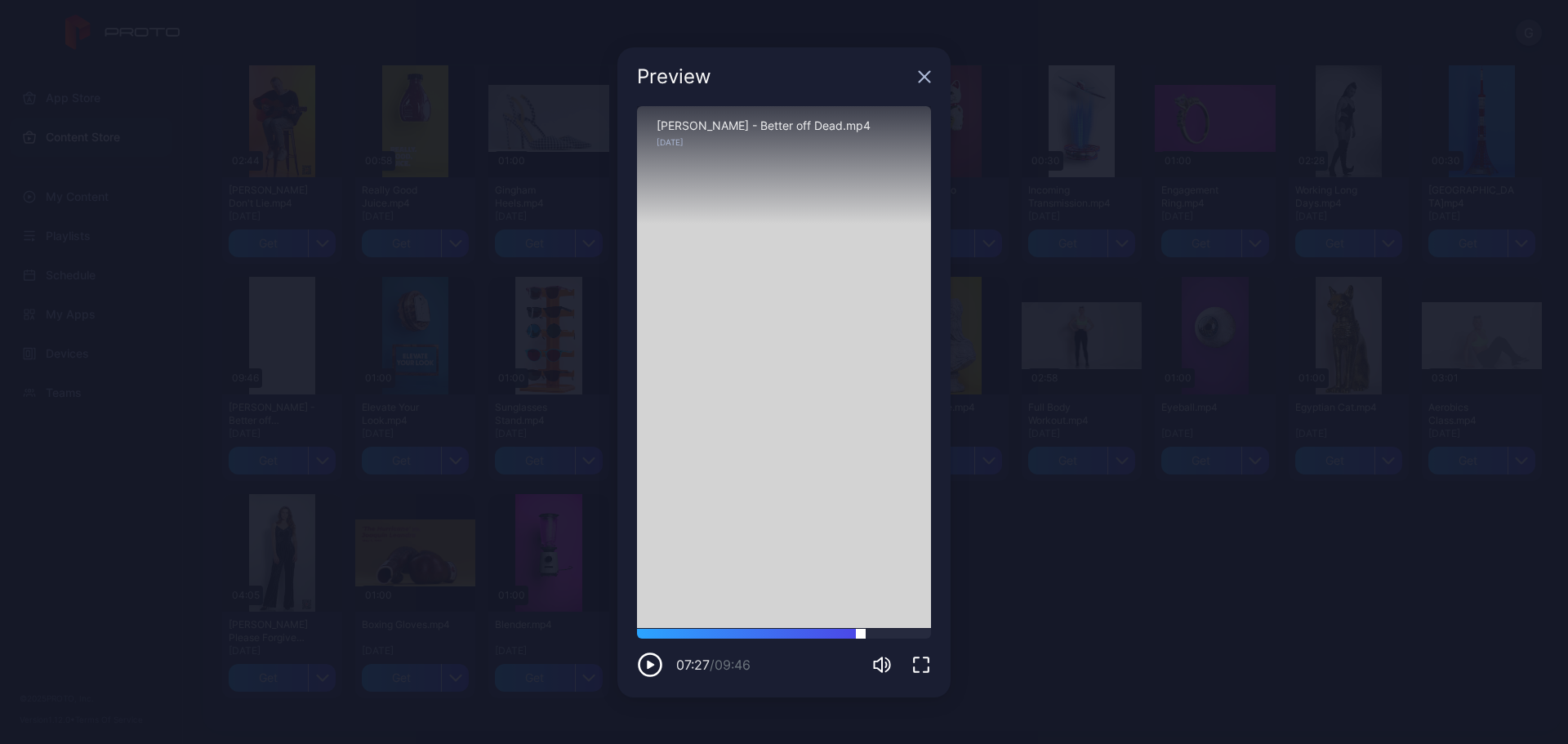 drag, startPoint x: 812, startPoint y: 636, endPoint x: 865, endPoint y: 635, distance: 53.00943 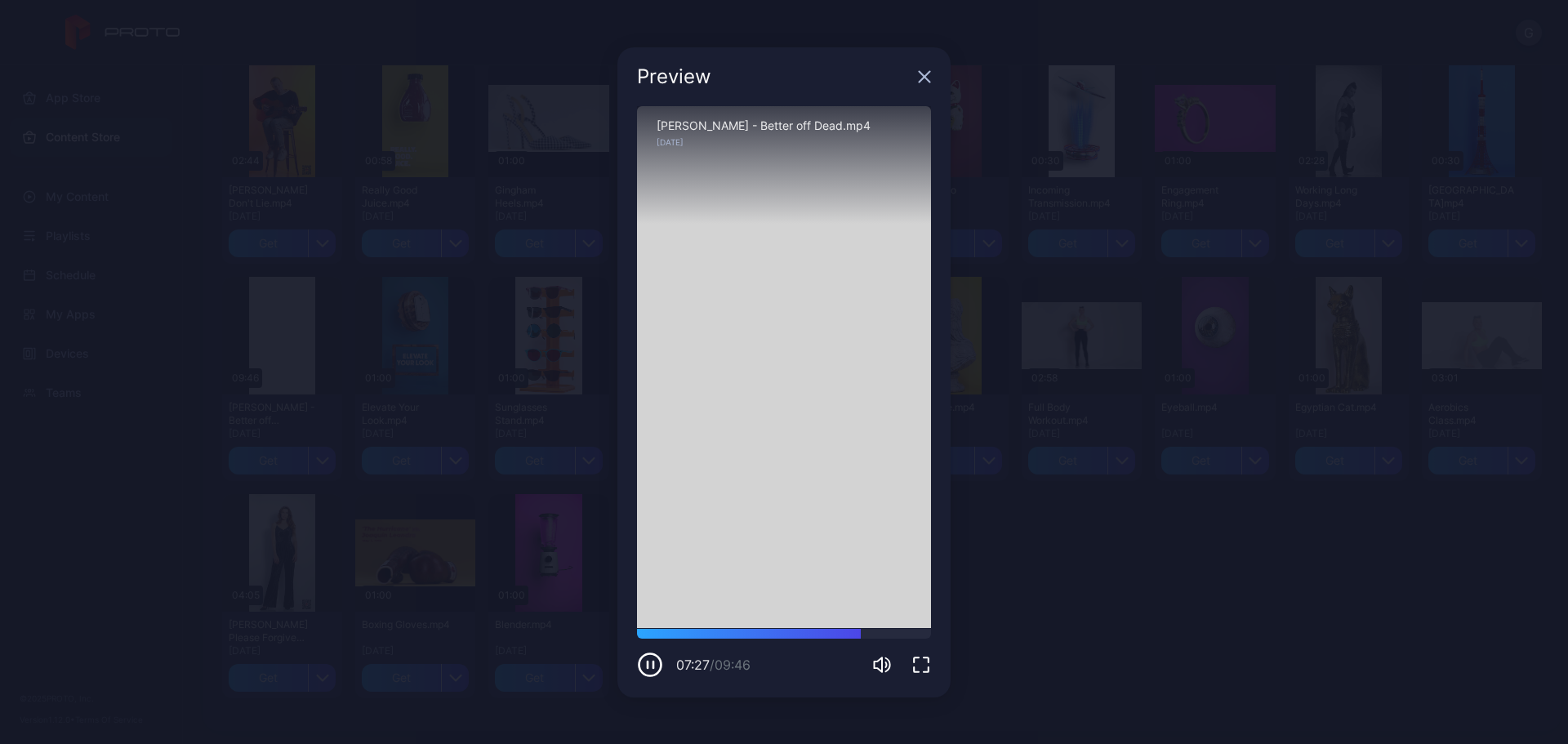 click 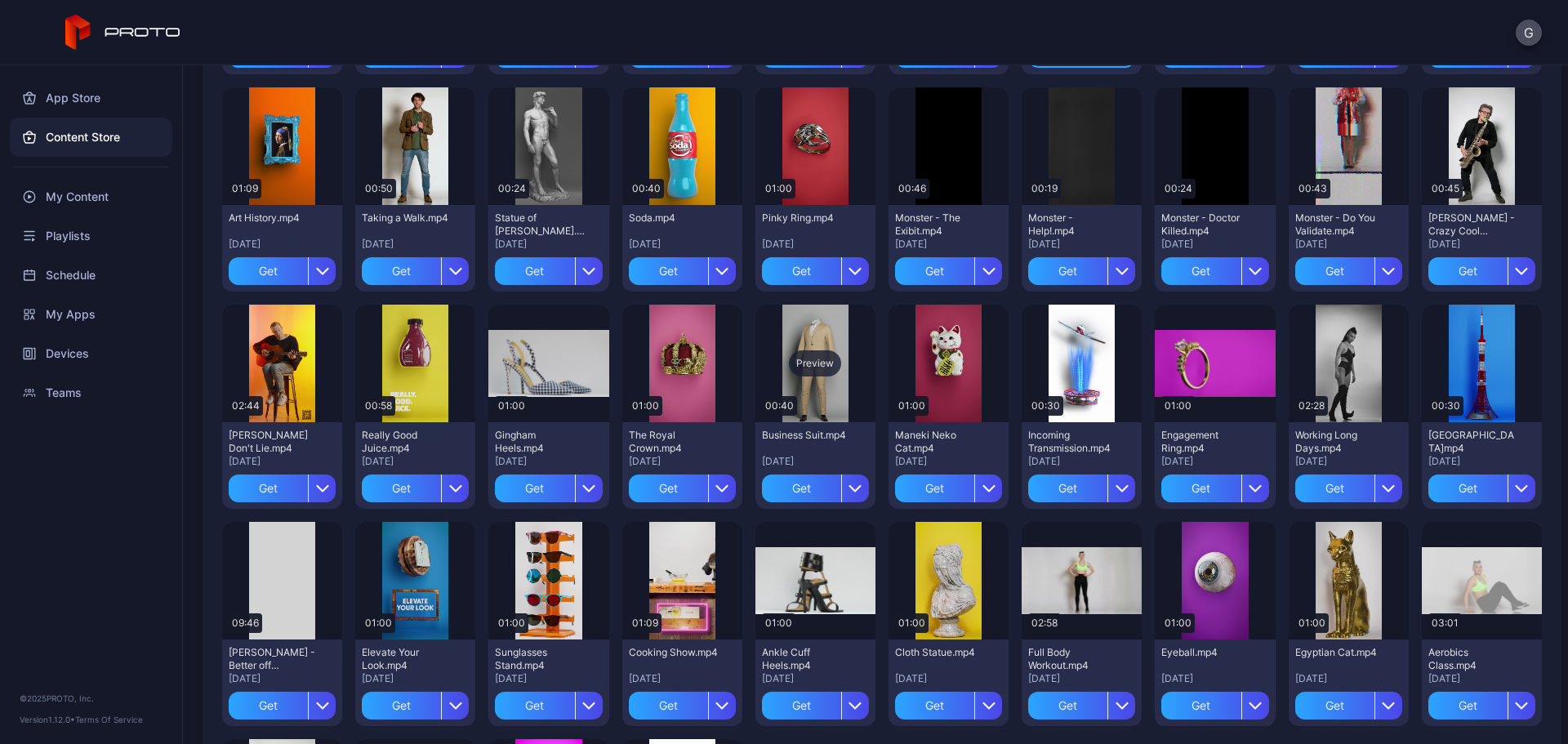 scroll, scrollTop: 975, scrollLeft: 0, axis: vertical 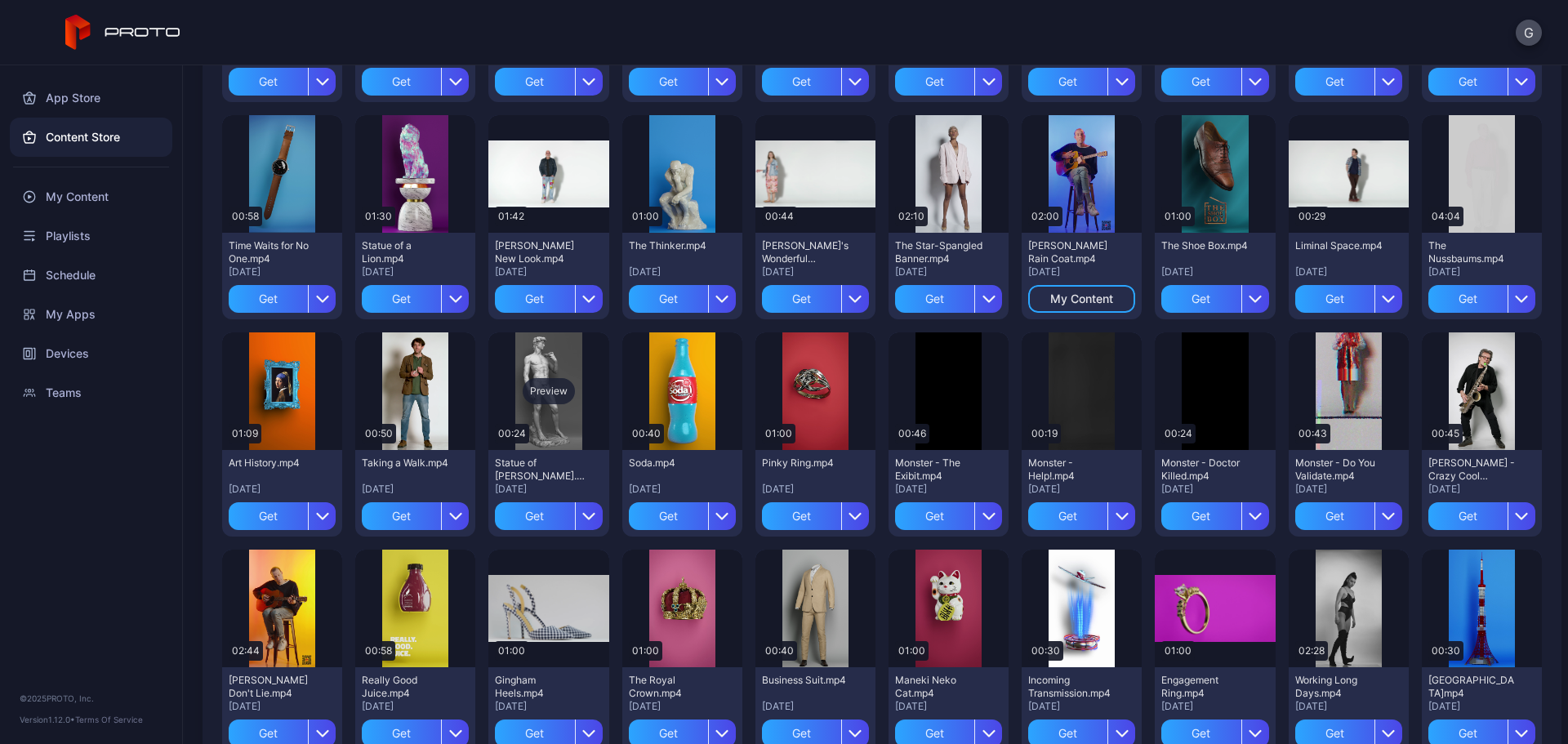 click on "Preview" at bounding box center (548, 391) 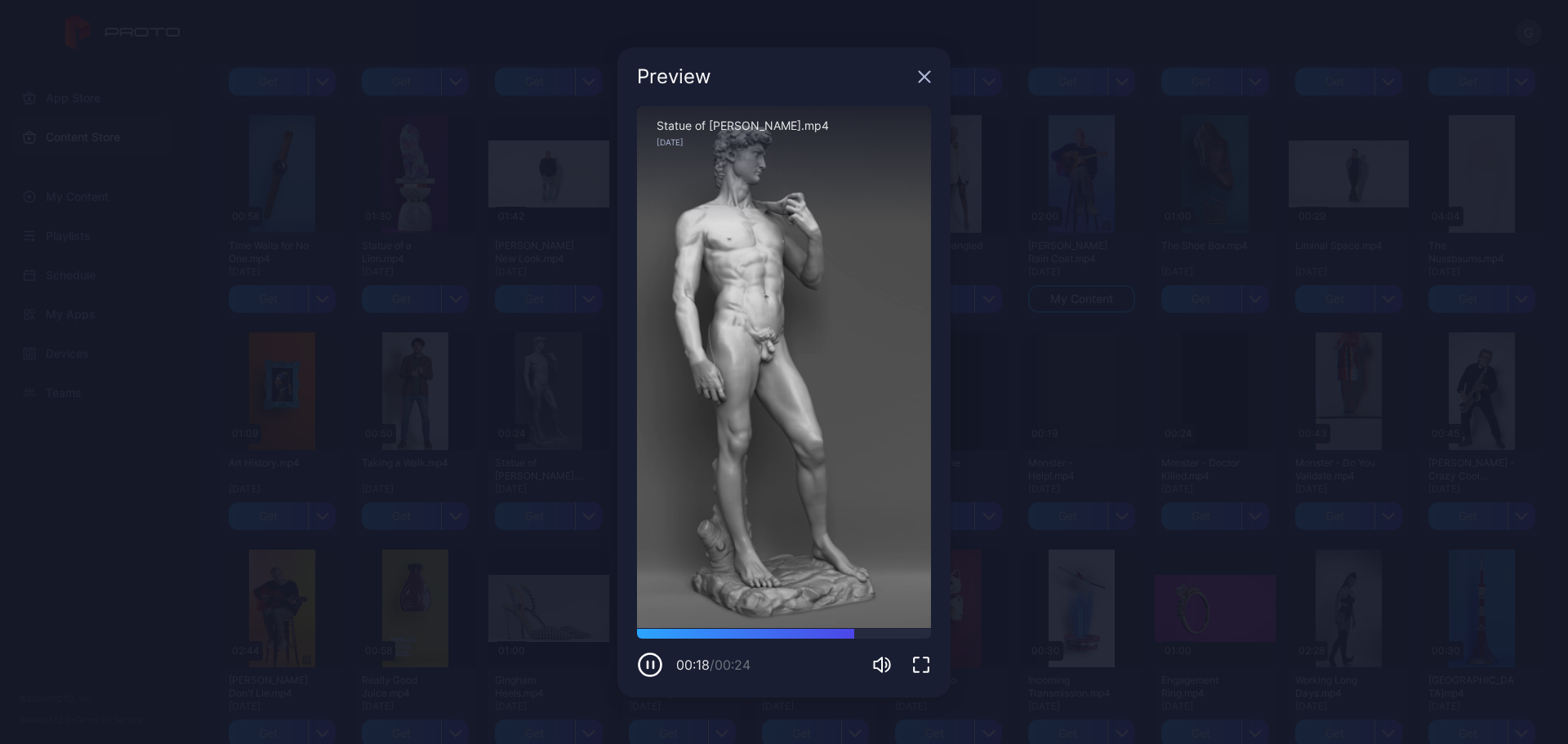 click 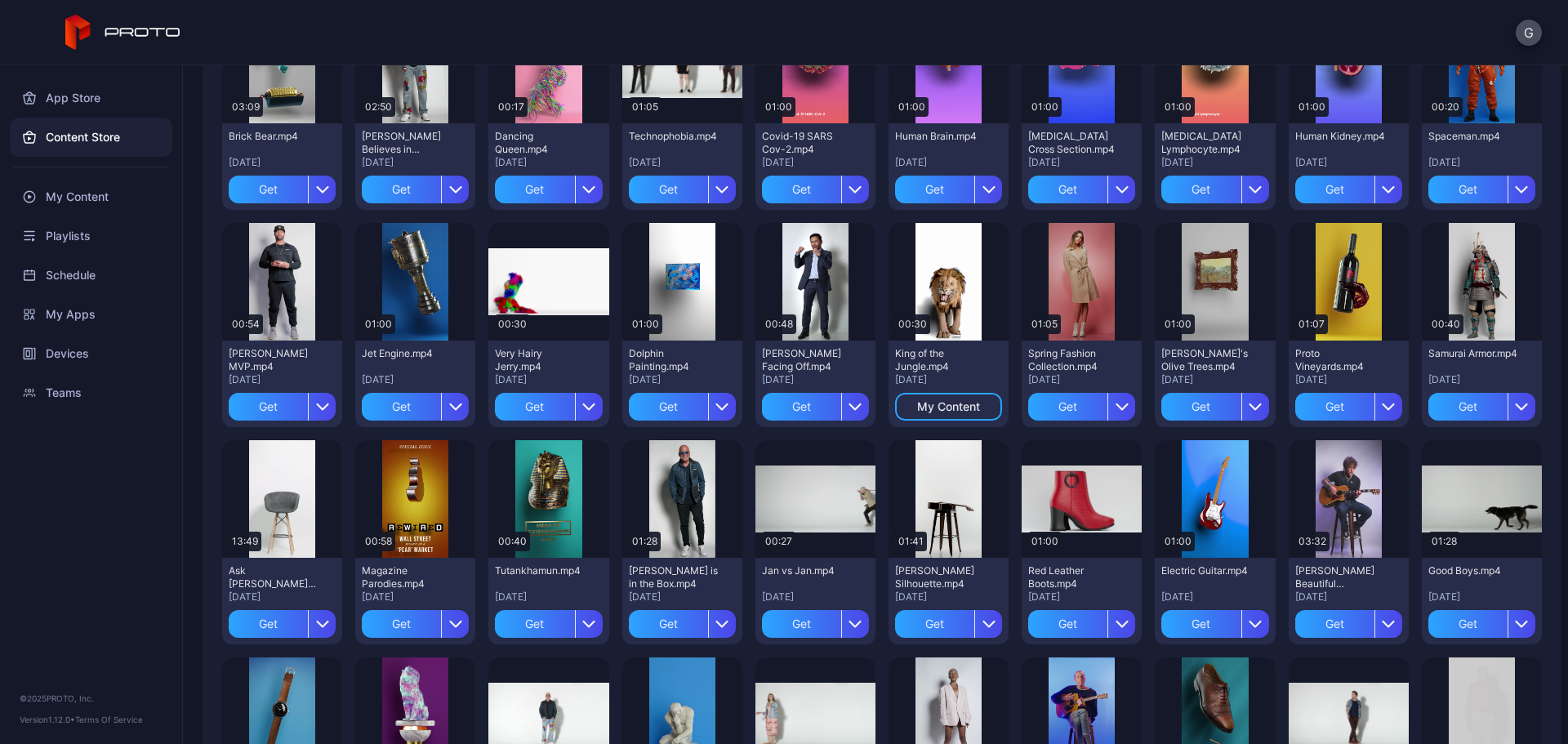 scroll, scrollTop: 403, scrollLeft: 0, axis: vertical 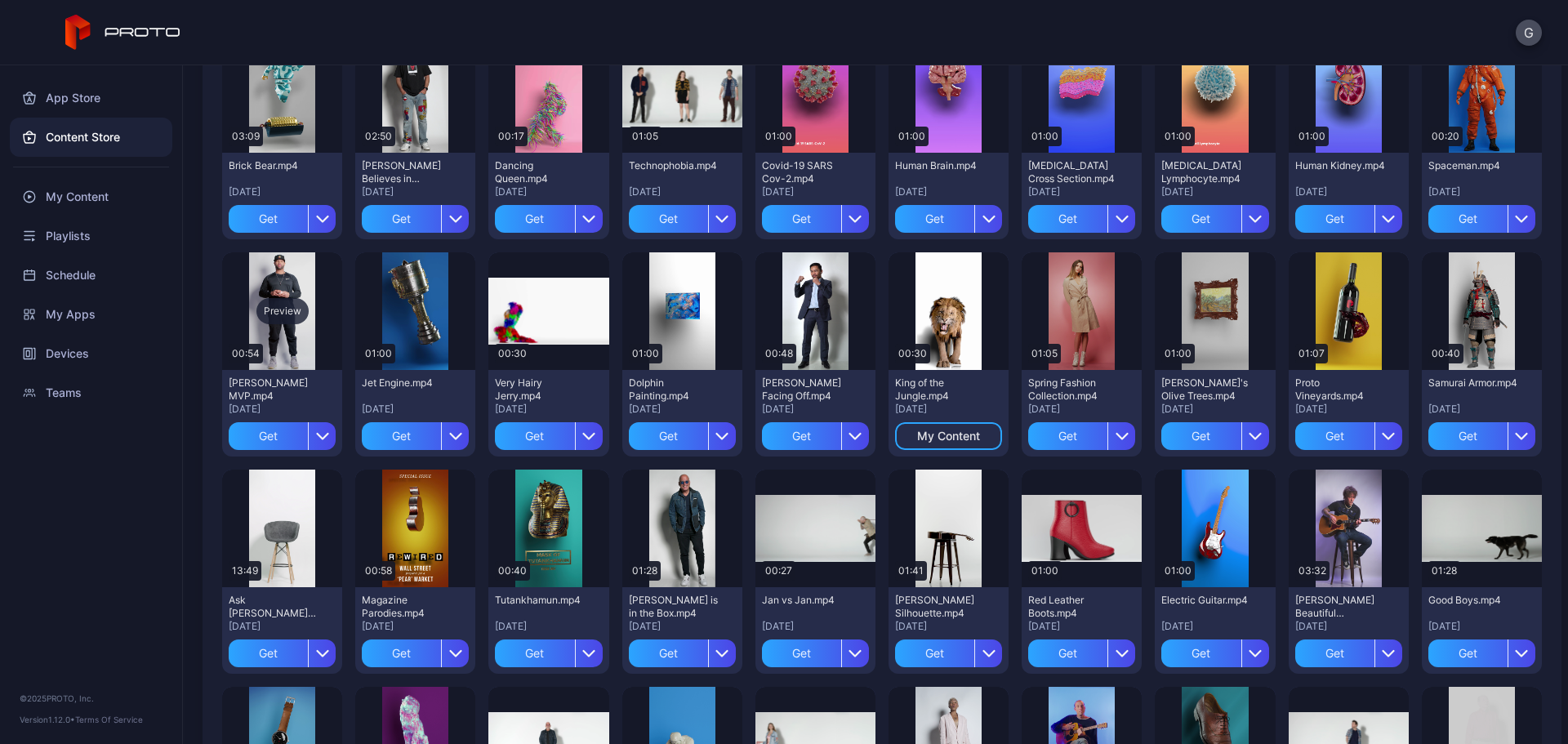 click on "Preview" at bounding box center (282, 311) 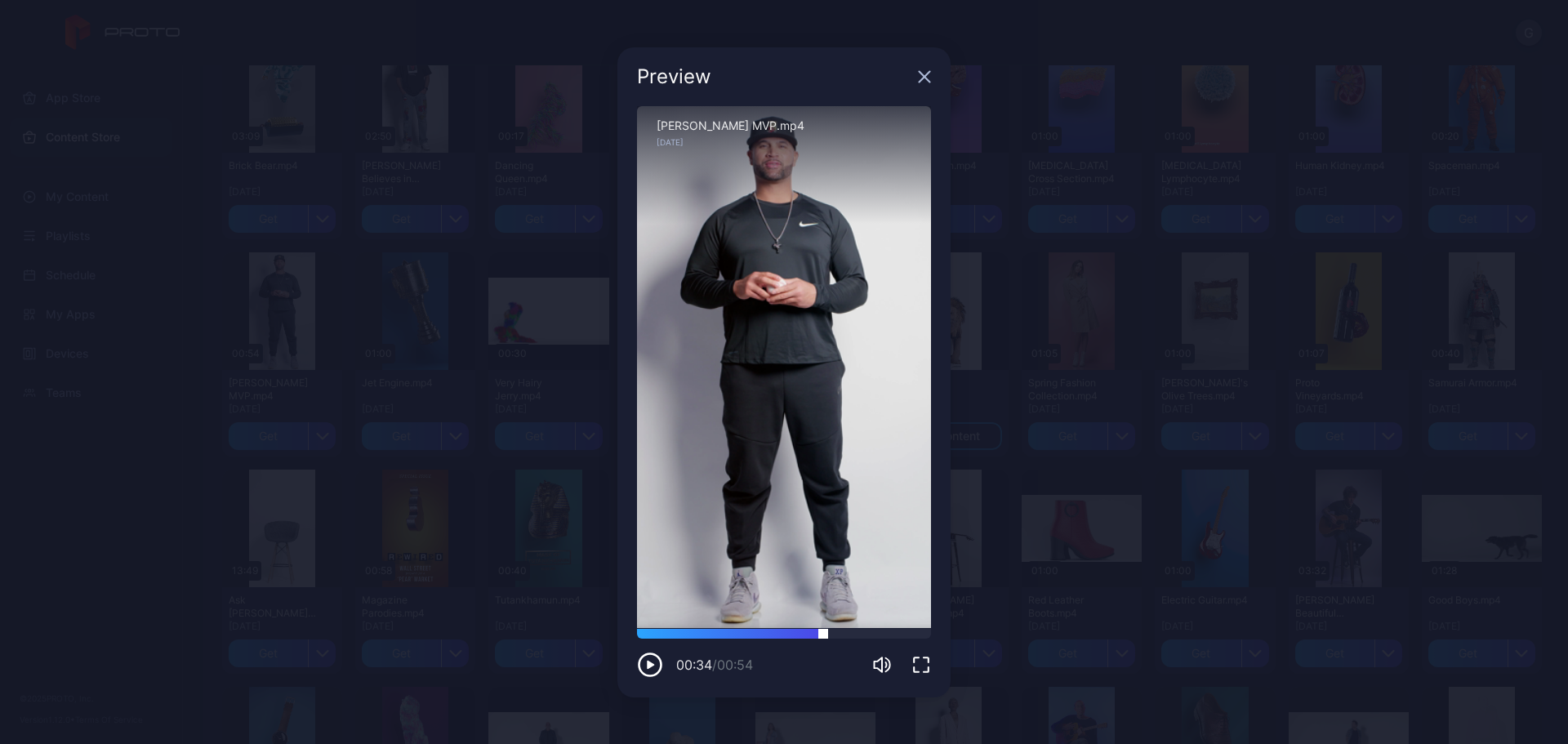 drag, startPoint x: 786, startPoint y: 635, endPoint x: 825, endPoint y: 635, distance: 39 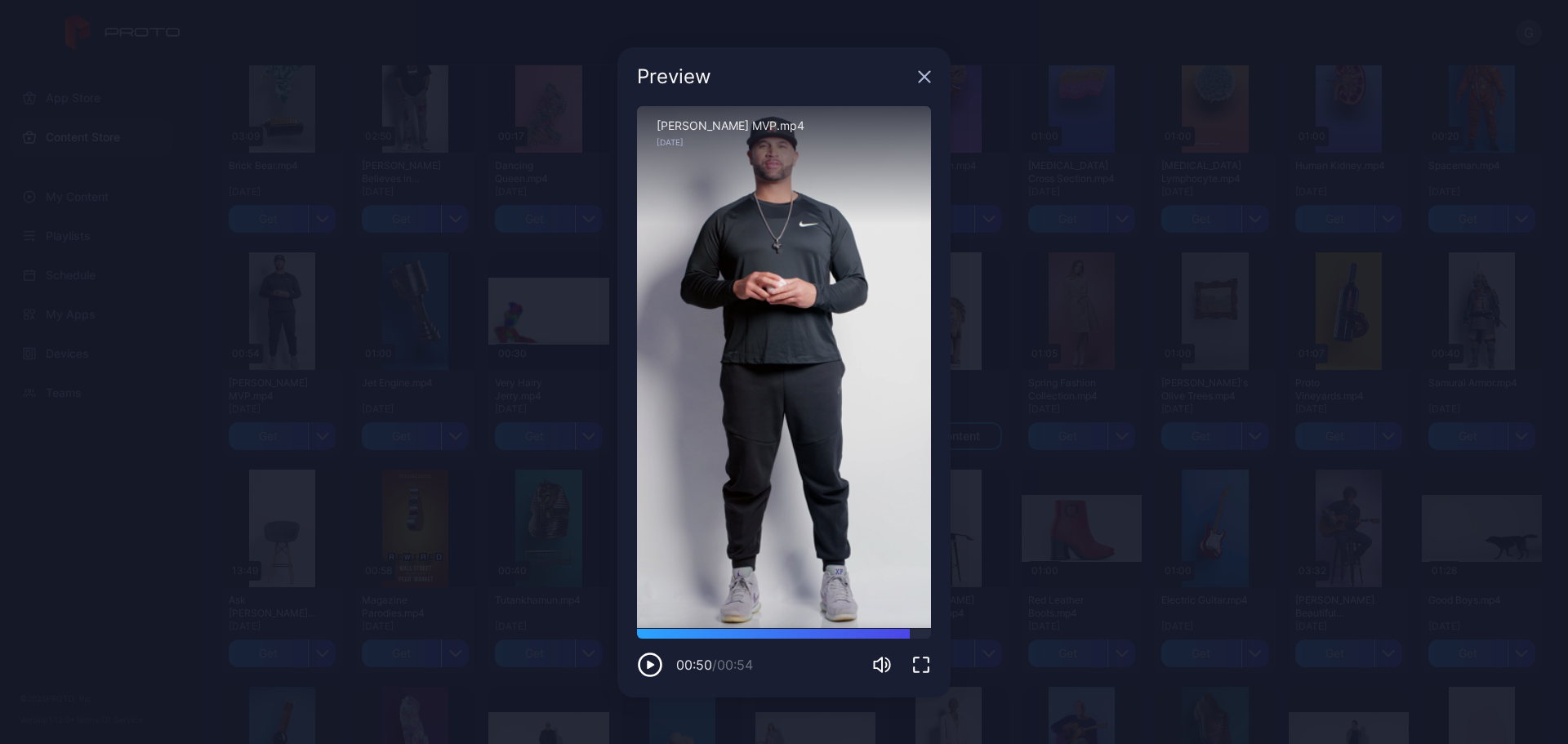 drag, startPoint x: 859, startPoint y: 634, endPoint x: 905, endPoint y: 639, distance: 46.27094 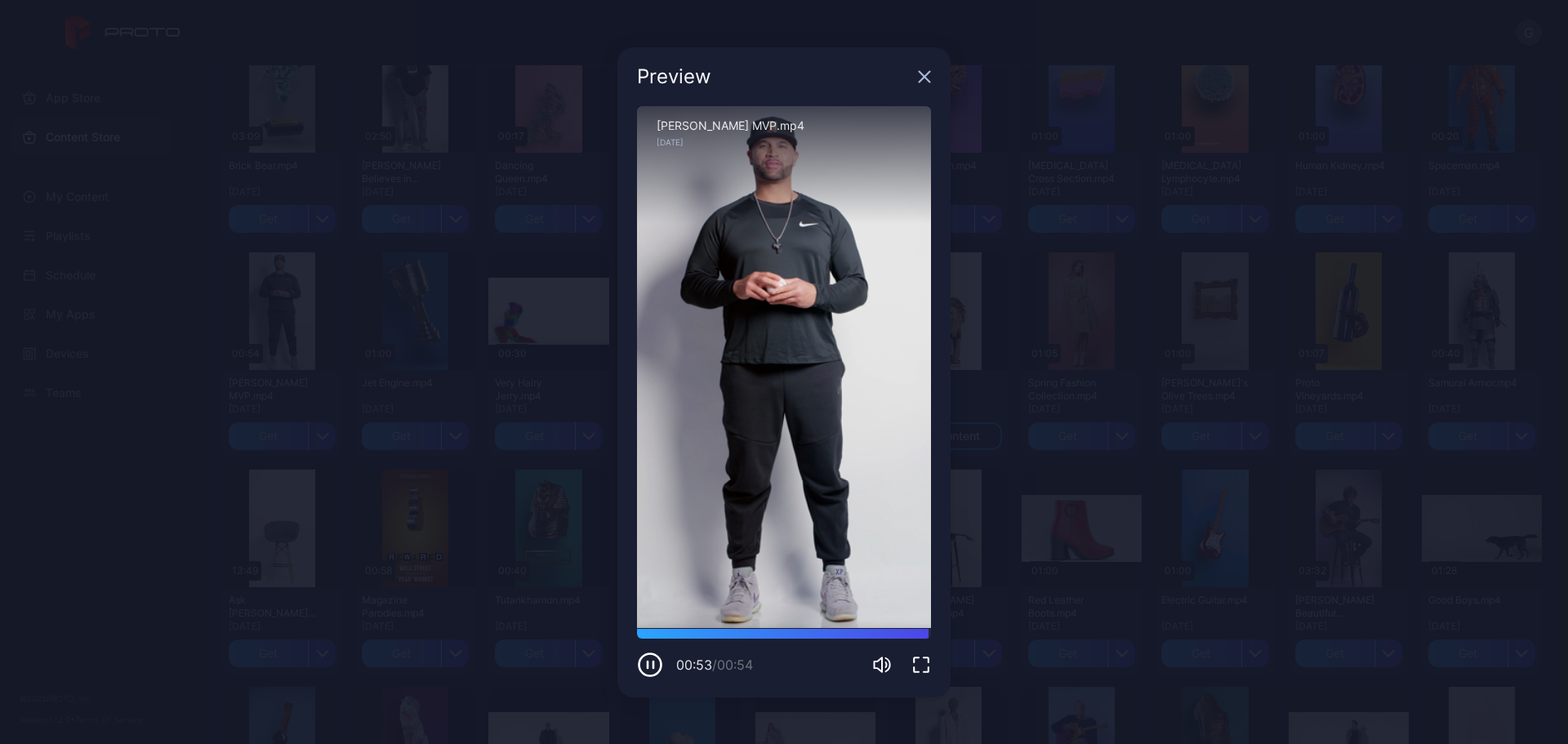 click 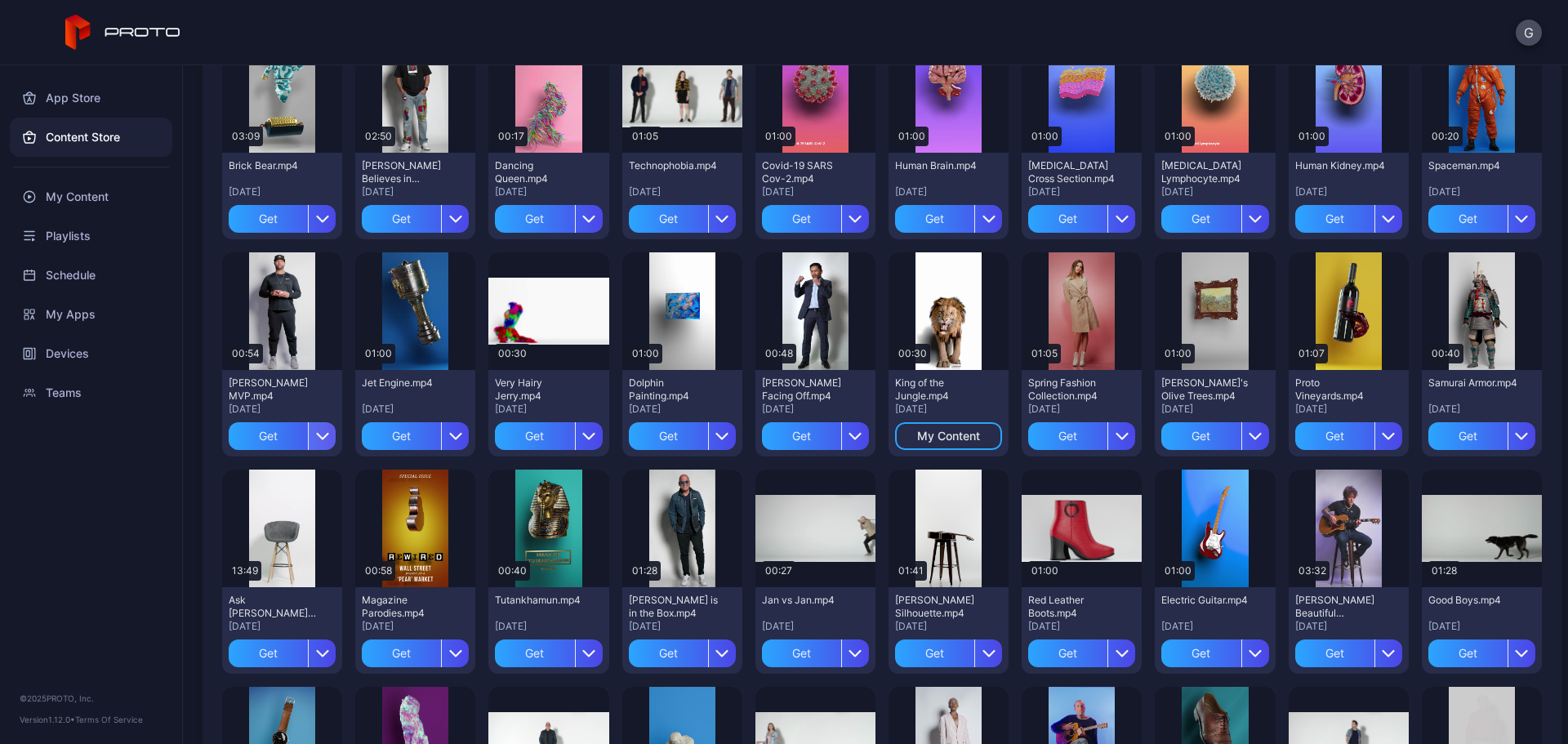 click at bounding box center [322, 436] 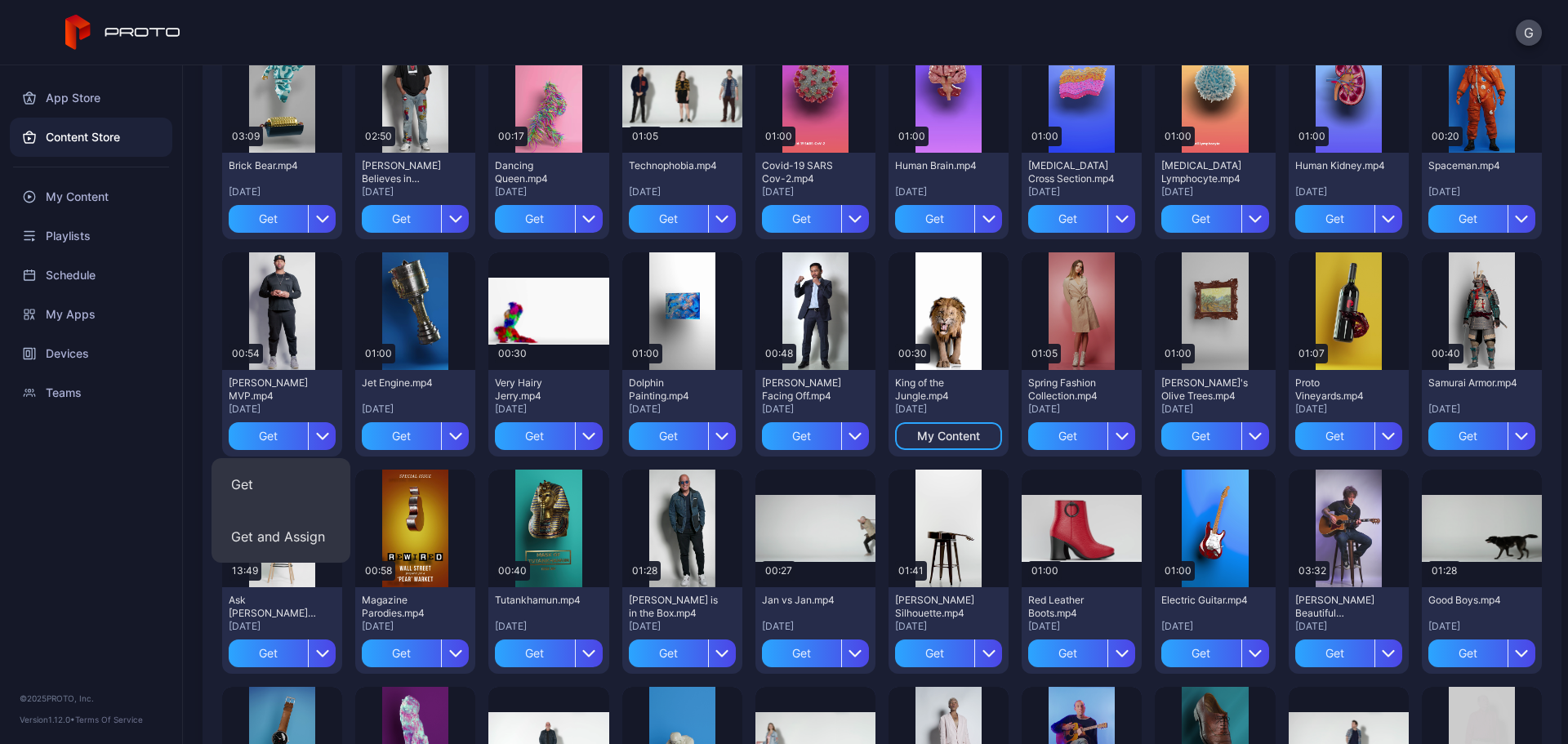 click on "Get and Assign" at bounding box center (281, 537) 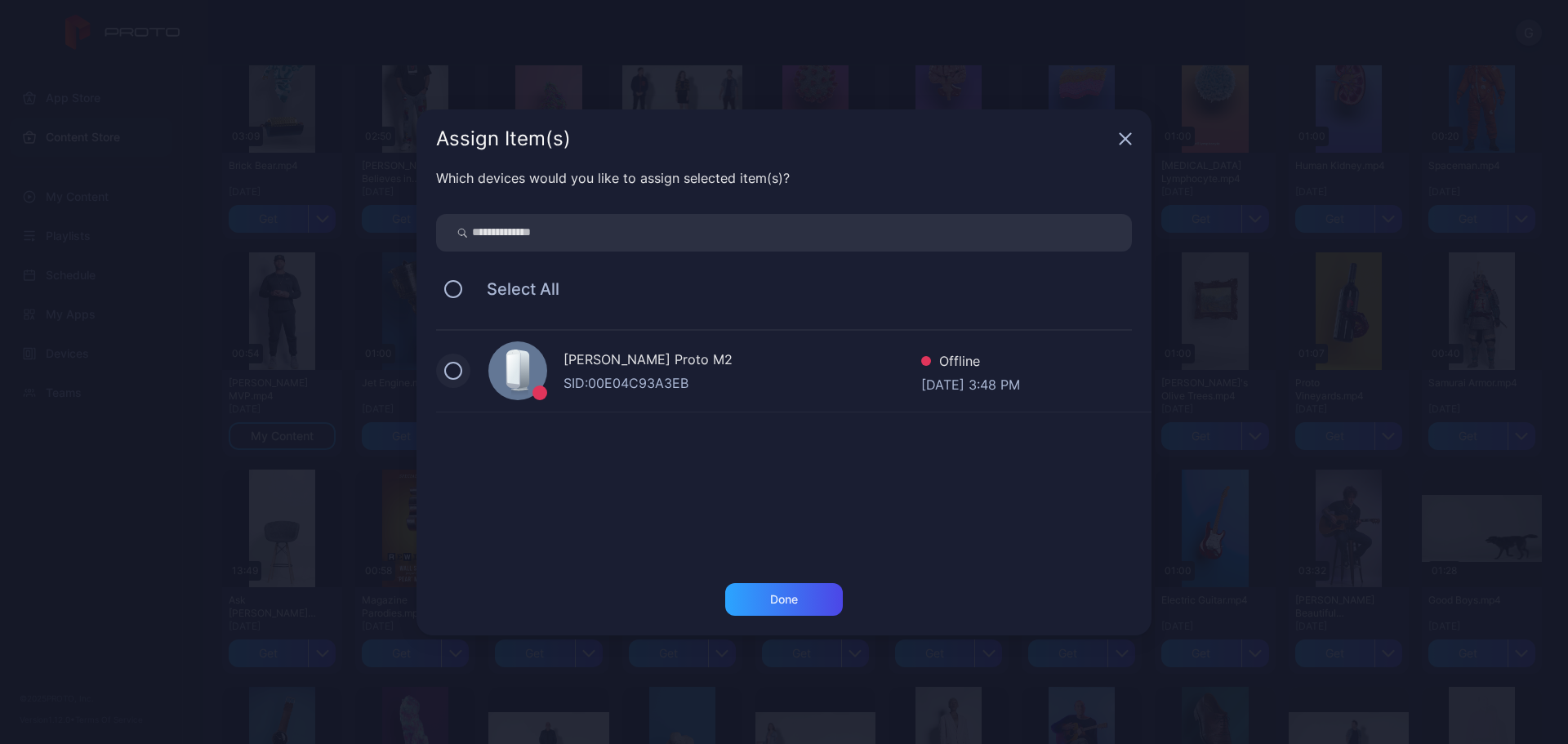 click at bounding box center [453, 371] 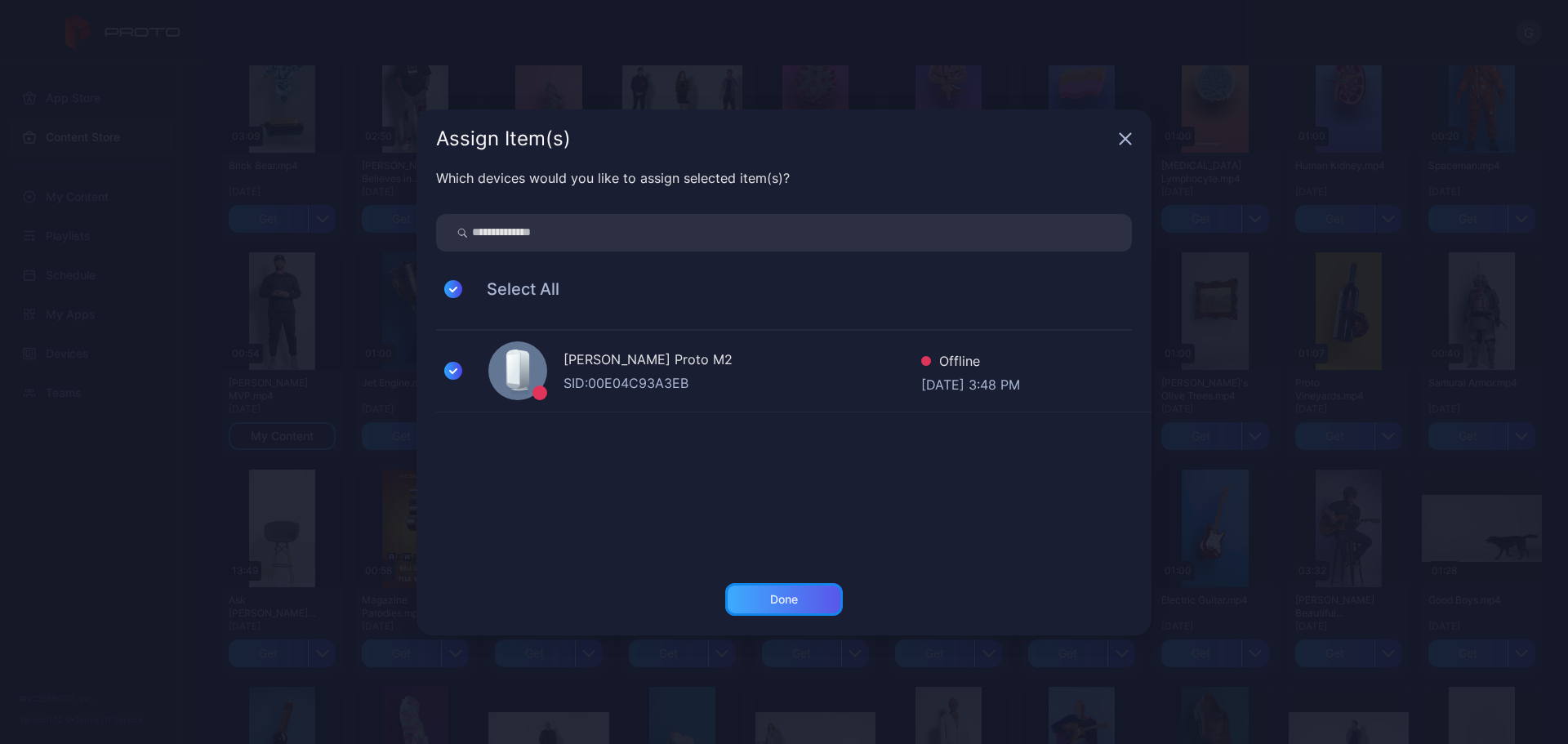 click on "Done" at bounding box center (784, 599) 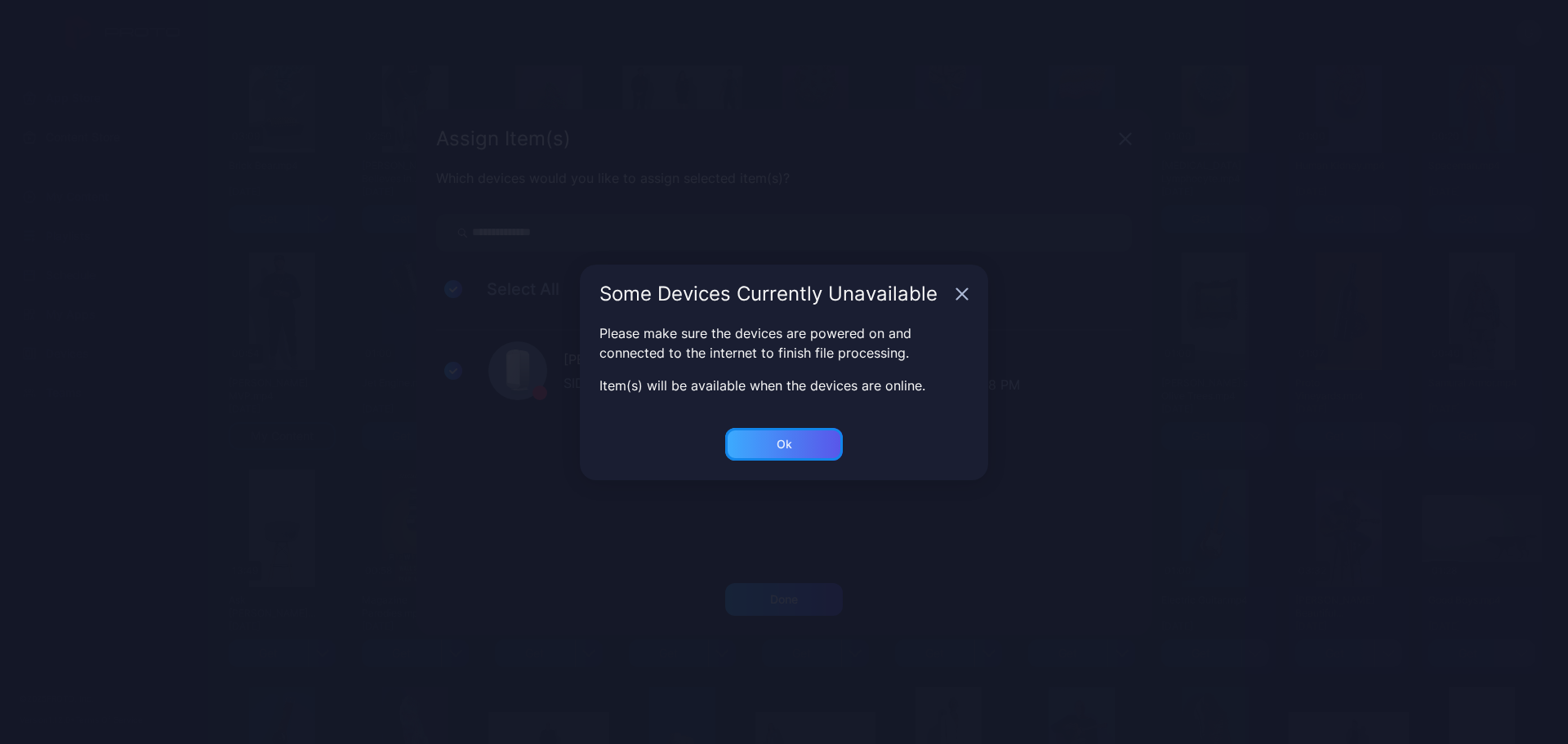 click on "Ok" at bounding box center [784, 599] 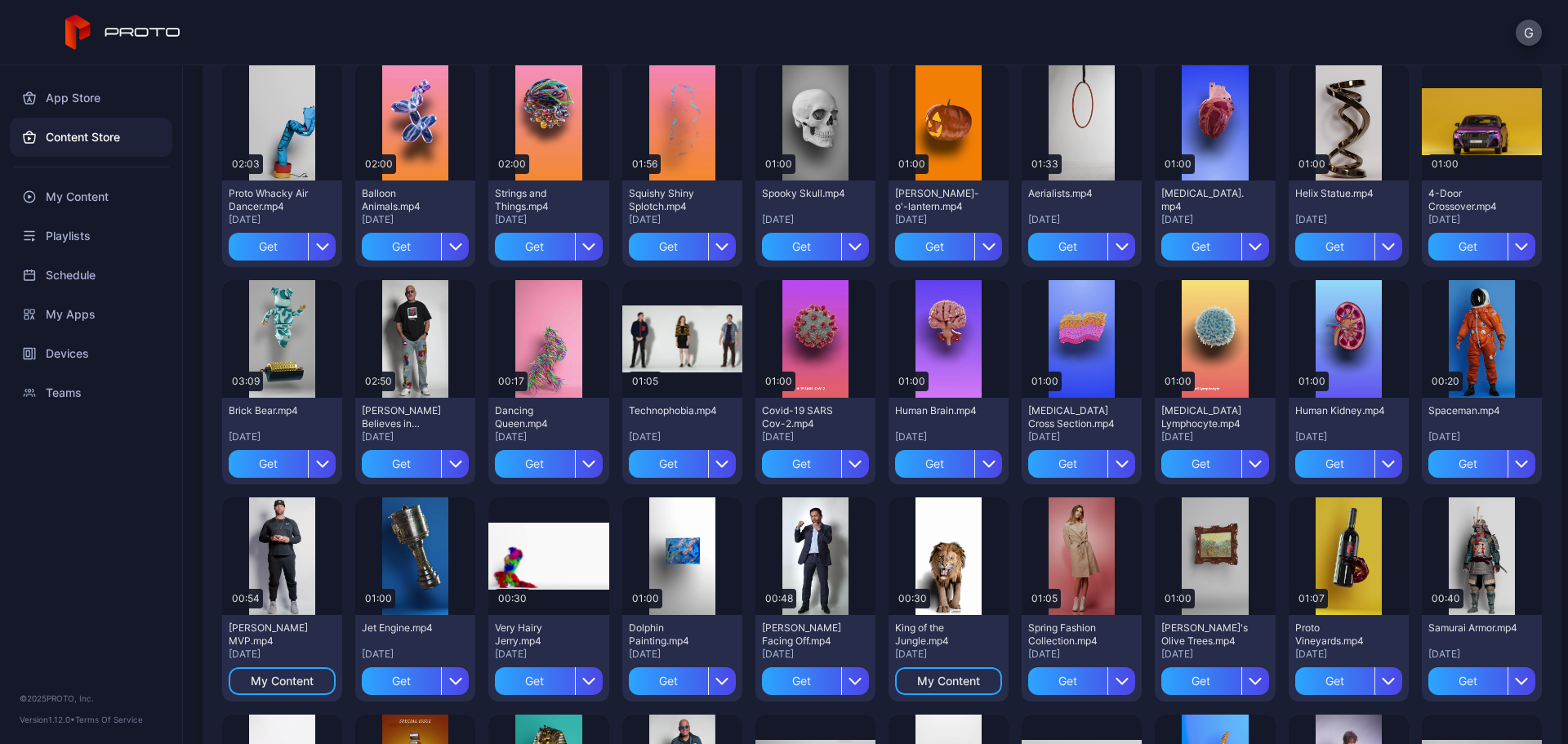 scroll, scrollTop: 0, scrollLeft: 0, axis: both 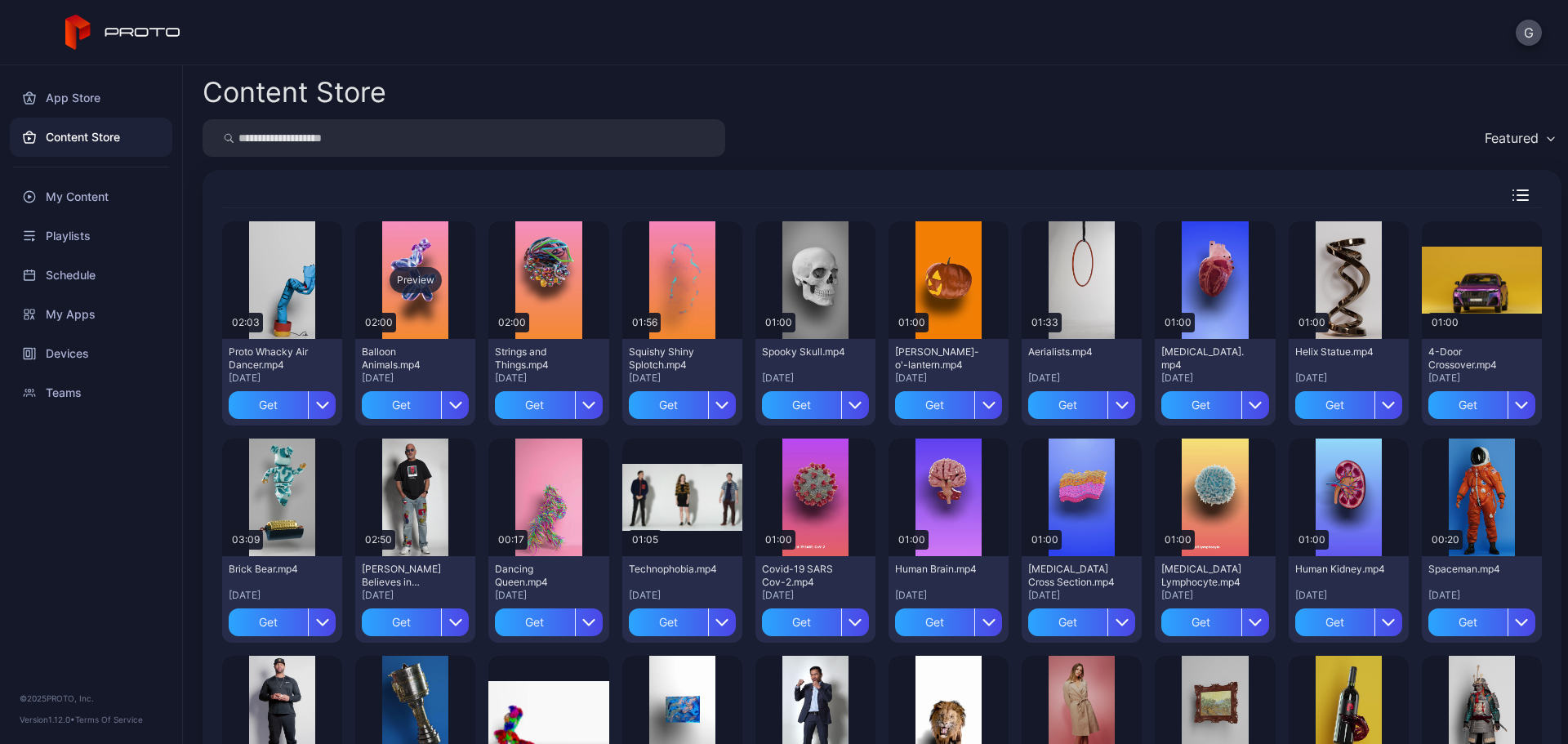 click on "Preview" at bounding box center [415, 280] 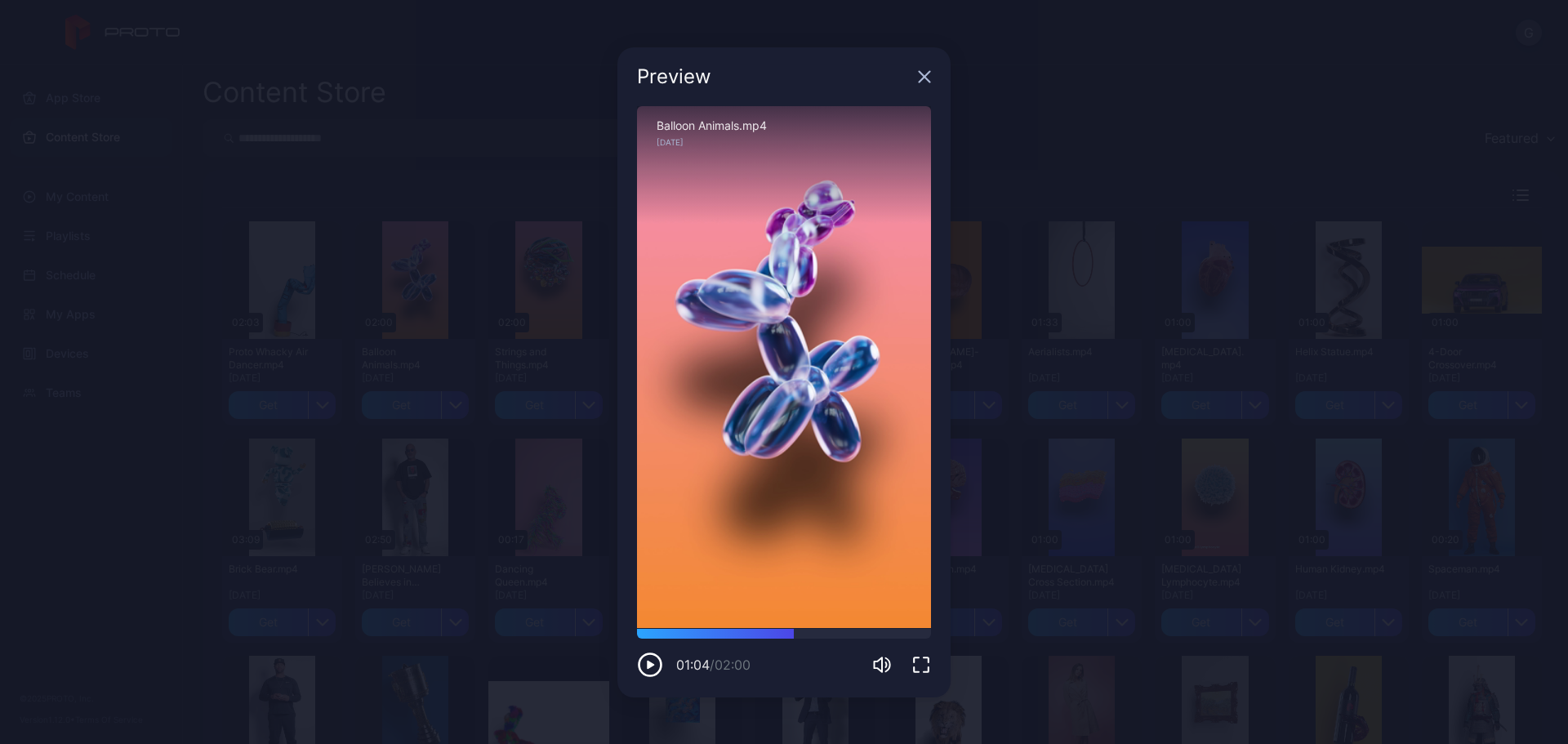 drag, startPoint x: 657, startPoint y: 634, endPoint x: 797, endPoint y: 639, distance: 140.08926 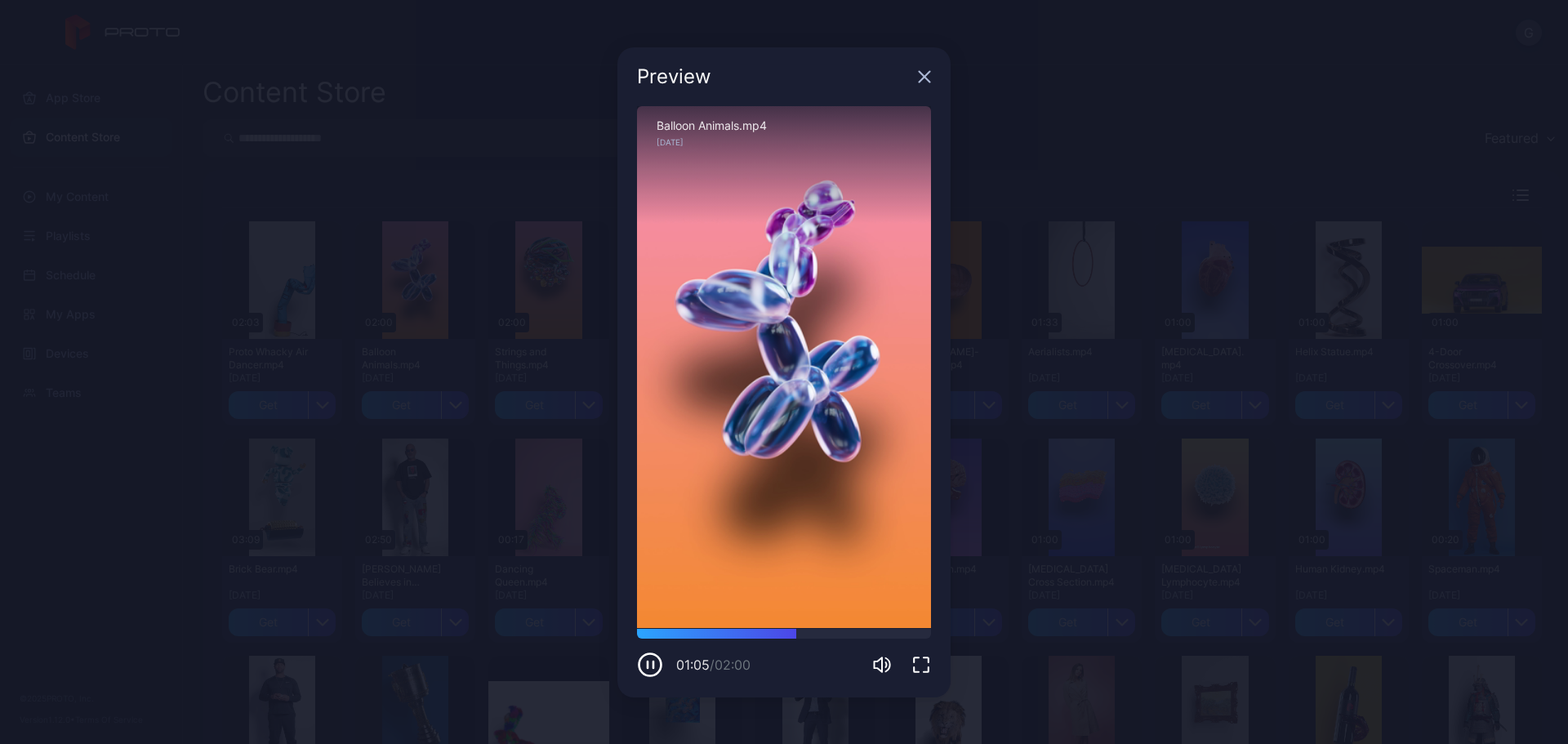 click on "Preview" at bounding box center [784, 77] 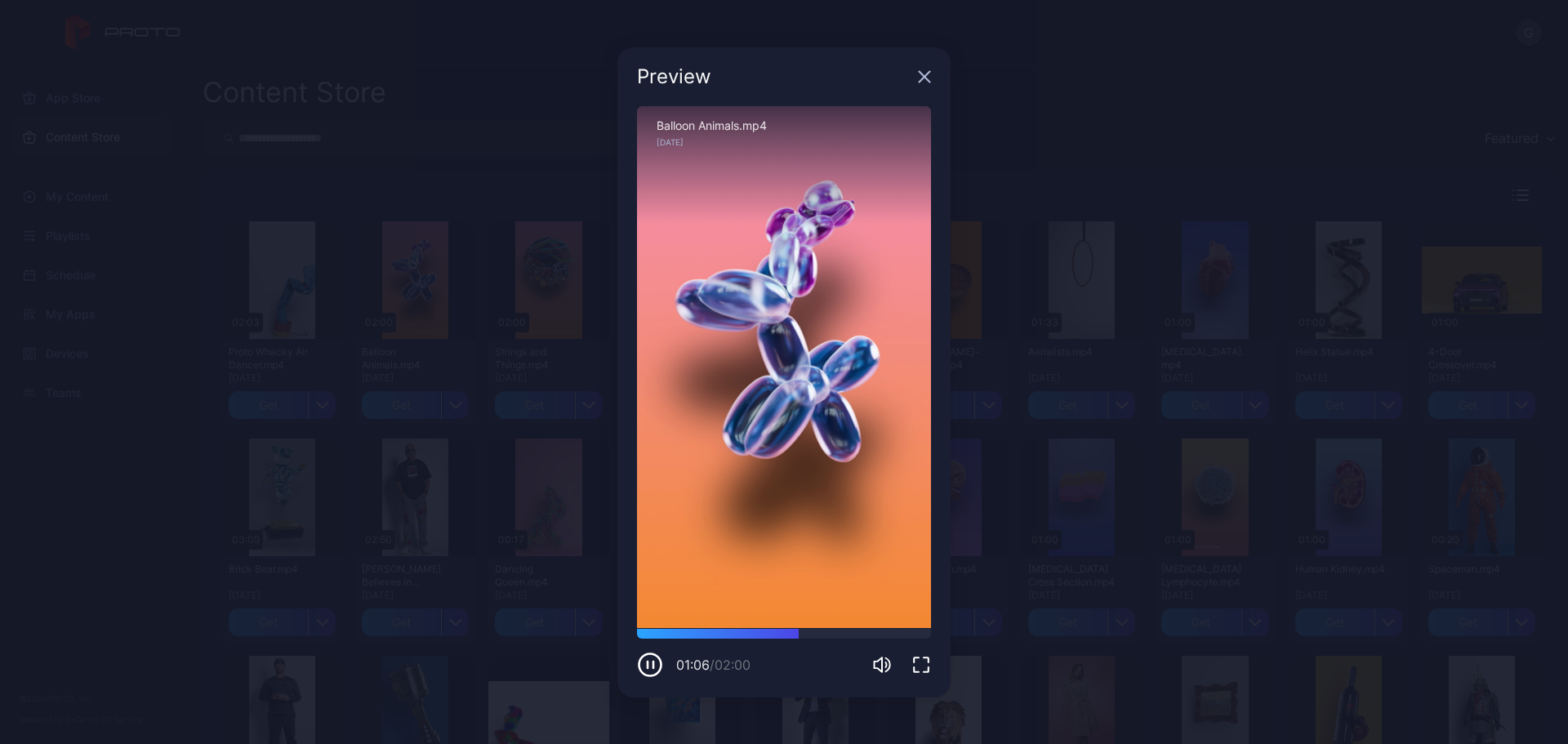 click on "Preview" at bounding box center (784, 77) 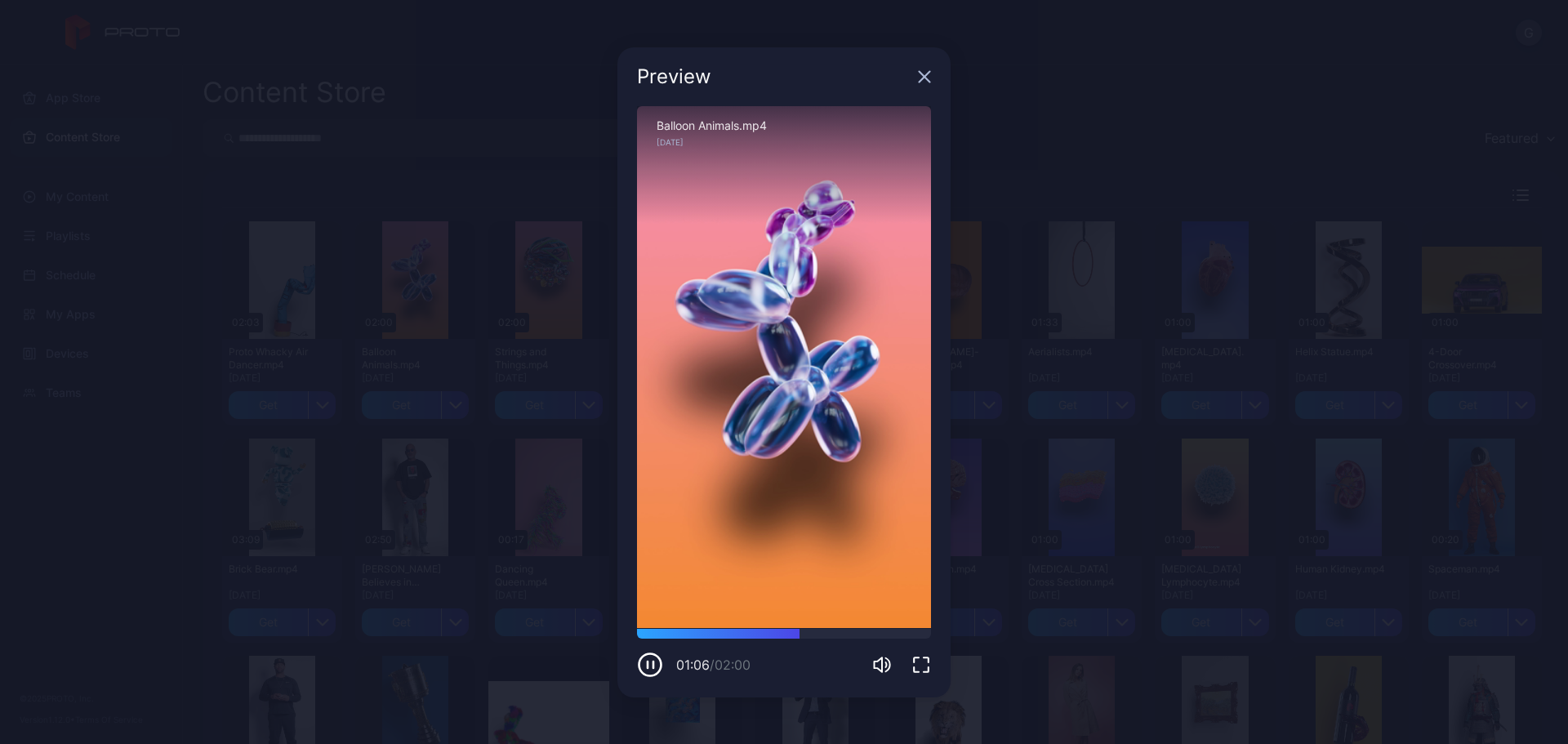 click 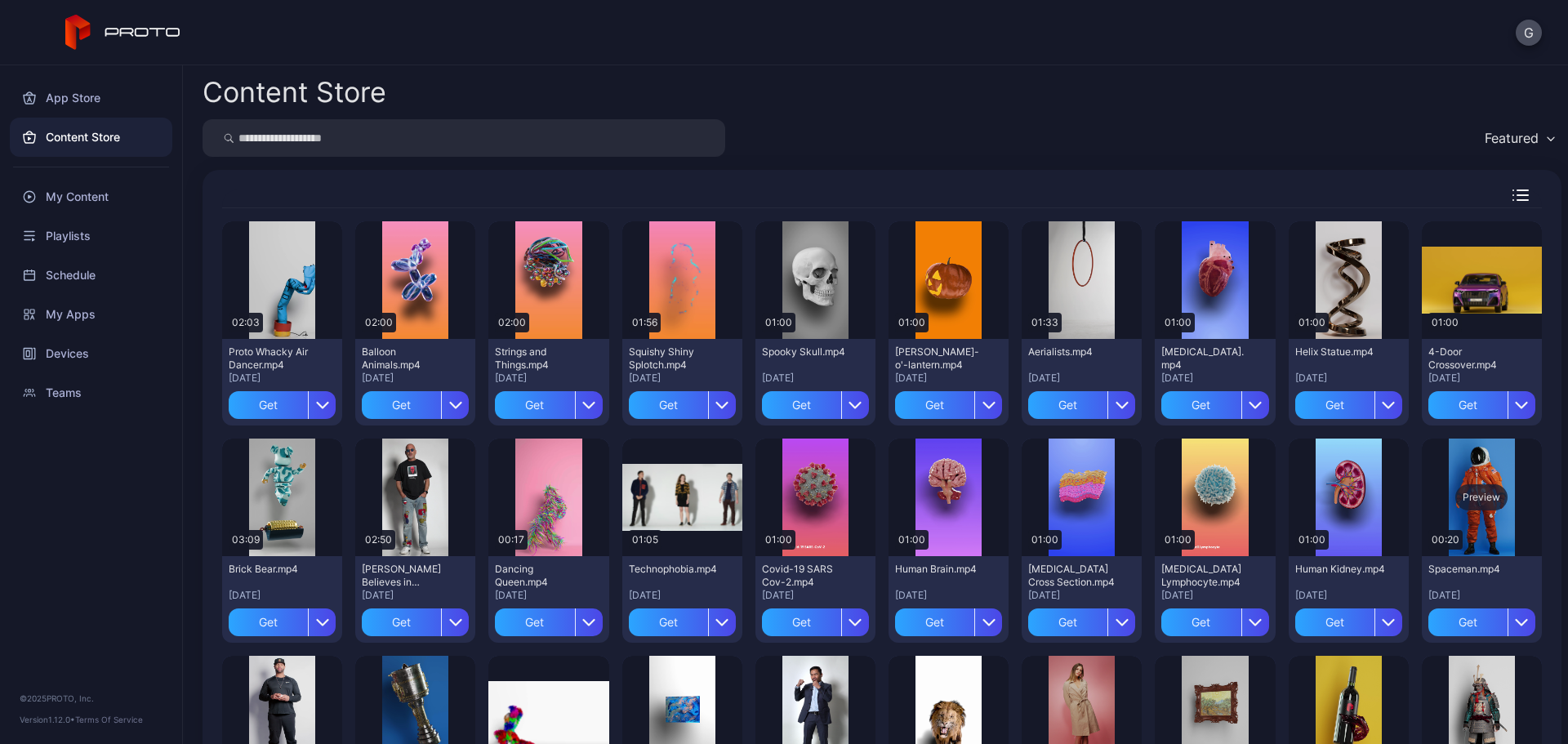 click on "Preview" at bounding box center (1481, 497) 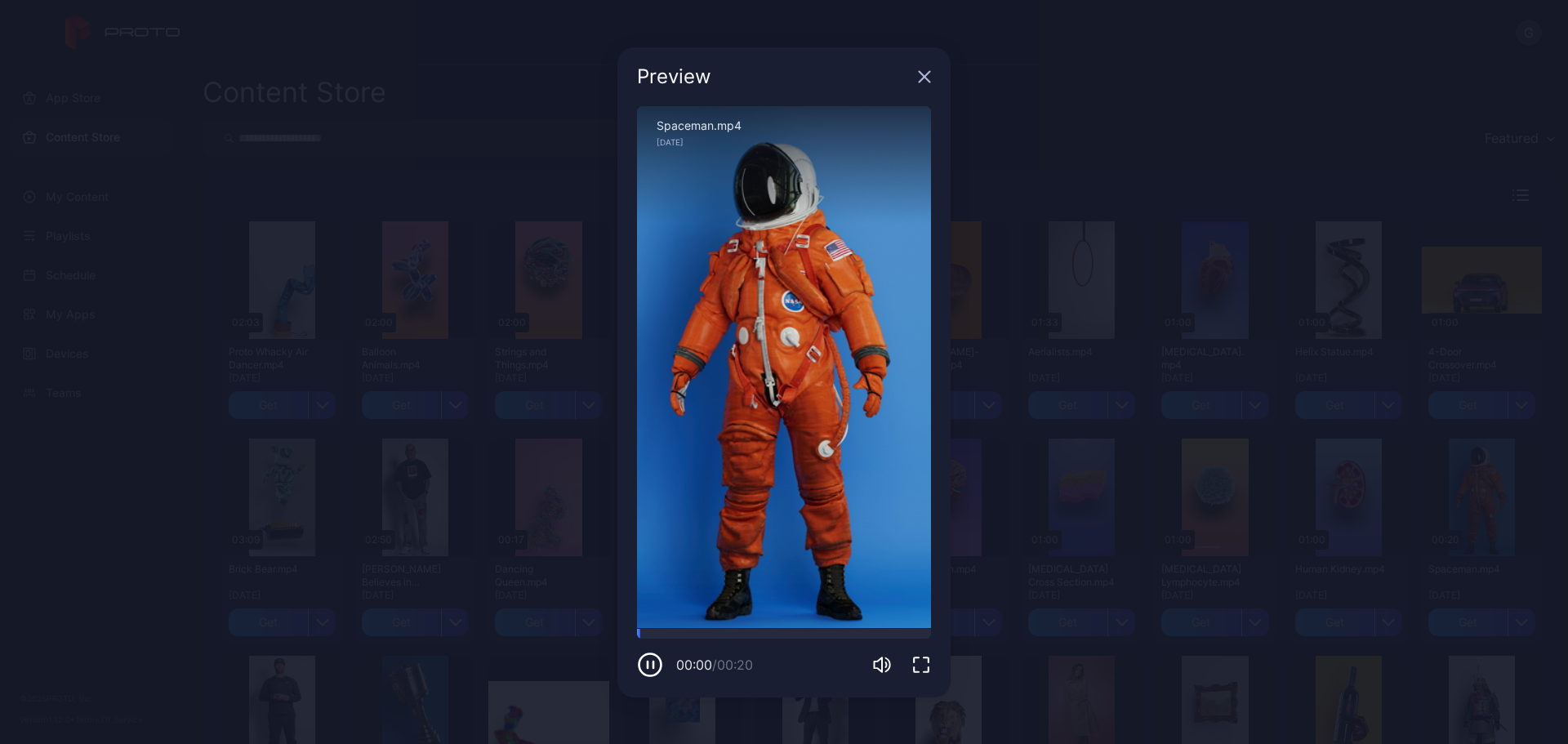 click 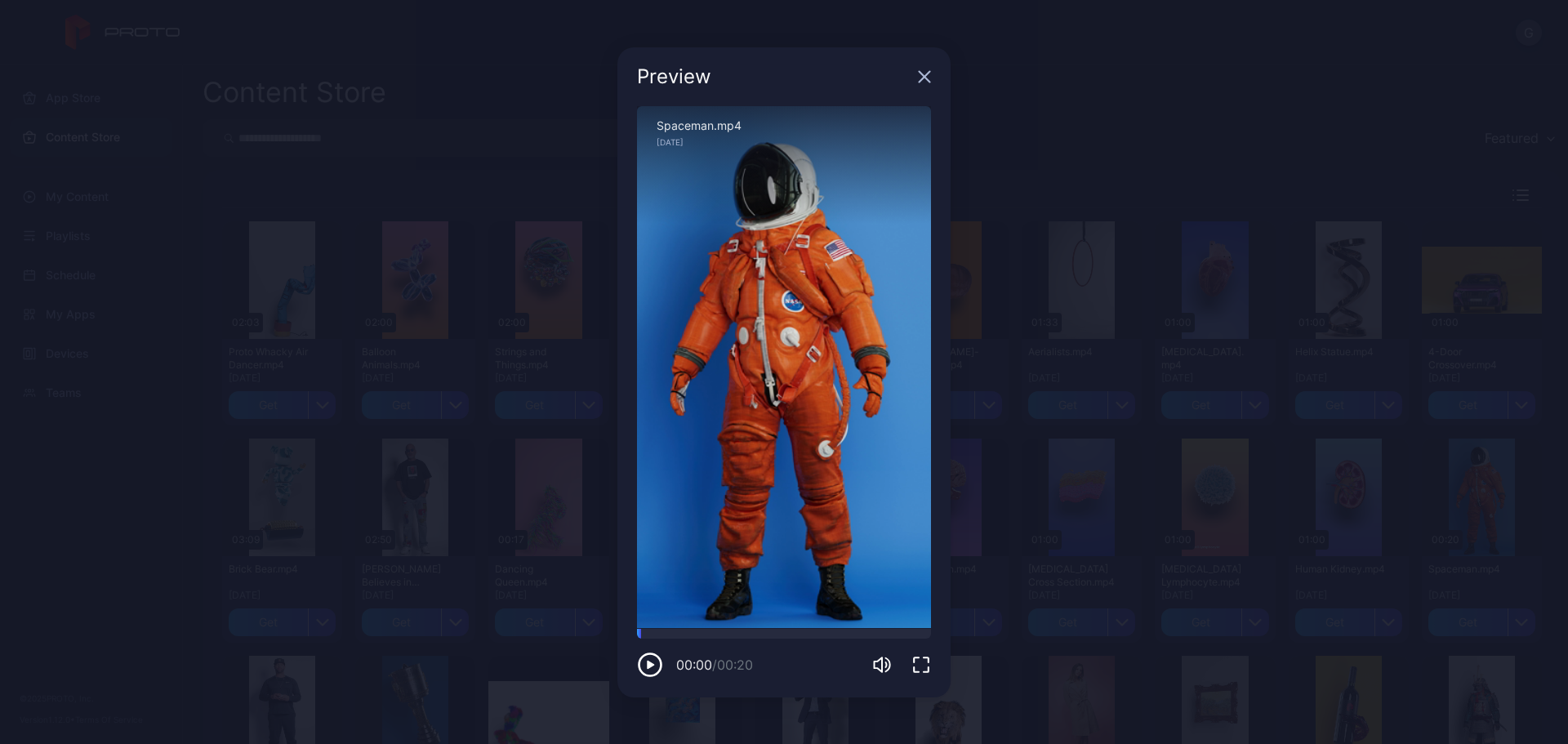 click 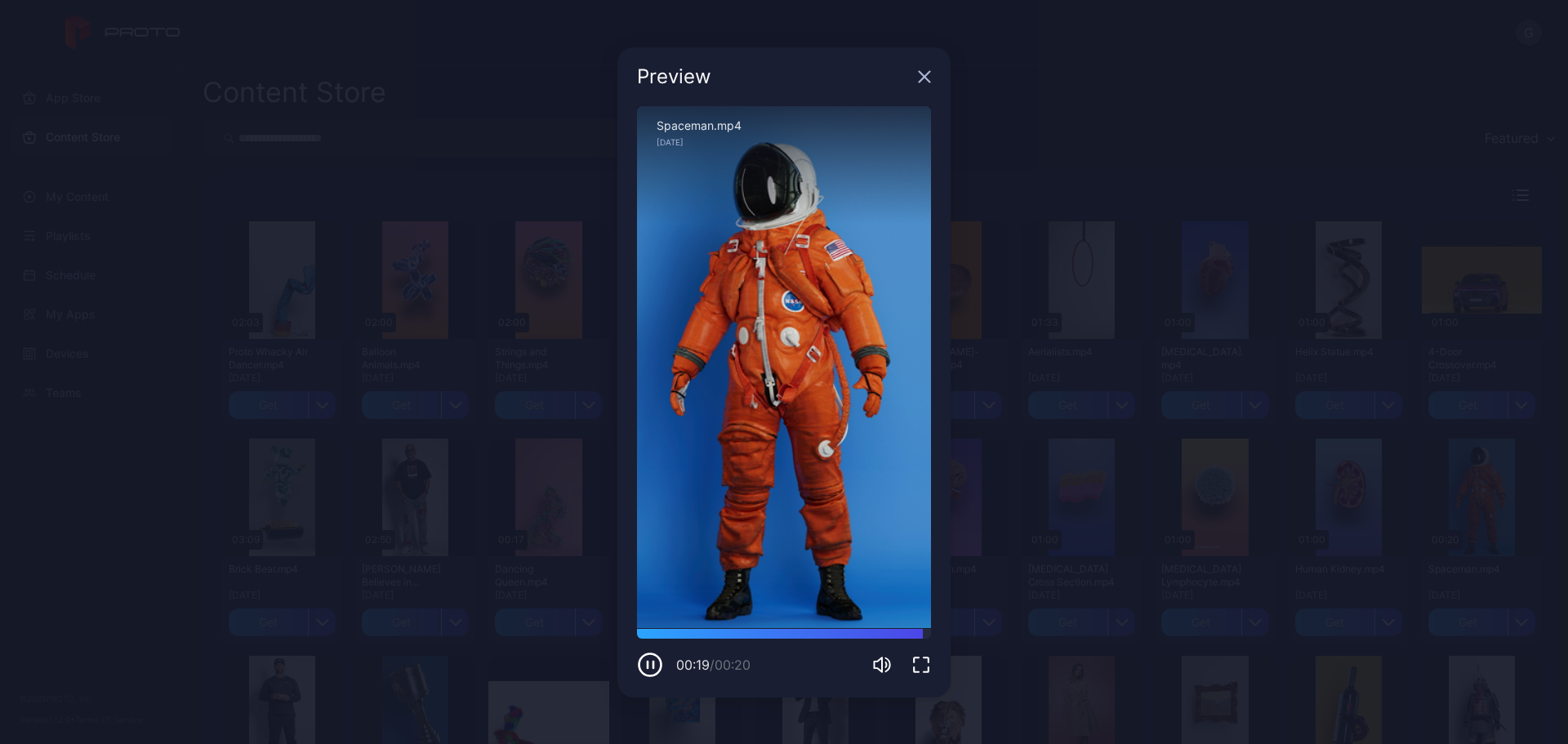click 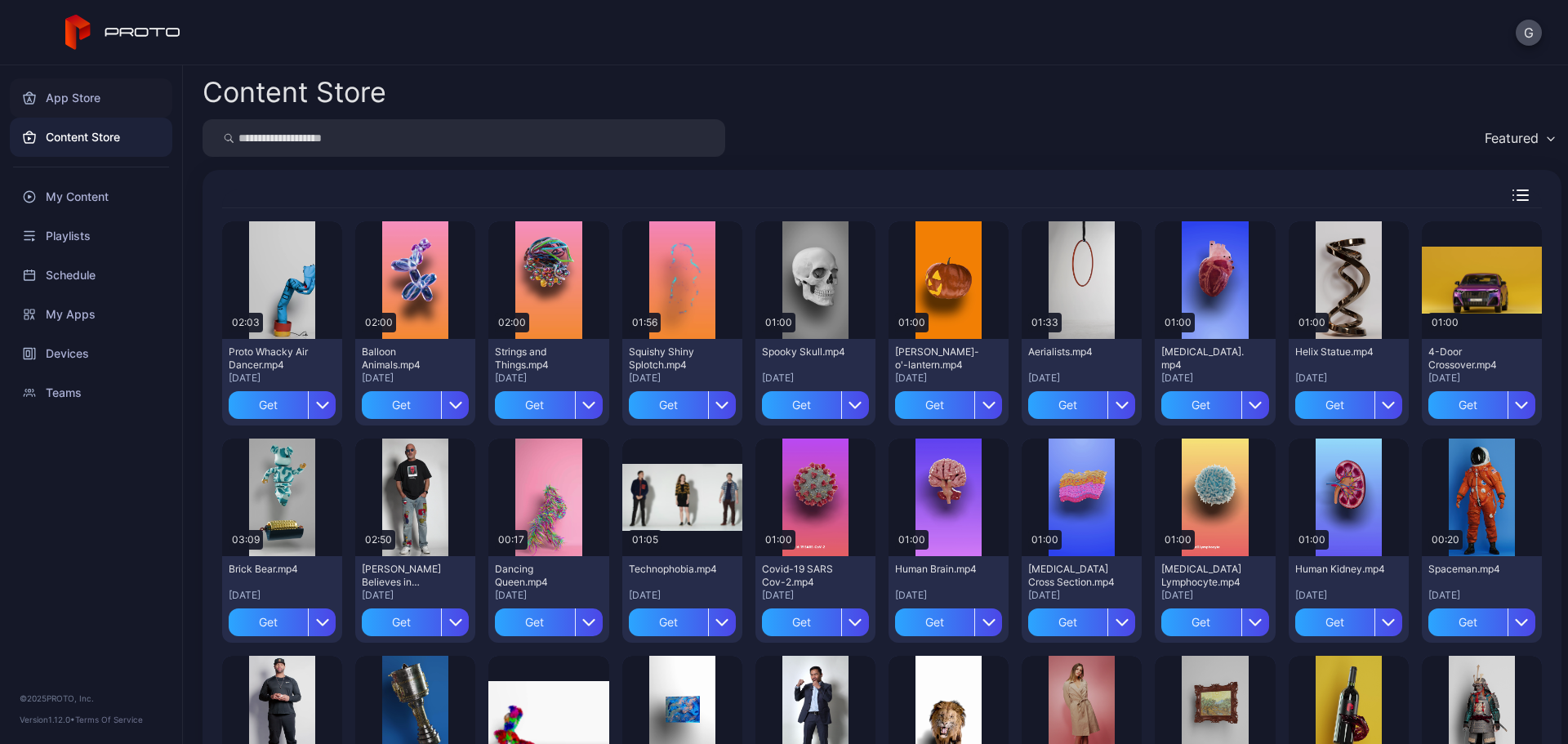 click on "App Store" at bounding box center [91, 98] 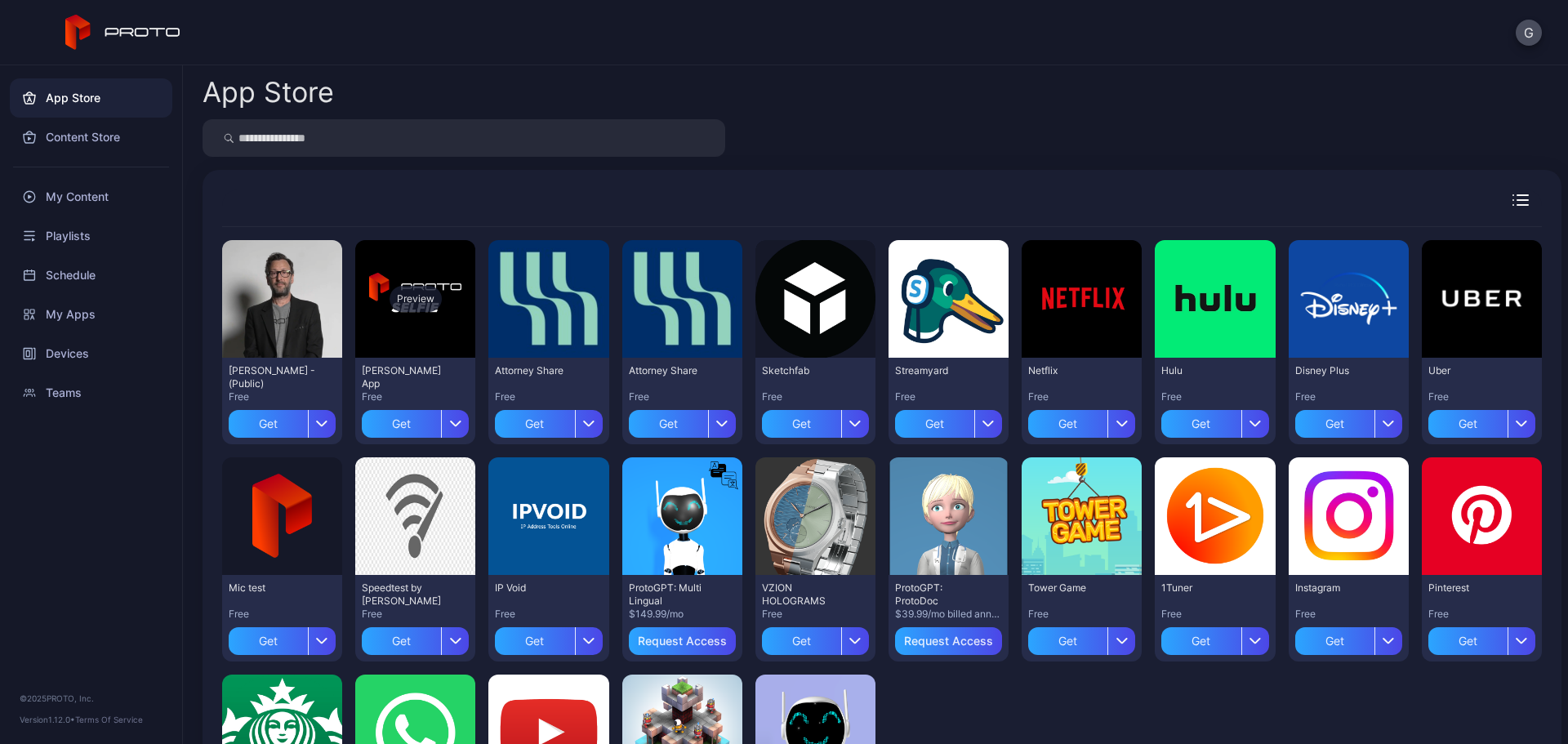 click on "Preview" at bounding box center (415, 299) 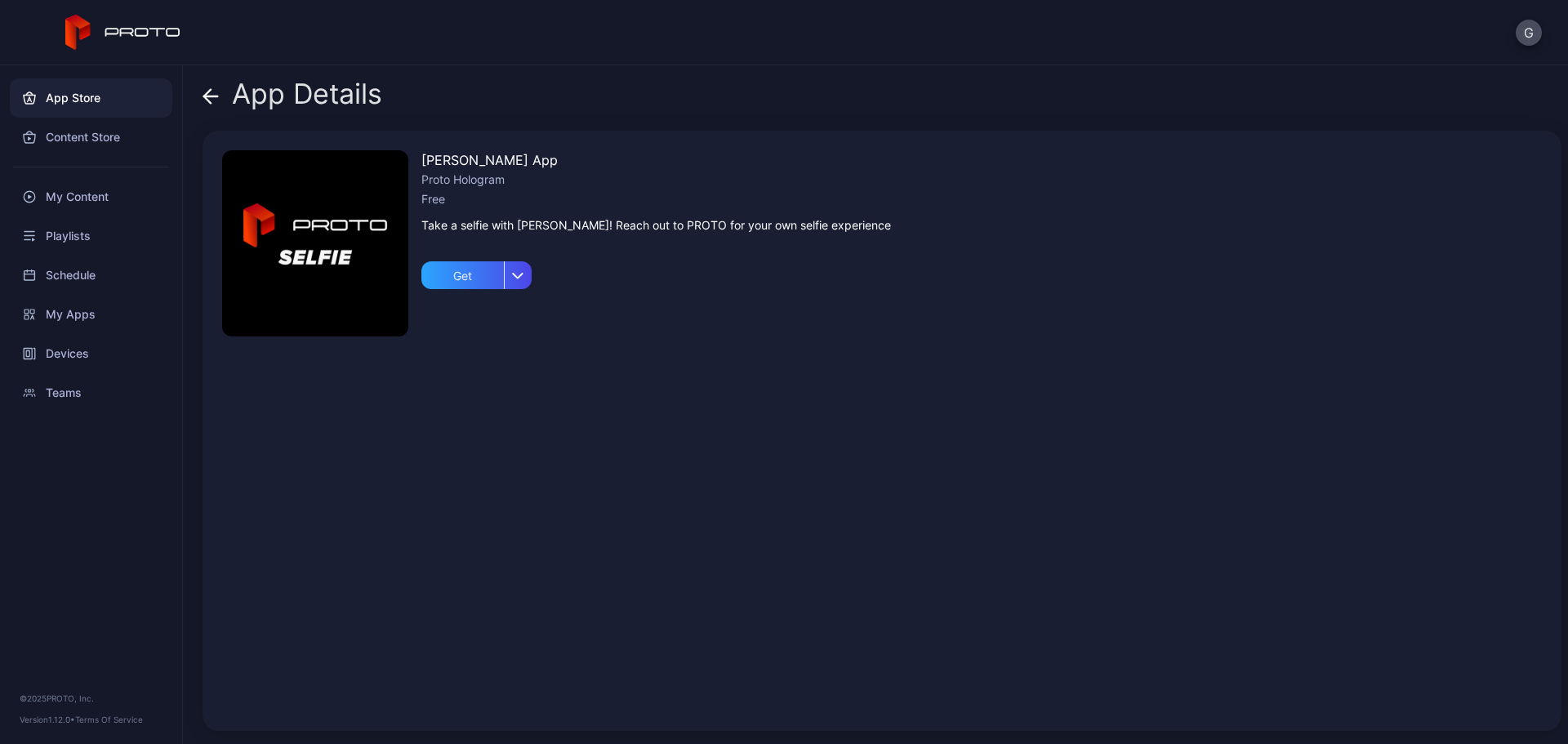 click at bounding box center (315, 243) 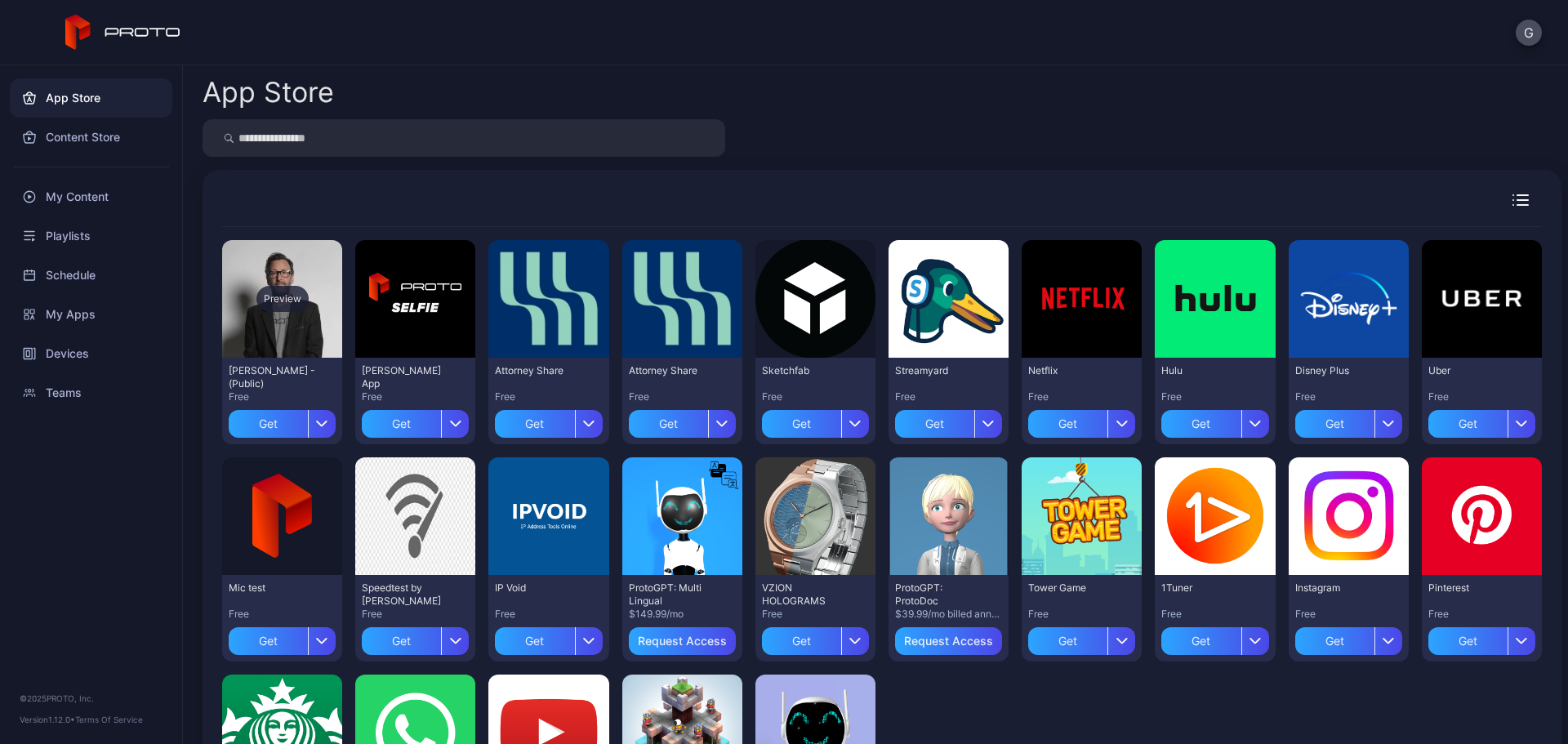 click on "Preview" at bounding box center (282, 299) 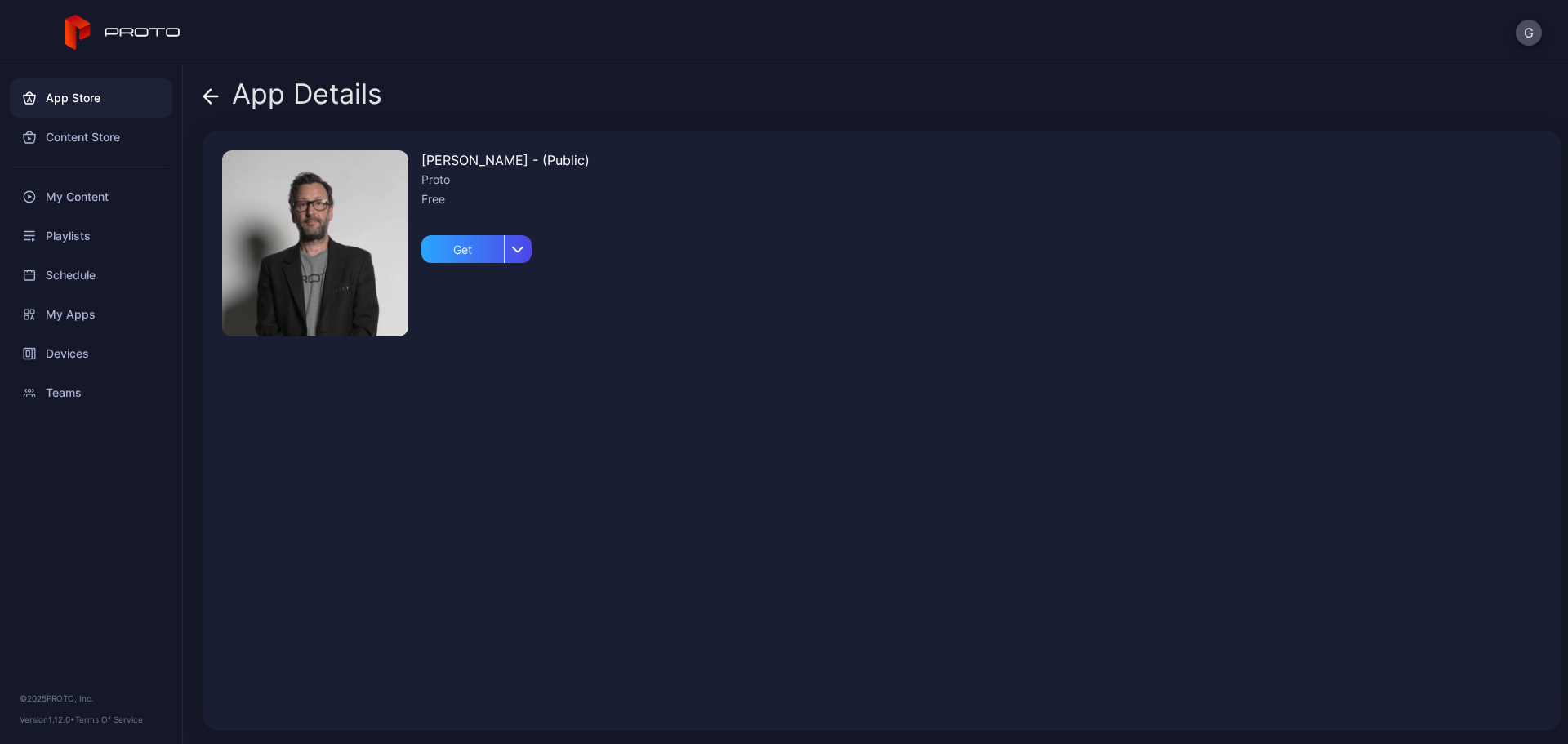 click 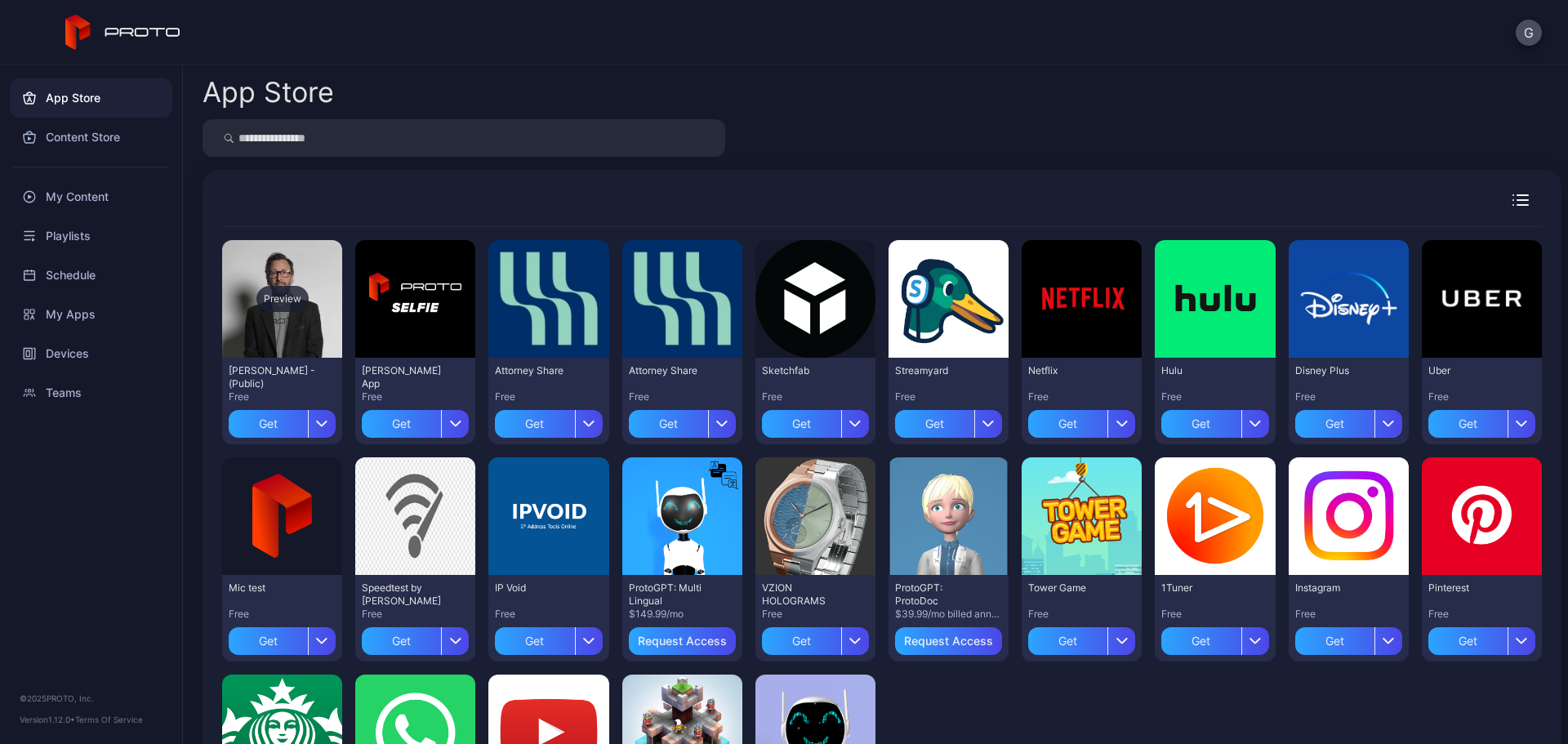 click on "Preview" at bounding box center [283, 299] 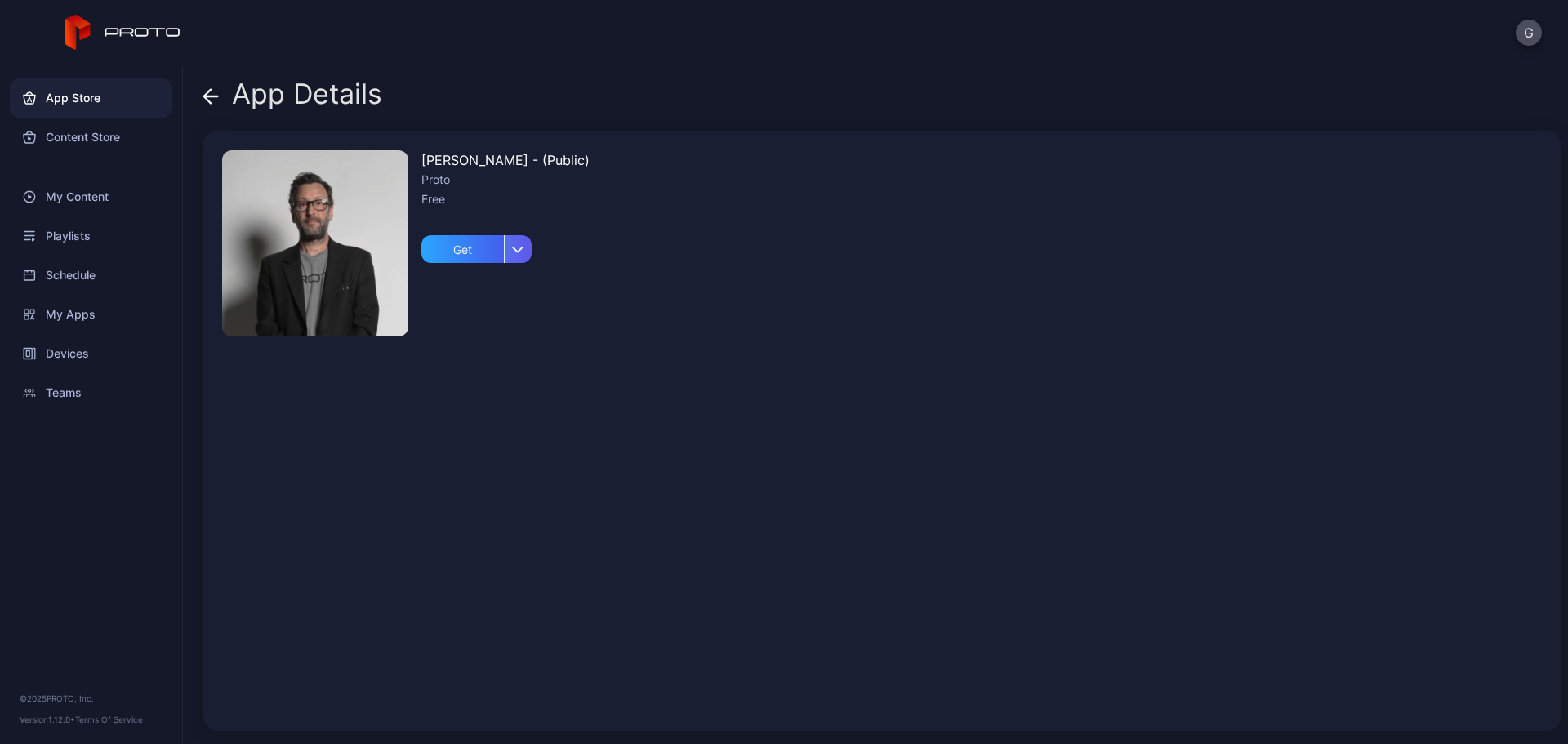 click at bounding box center (518, 249) 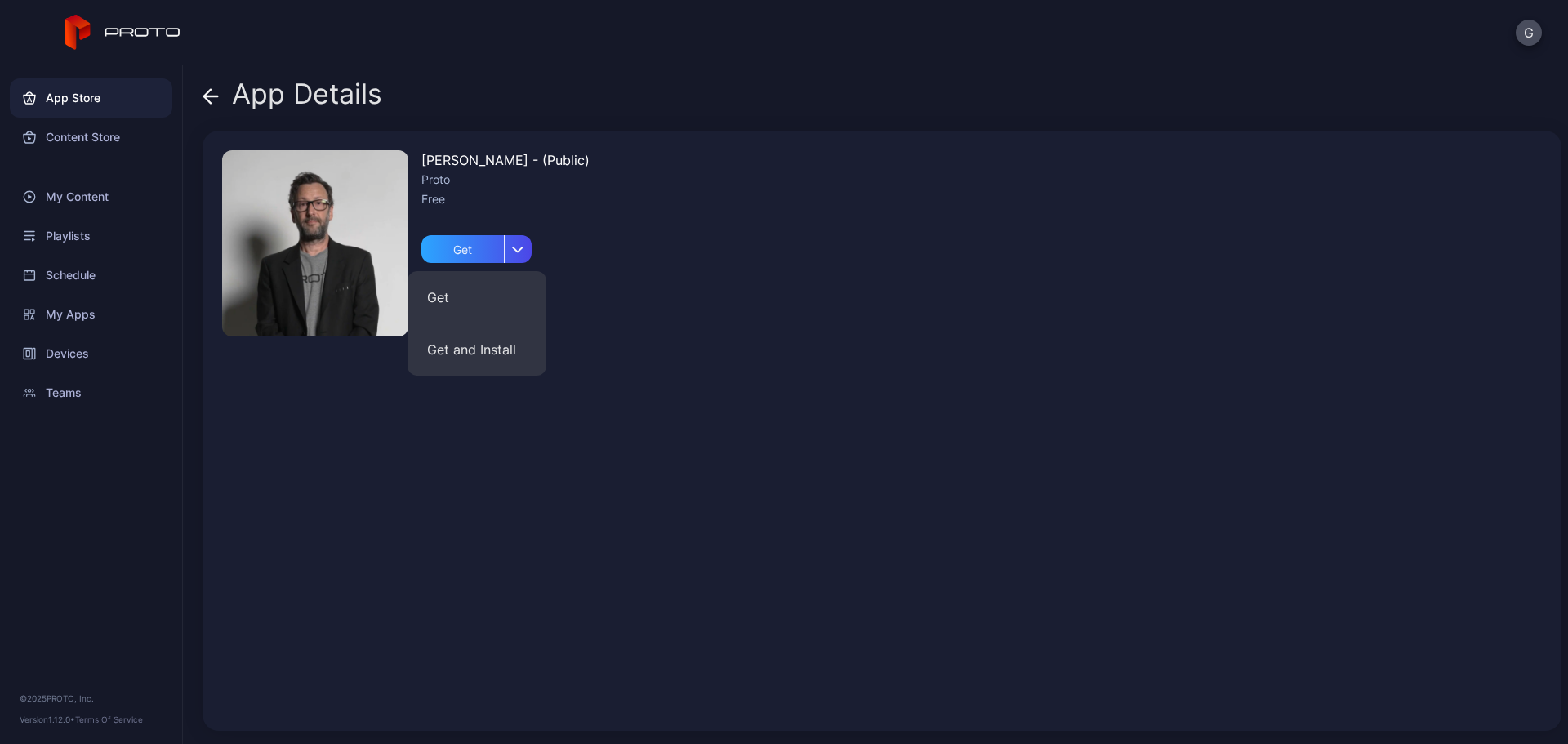 click 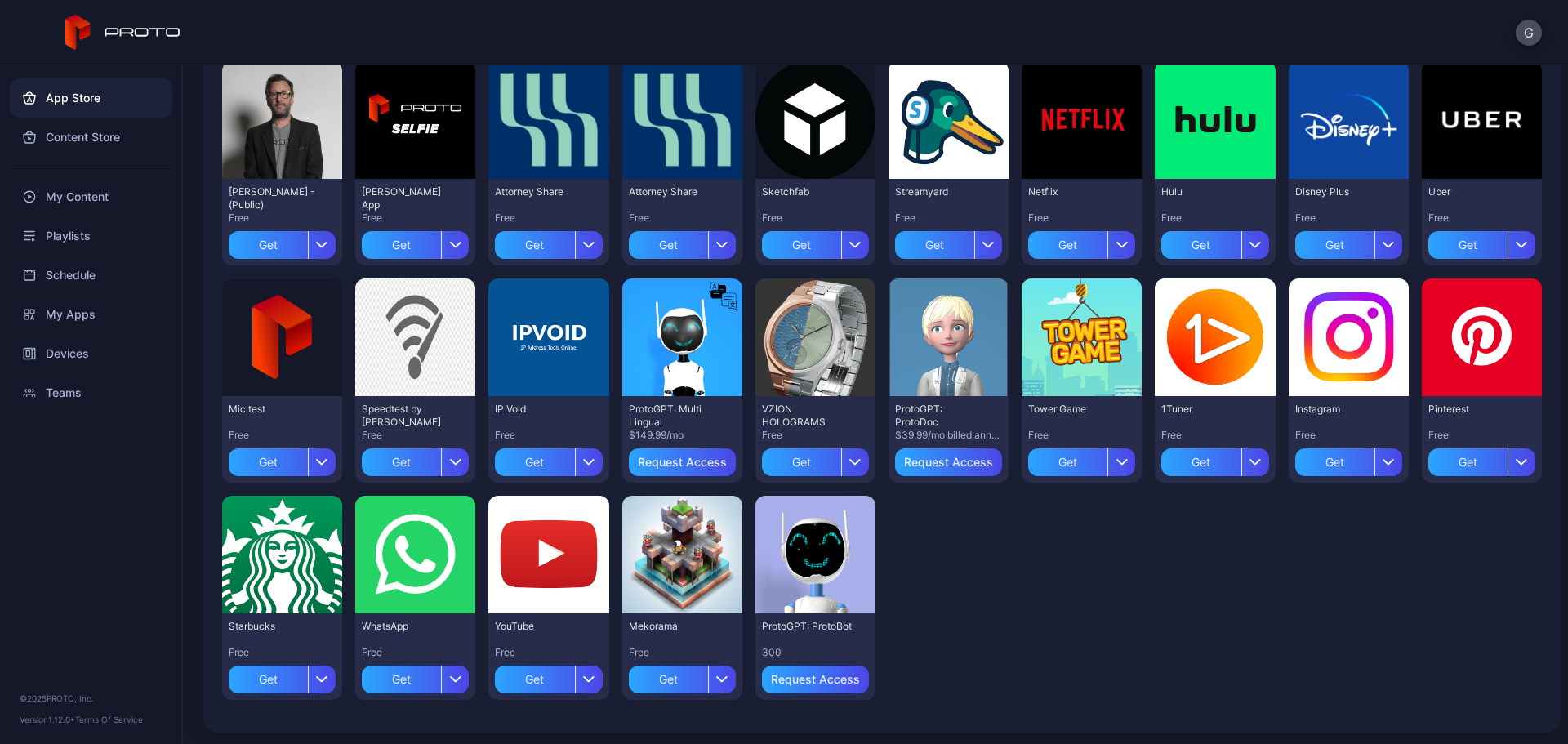 scroll, scrollTop: 180, scrollLeft: 0, axis: vertical 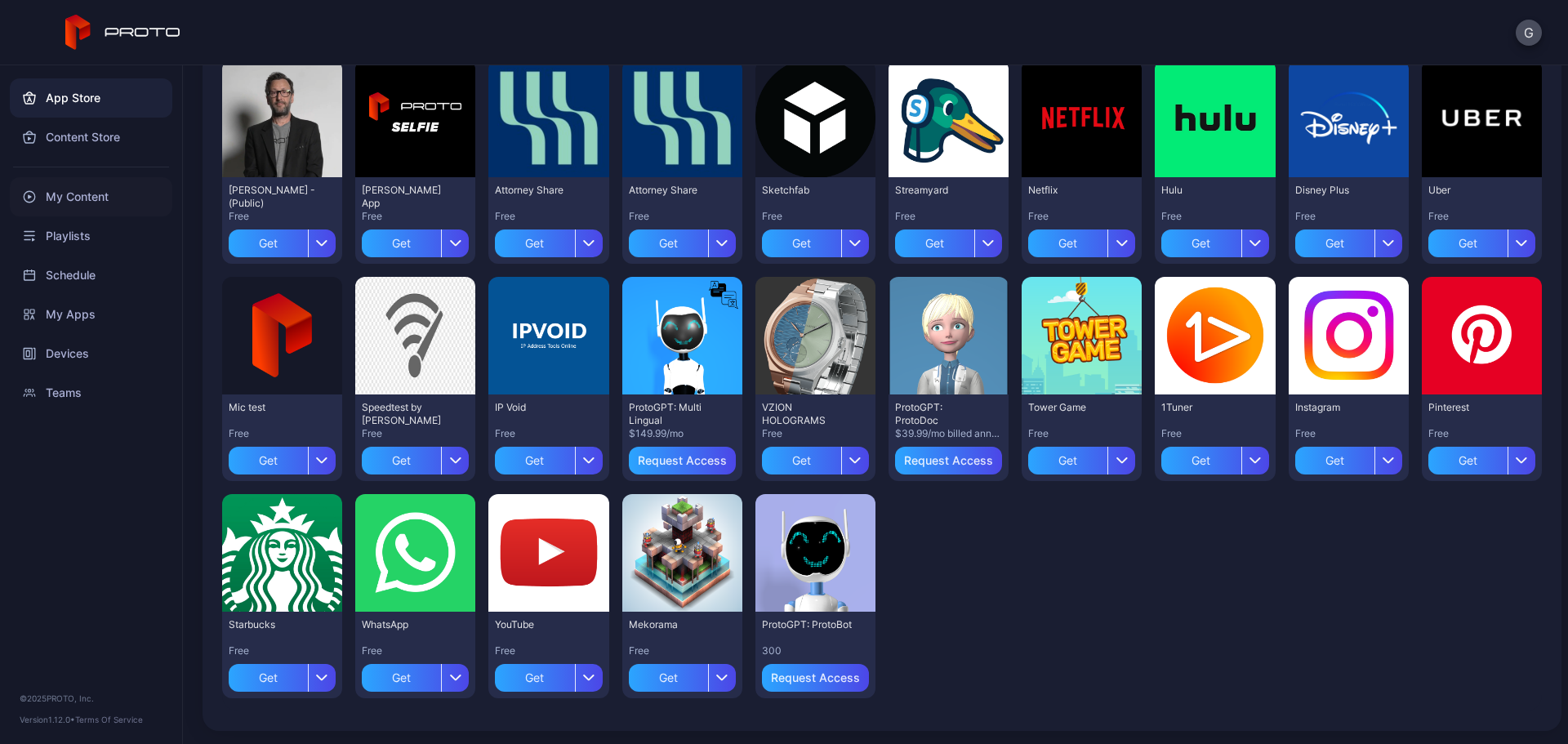 click on "My Content" at bounding box center (91, 197) 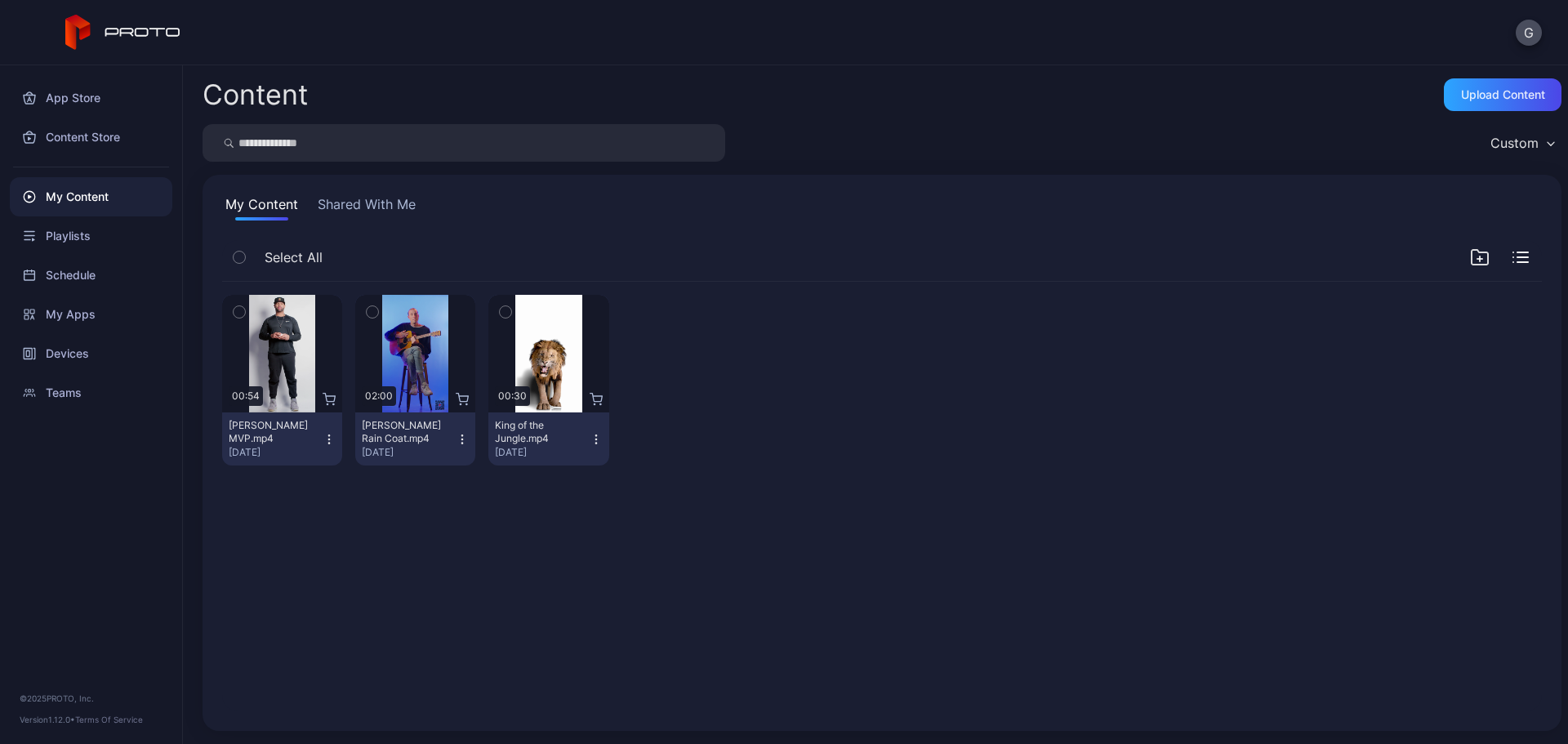 click 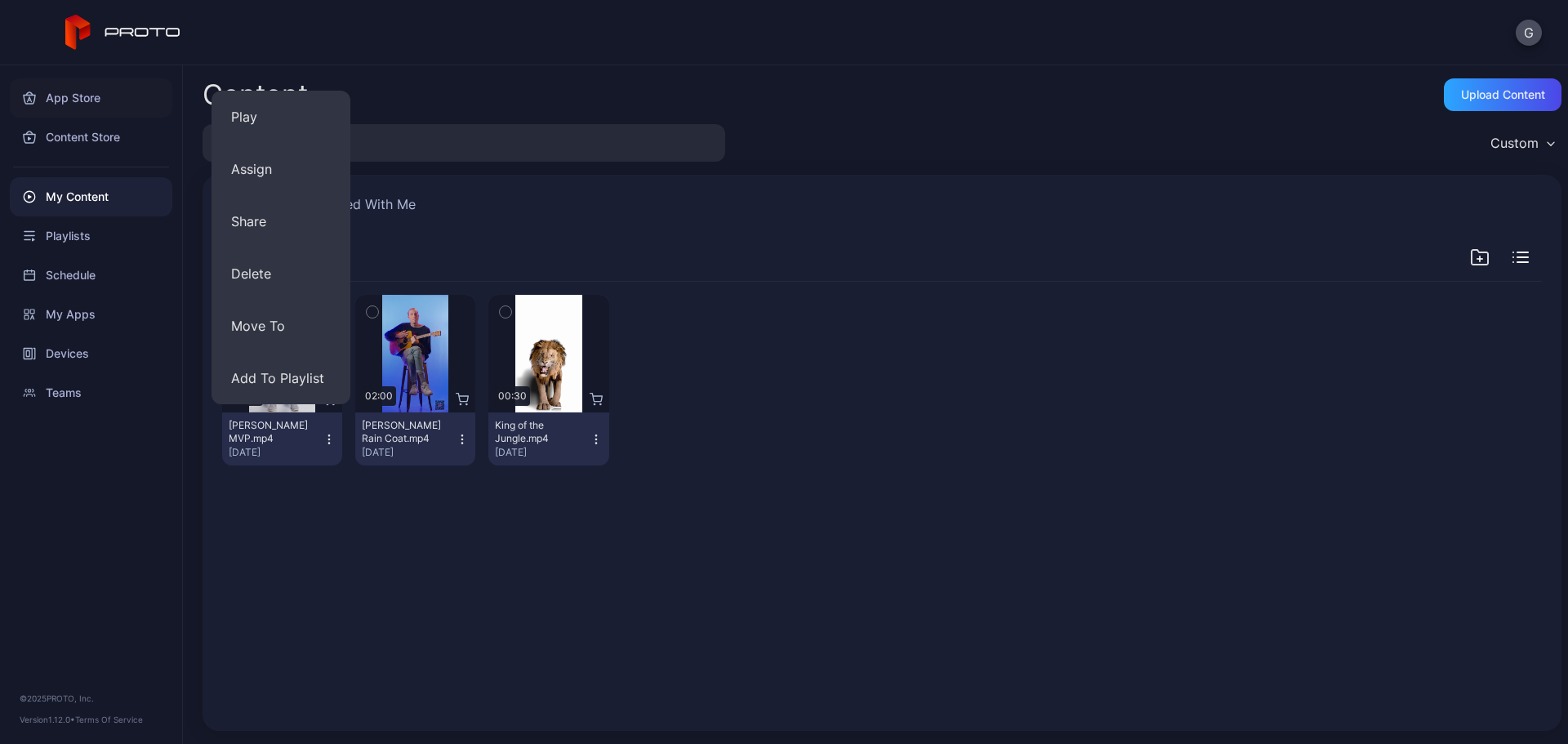 click on "App Store" at bounding box center [91, 98] 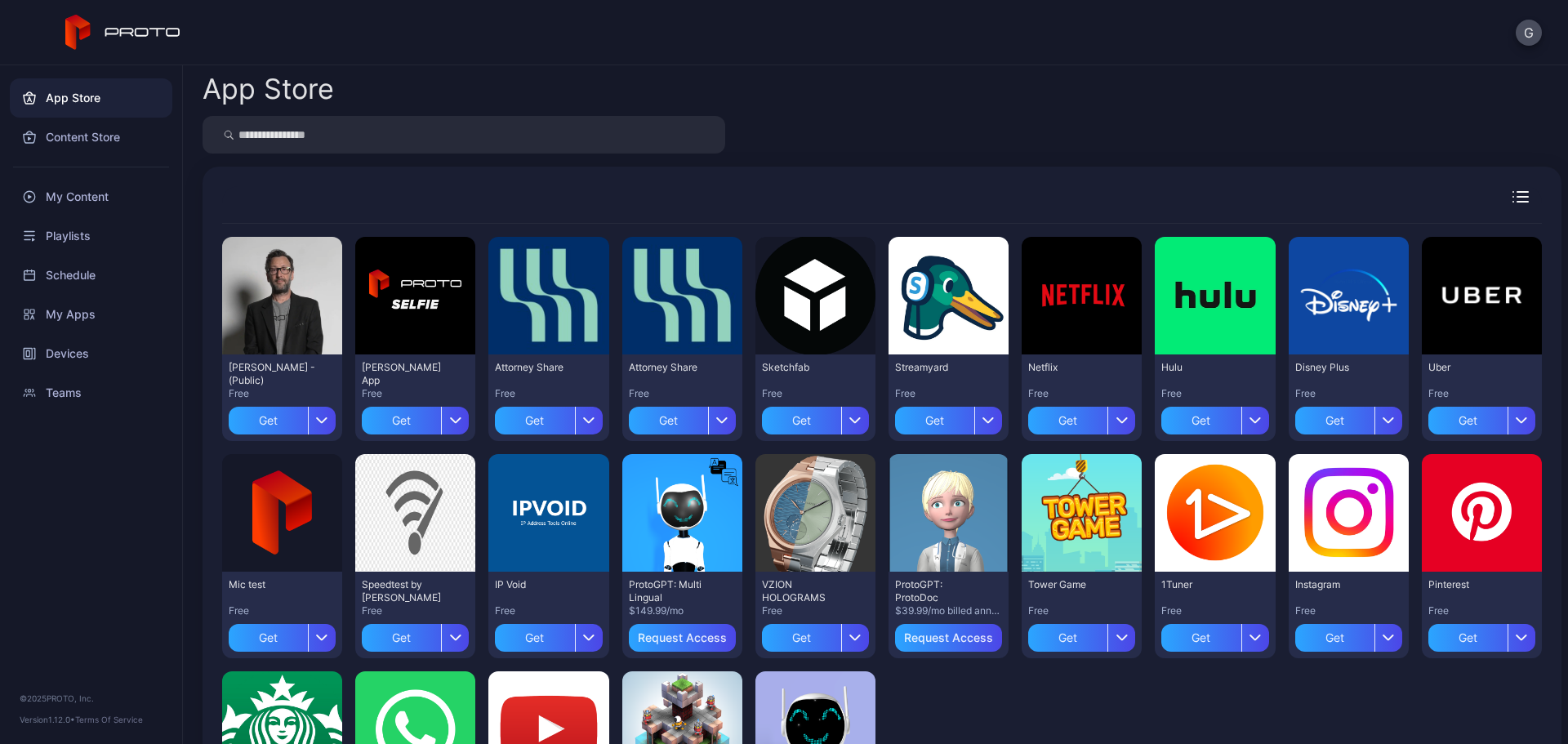 scroll, scrollTop: 0, scrollLeft: 0, axis: both 